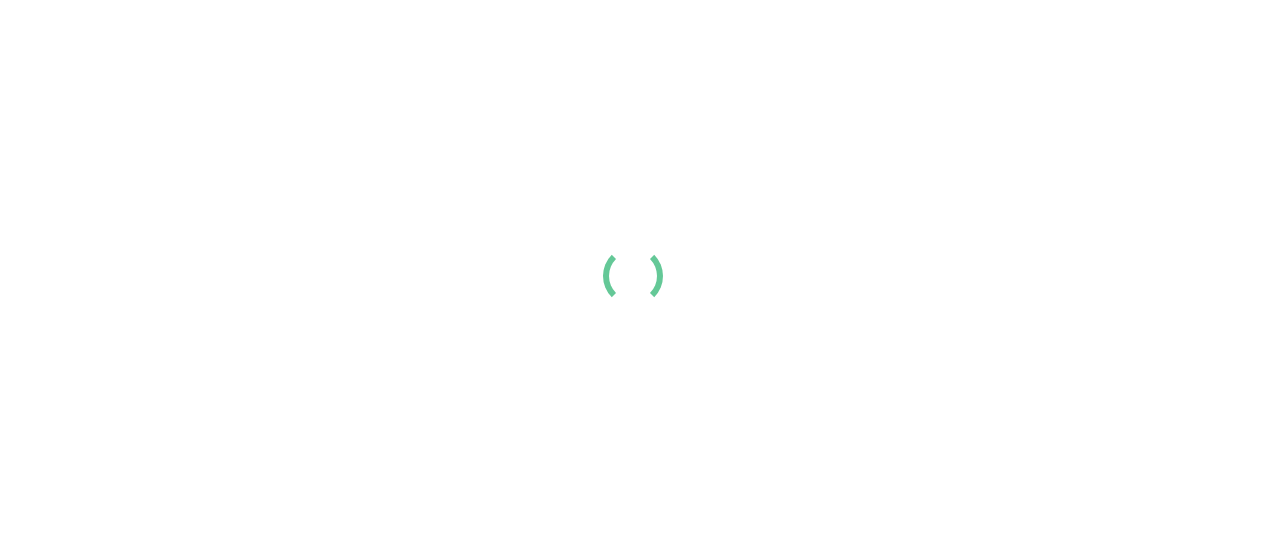 scroll, scrollTop: 0, scrollLeft: 0, axis: both 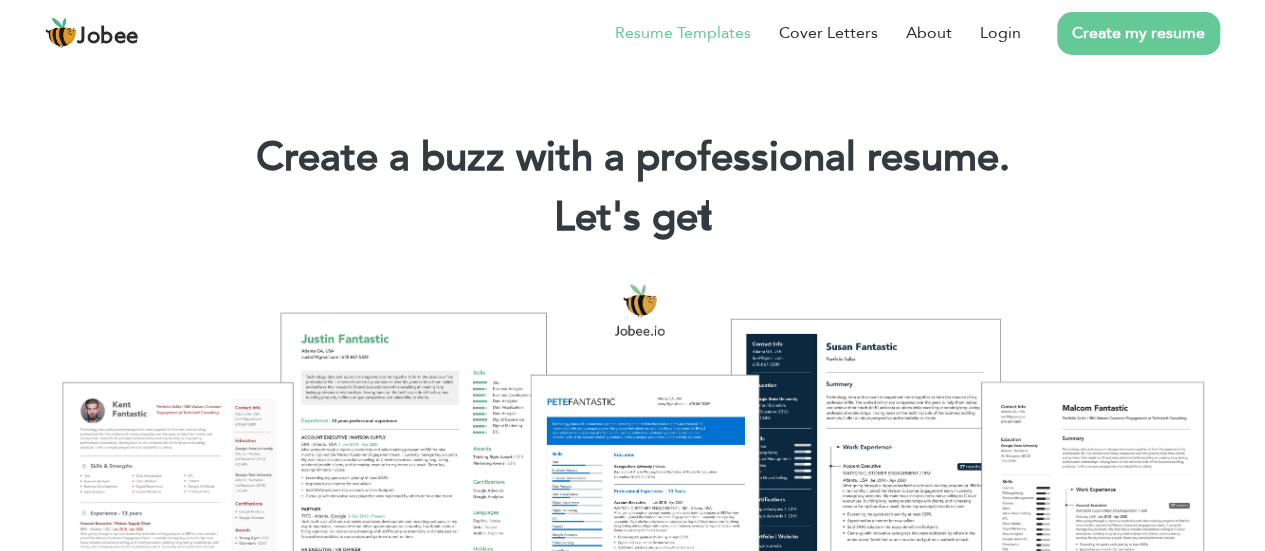 click on "Resume Templates" at bounding box center [683, 33] 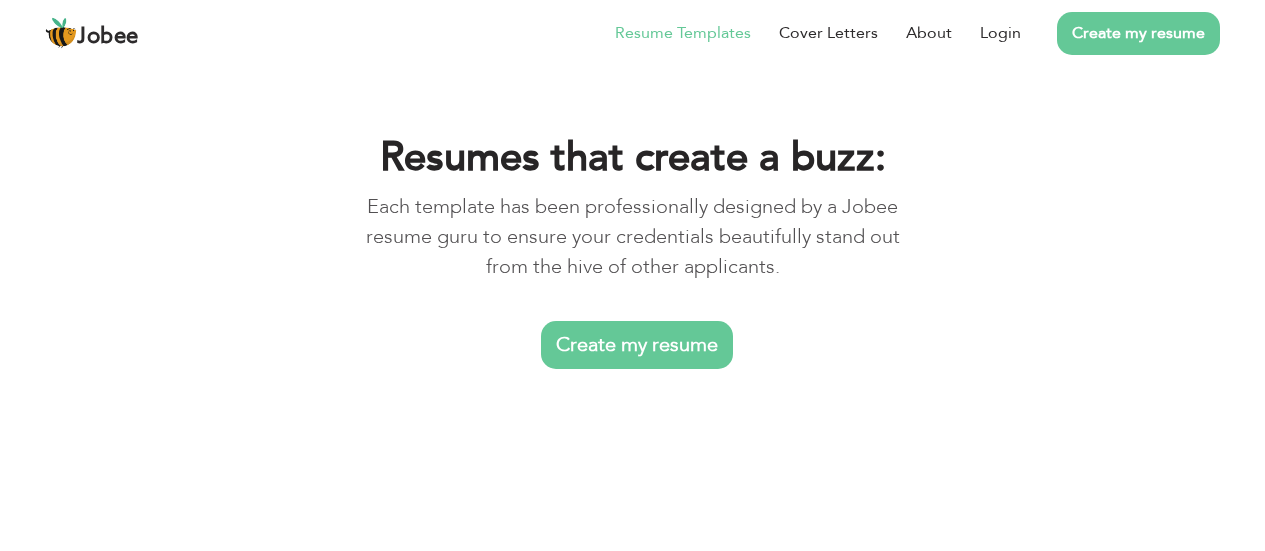 scroll, scrollTop: 0, scrollLeft: 0, axis: both 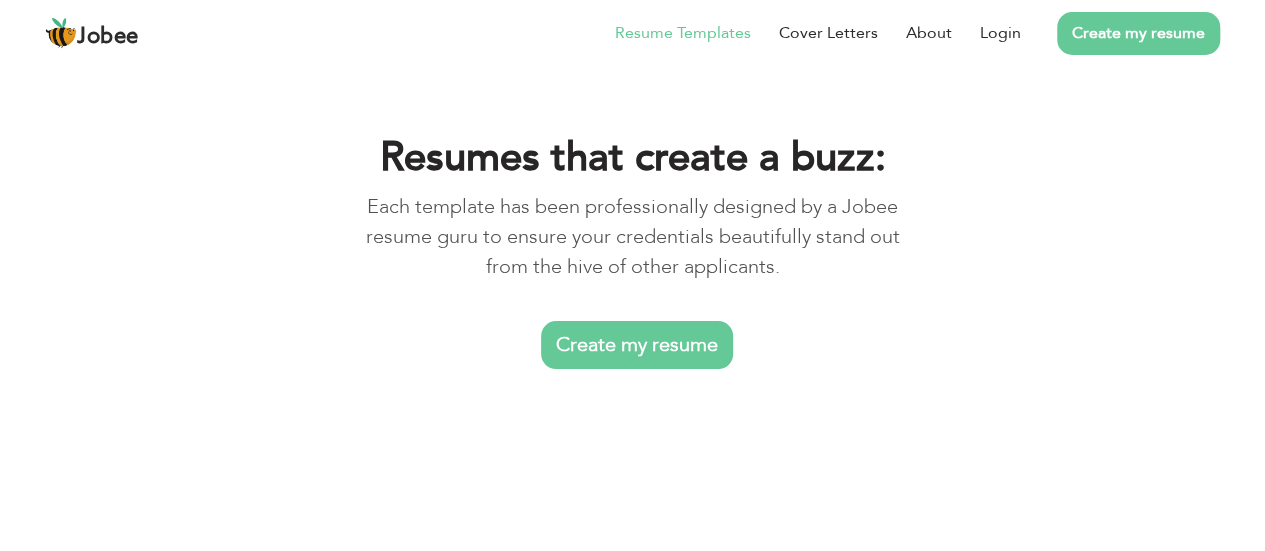 click on "Create my resume" at bounding box center (637, 345) 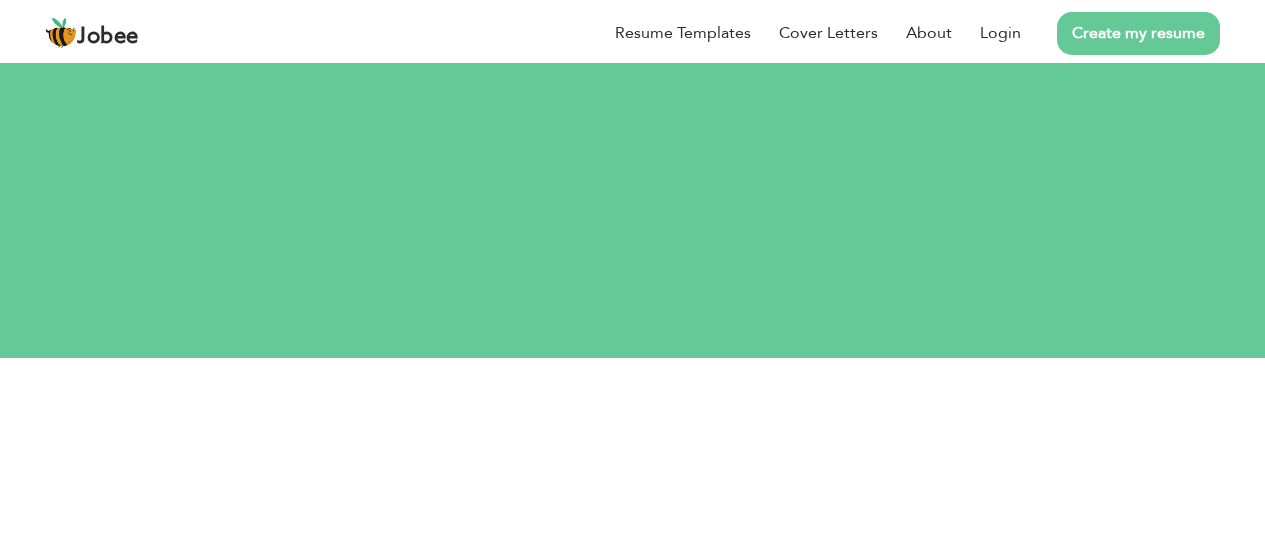 scroll, scrollTop: 0, scrollLeft: 0, axis: both 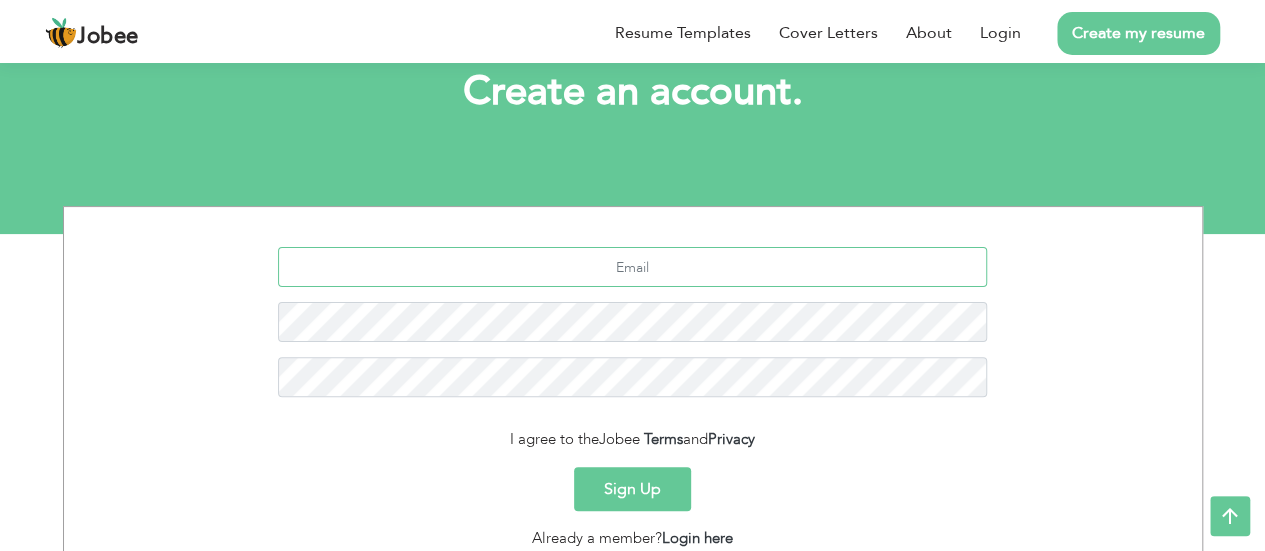 click at bounding box center (632, 267) 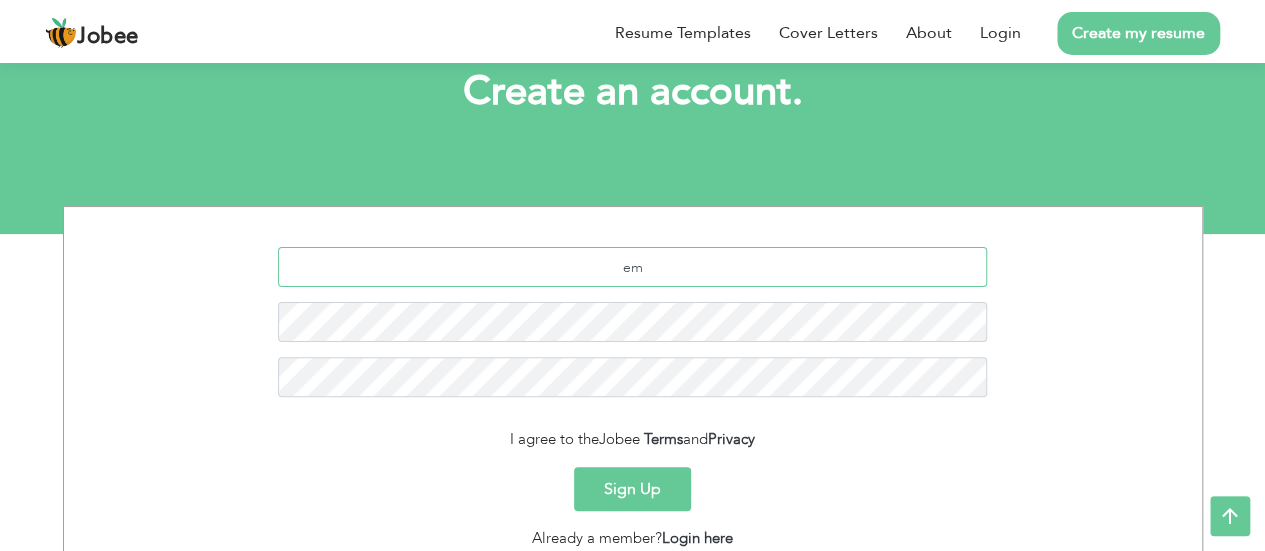 type on "e" 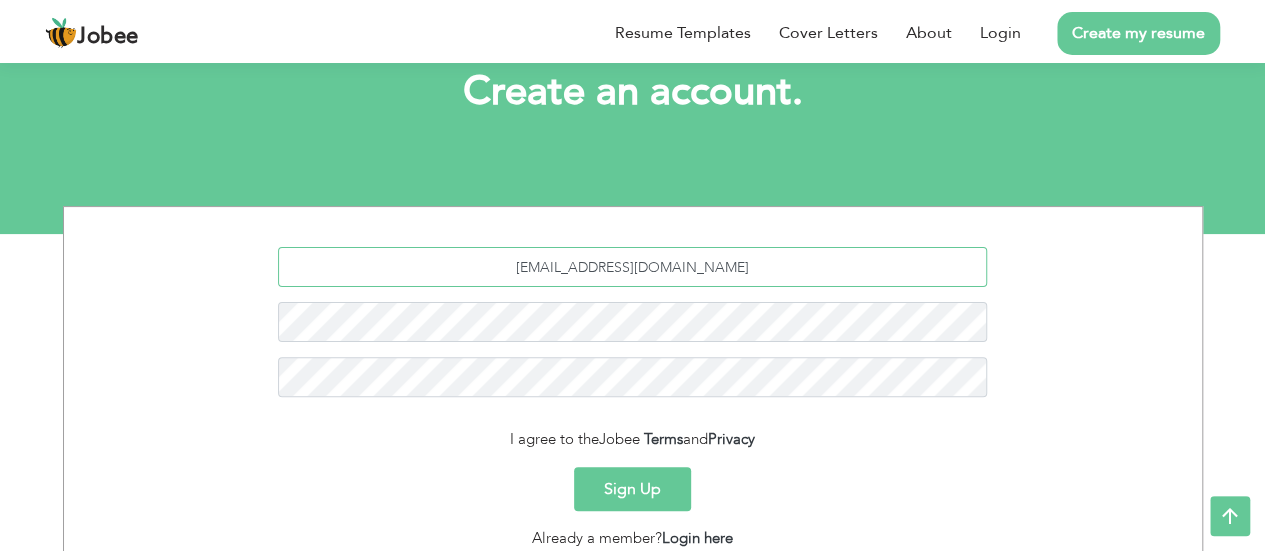 click on "[EMAIL_ADDRESS][DOMAIN_NAME]" at bounding box center (632, 267) 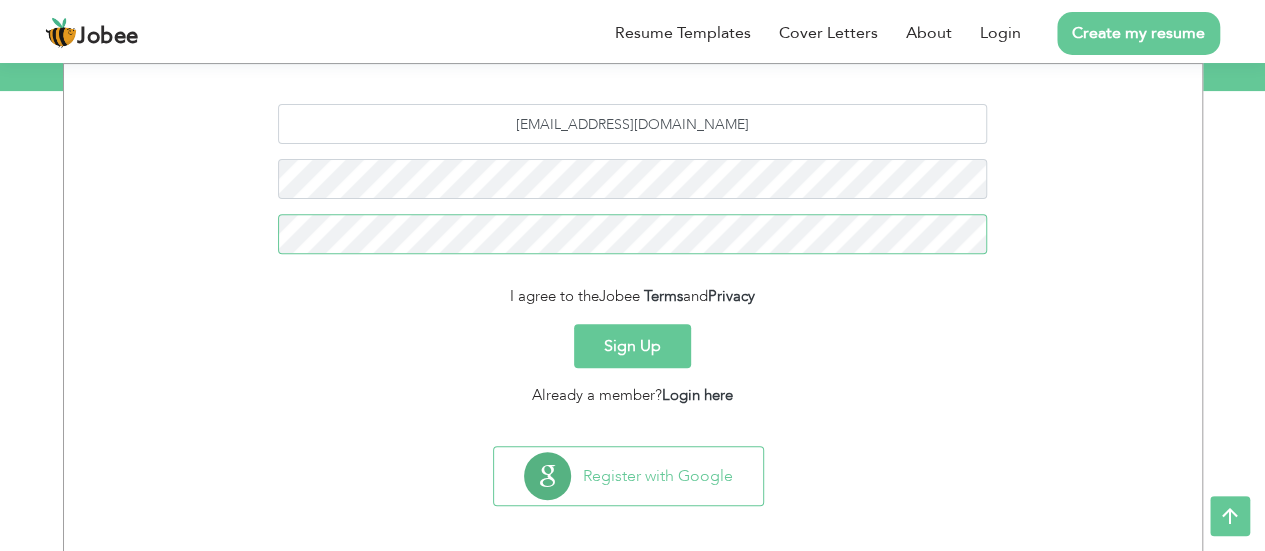 scroll, scrollTop: 268, scrollLeft: 0, axis: vertical 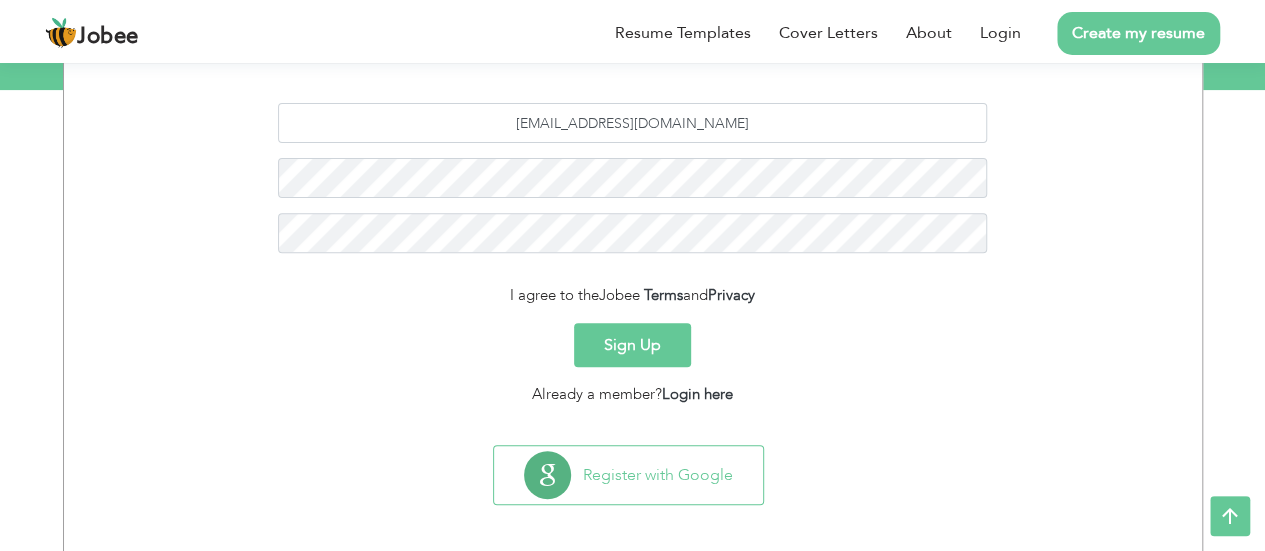 click on "Sign Up" at bounding box center [632, 345] 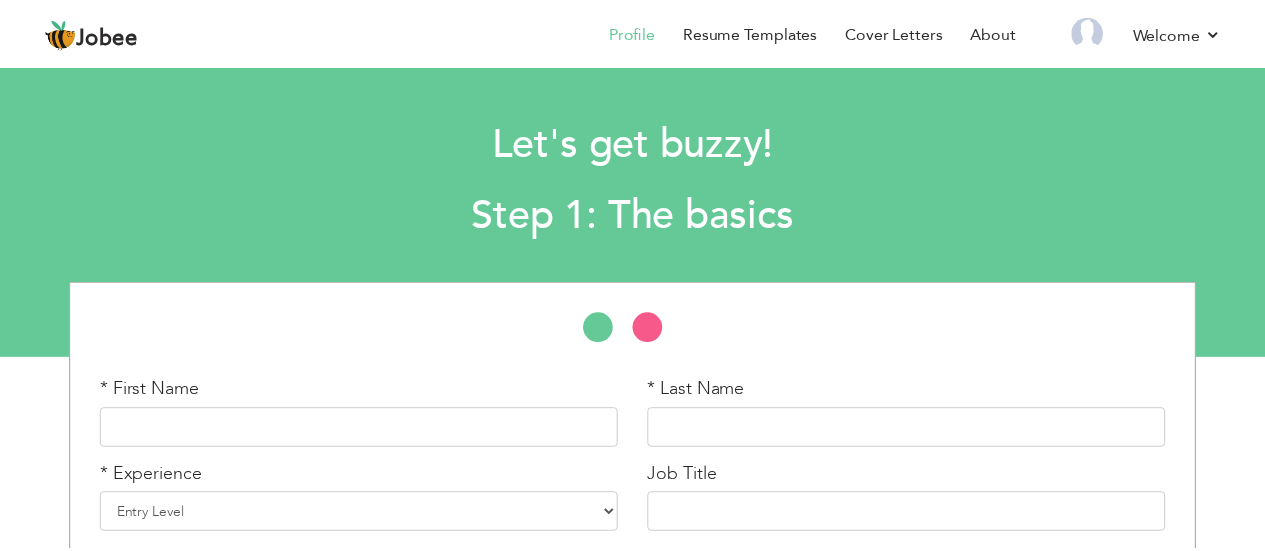 scroll, scrollTop: 0, scrollLeft: 0, axis: both 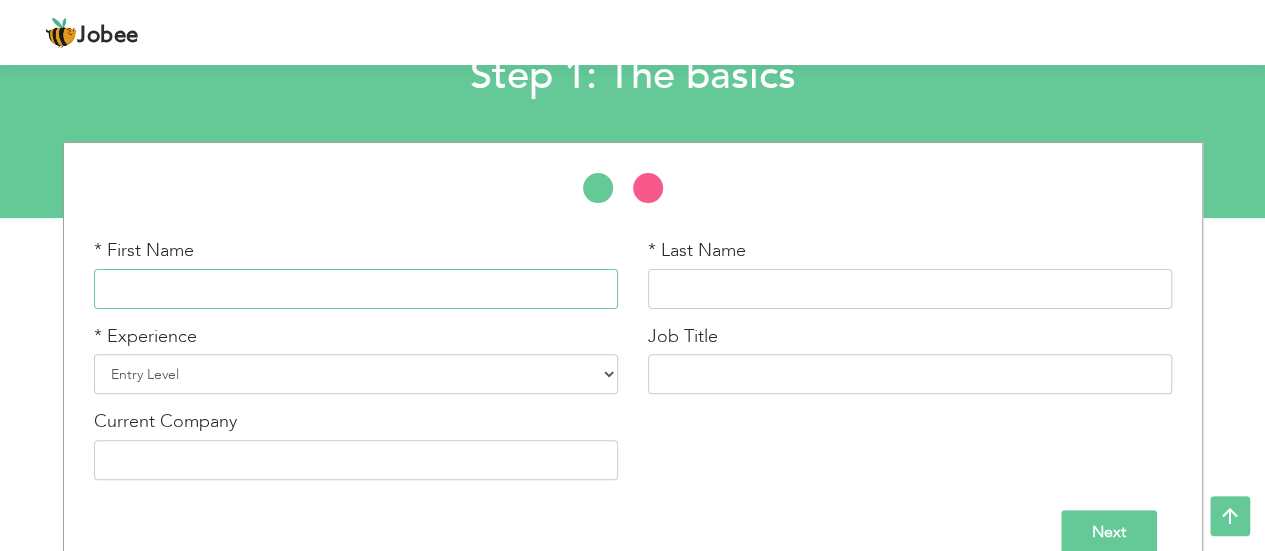 click at bounding box center (356, 289) 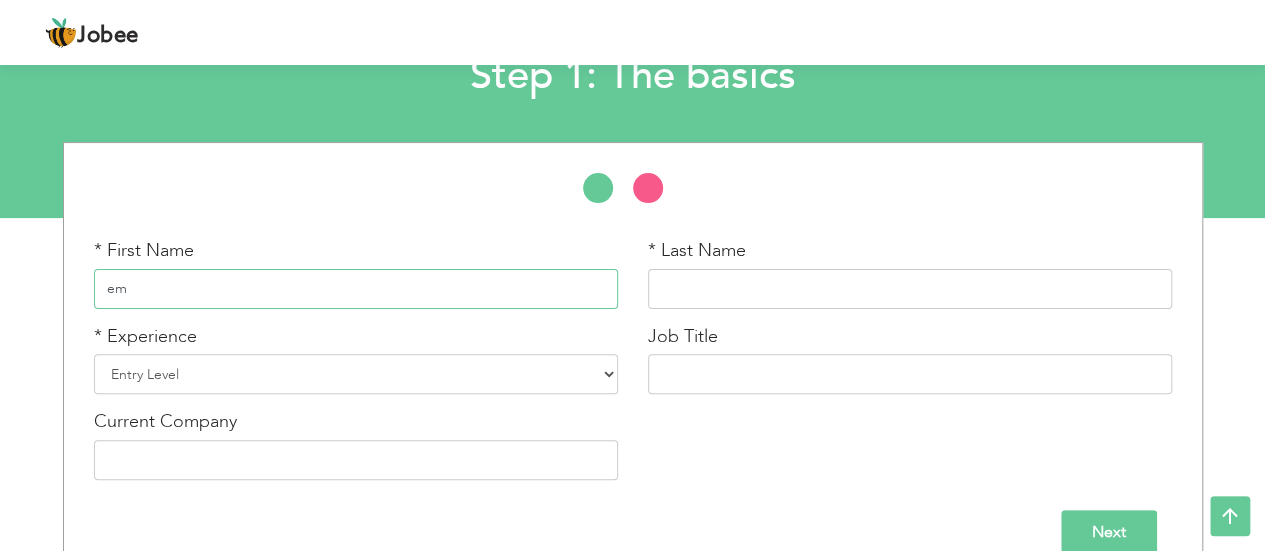 type on "e" 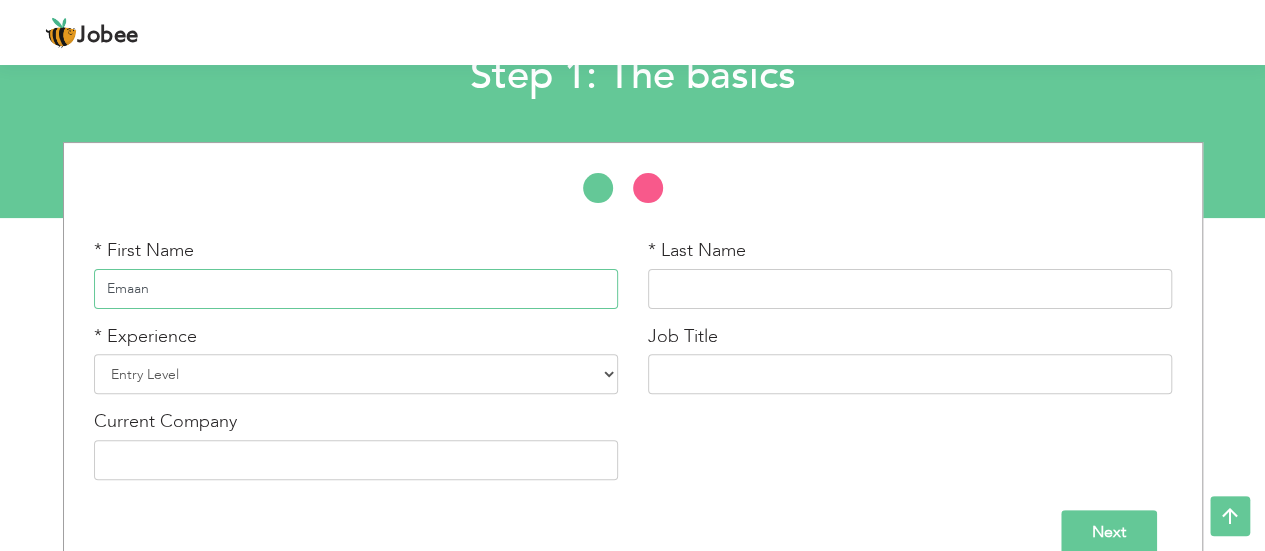 type on "Emaan" 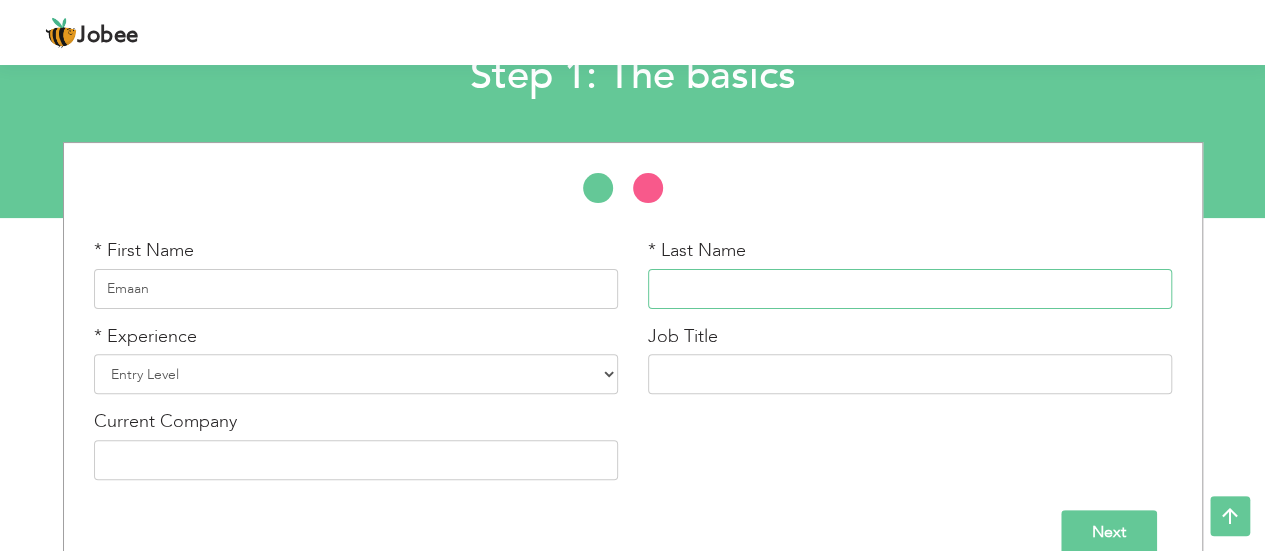 click at bounding box center (910, 289) 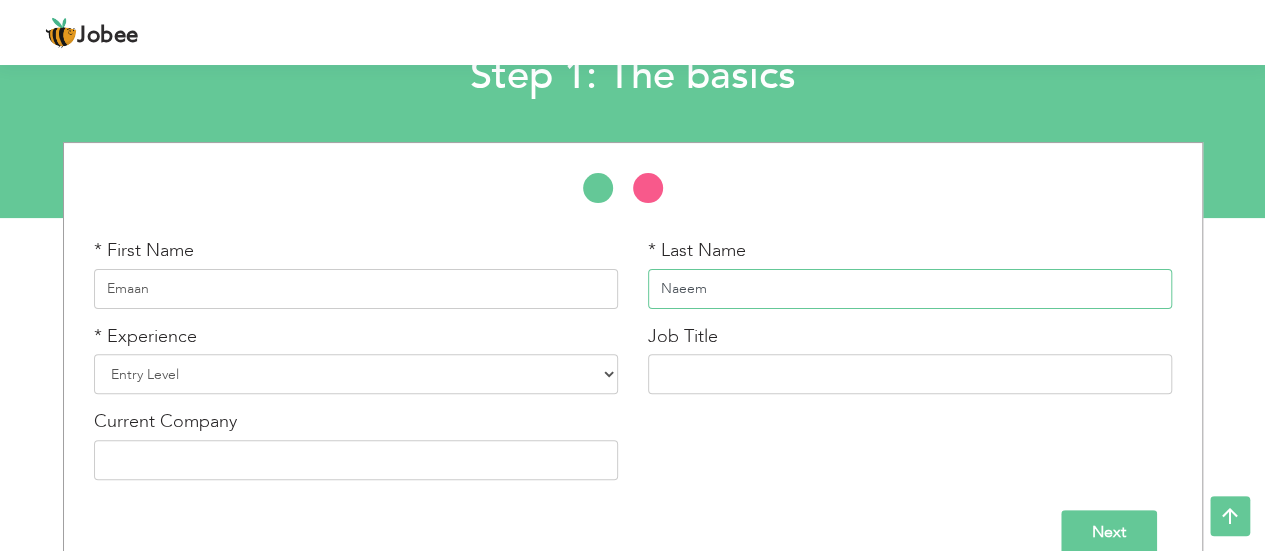 type on "Naeem" 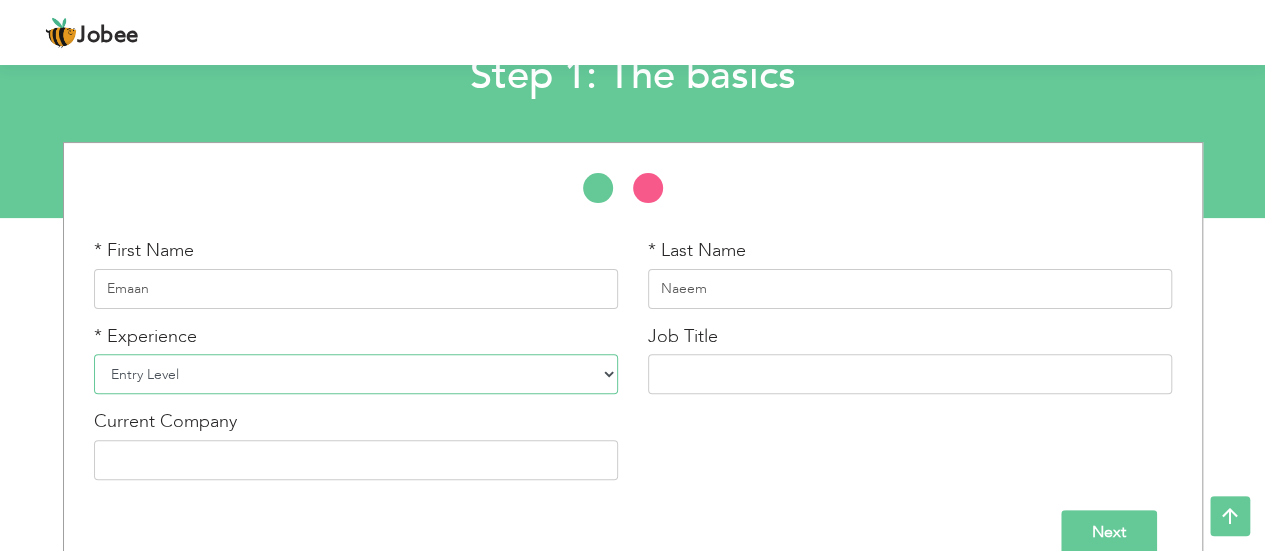 click on "Entry Level
Less than 1 Year
1 Year
2 Years
3 Years
4 Years
5 Years
6 Years
7 Years
8 Years
9 Years
10 Years
11 Years
12 Years
13 Years
14 Years
15 Years
16 Years
17 Years
18 Years
19 Years
20 Years
21 Years
22 Years
23 Years
24 Years
25 Years
26 Years
27 Years
28 Years
29 Years
30 Years
31 Years
32 Years
33 Years
34 Years
35 Years
More than 35 Years" at bounding box center [356, 374] 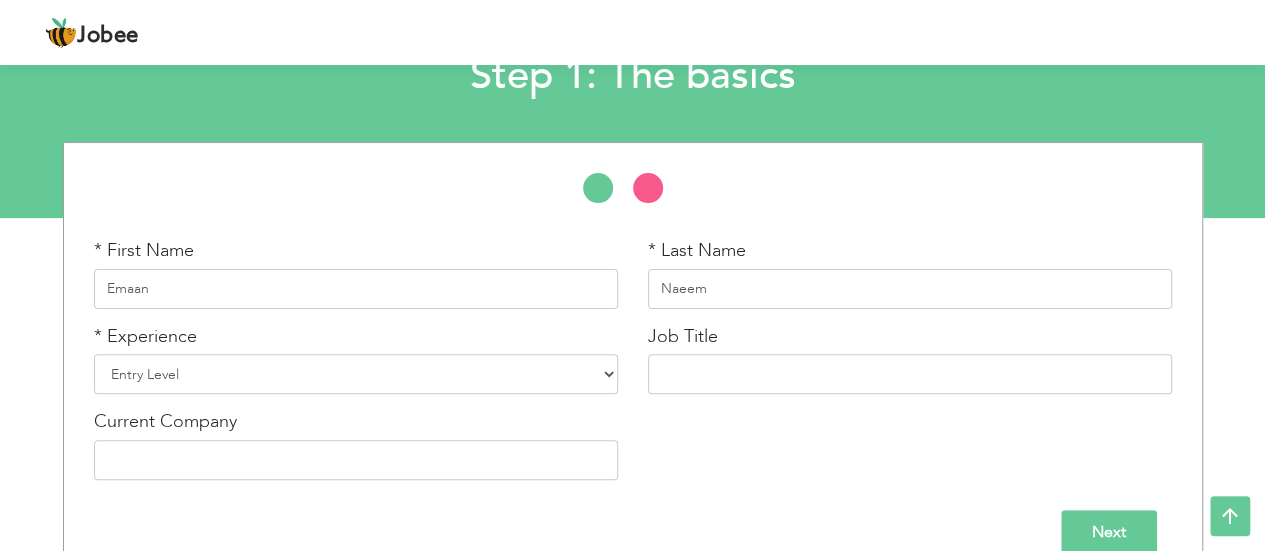 click on "Next" at bounding box center (633, 532) 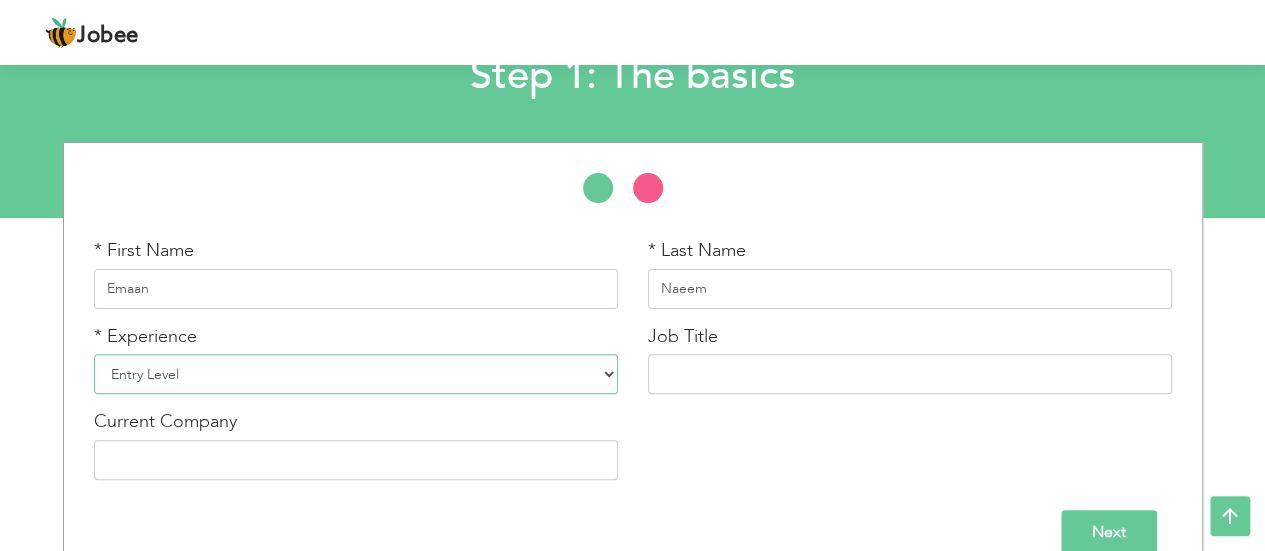 click on "Entry Level
Less than 1 Year
1 Year
2 Years
3 Years
4 Years
5 Years
6 Years
7 Years
8 Years
9 Years
10 Years
11 Years
12 Years
13 Years
14 Years
15 Years
16 Years
17 Years
18 Years
19 Years
20 Years
21 Years
22 Years
23 Years
24 Years
25 Years
26 Years
27 Years
28 Years
29 Years
30 Years
31 Years
32 Years
33 Years
34 Years
35 Years
More than 35 Years" at bounding box center (356, 374) 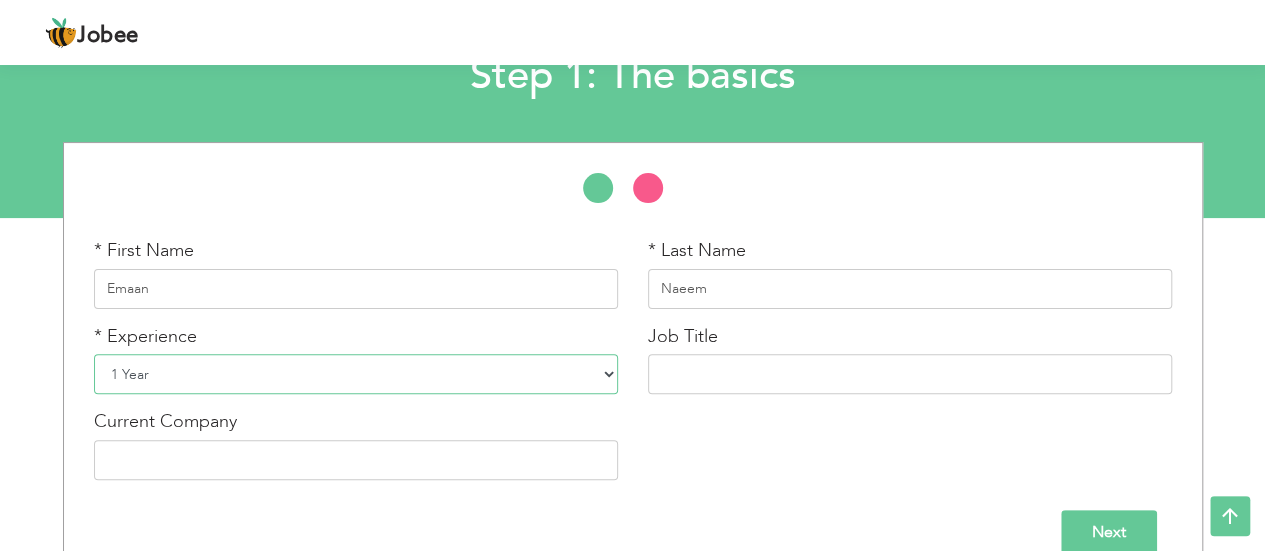 click on "Entry Level
Less than 1 Year
1 Year
2 Years
3 Years
4 Years
5 Years
6 Years
7 Years
8 Years
9 Years
10 Years
11 Years
12 Years
13 Years
14 Years
15 Years
16 Years
17 Years
18 Years
19 Years
20 Years
21 Years
22 Years
23 Years
24 Years
25 Years
26 Years
27 Years
28 Years
29 Years
30 Years
31 Years
32 Years
33 Years
34 Years
35 Years
More than 35 Years" at bounding box center [356, 374] 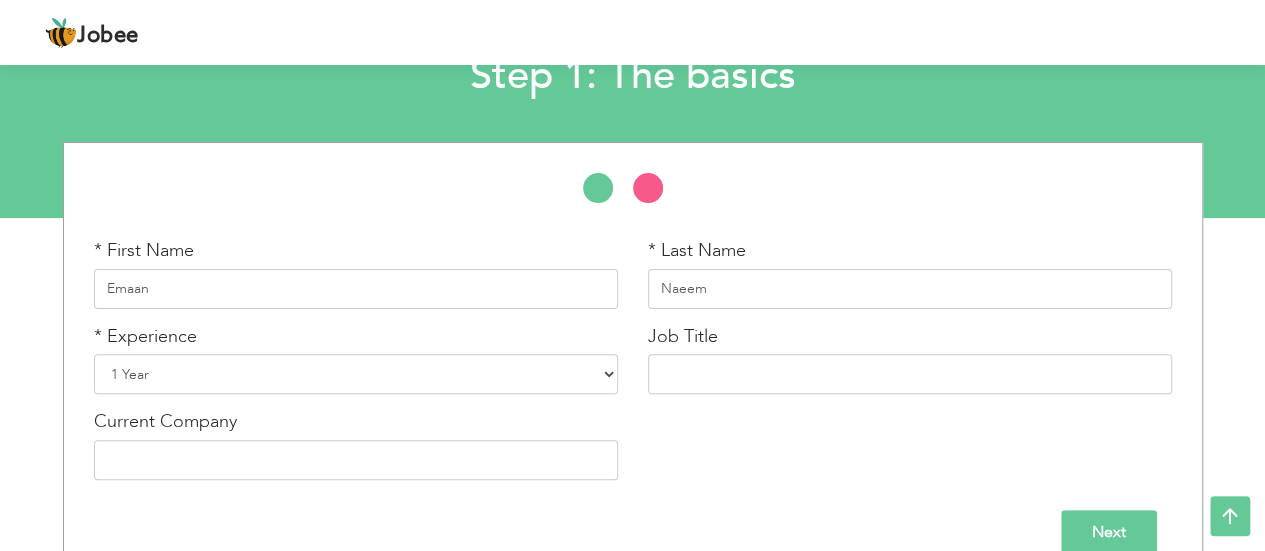 scroll, scrollTop: 173, scrollLeft: 0, axis: vertical 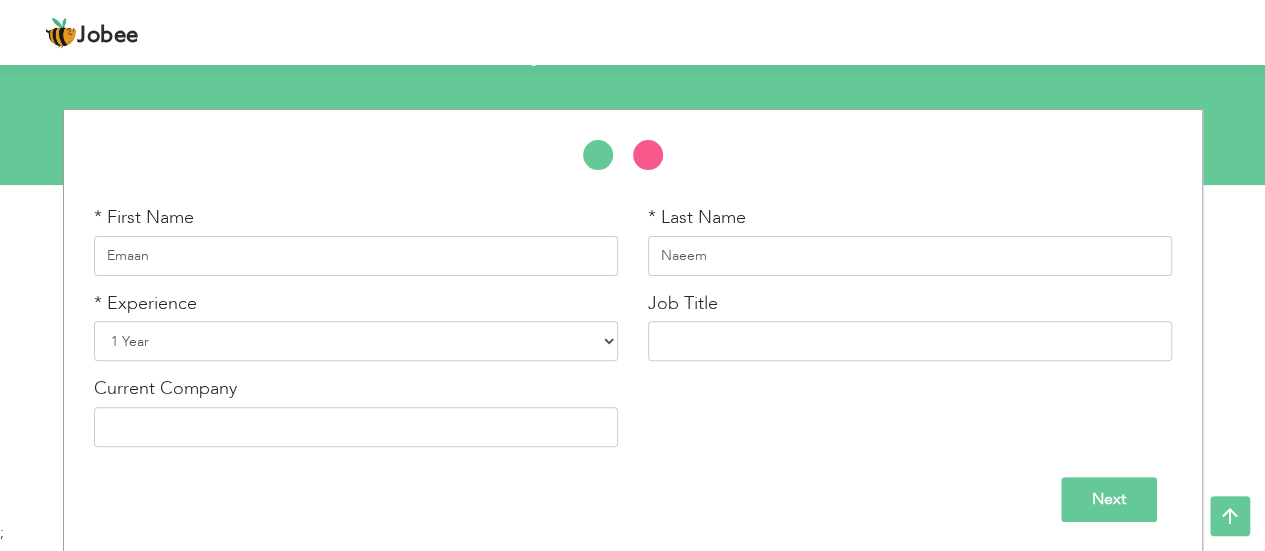 click on "Entry Level
Less than 1 Year
1 Year
2 Years
3 Years
4 Years
5 Years
6 Years
7 Years
8 Years
9 Years
10 Years
11 Years
12 Years
13 Years
14 Years
15 Years
16 Years
17 Years
18 Years
19 Years
20 Years
21 Years
22 Years
23 Years
24 Years
25 Years
26 Years
27 Years
28 Years
29 Years
30 Years
31 Years
32 Years
33 Years
34 Years
35 Years
More than 35 Years" at bounding box center (356, 341) 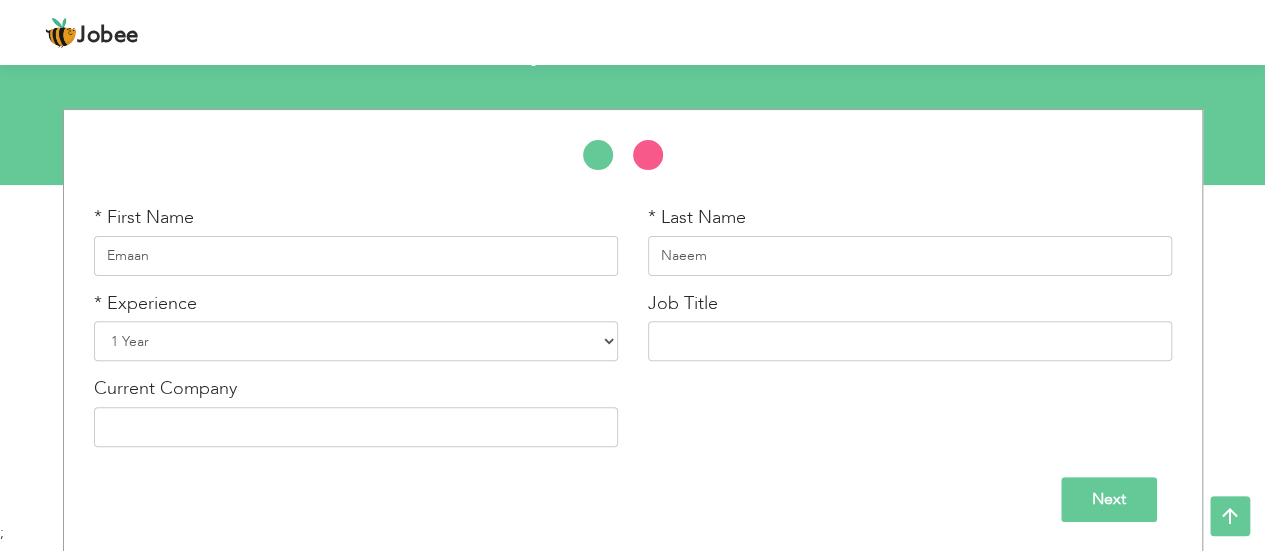 click on "* First Name
Emaan
* Last Name
Naeem
* Experience Entry Level
1 Year" at bounding box center [632, 331] 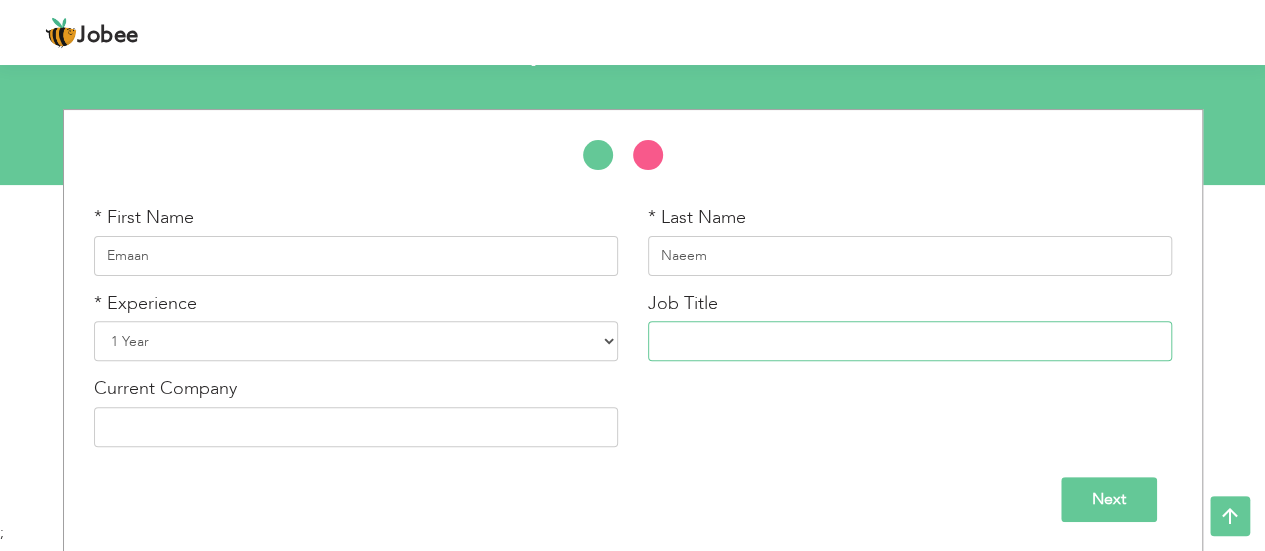 click at bounding box center [910, 341] 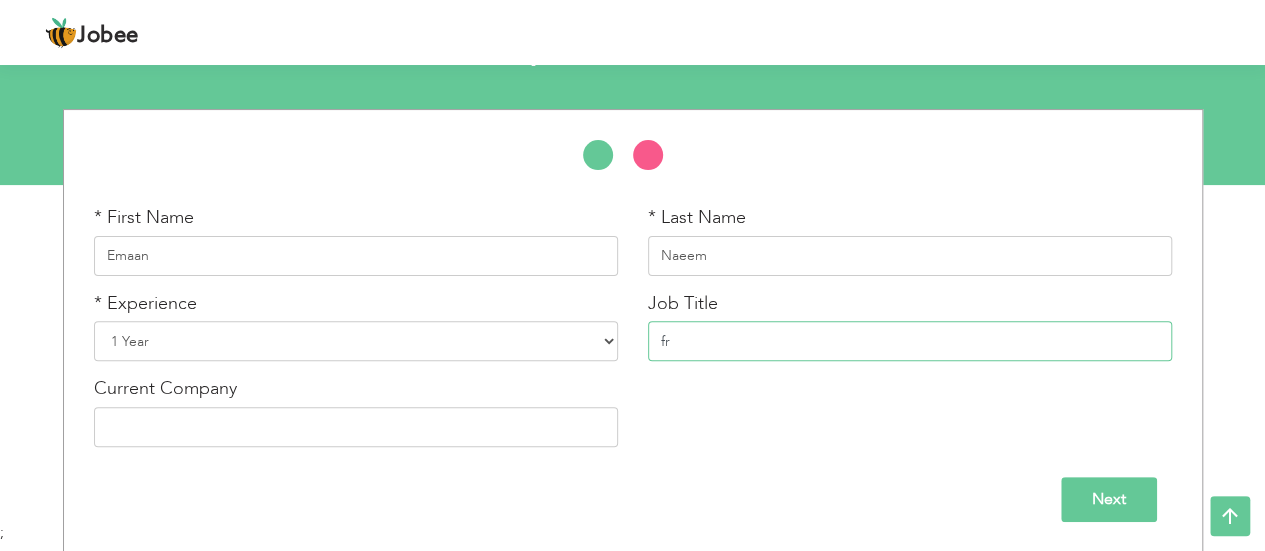 type on "f" 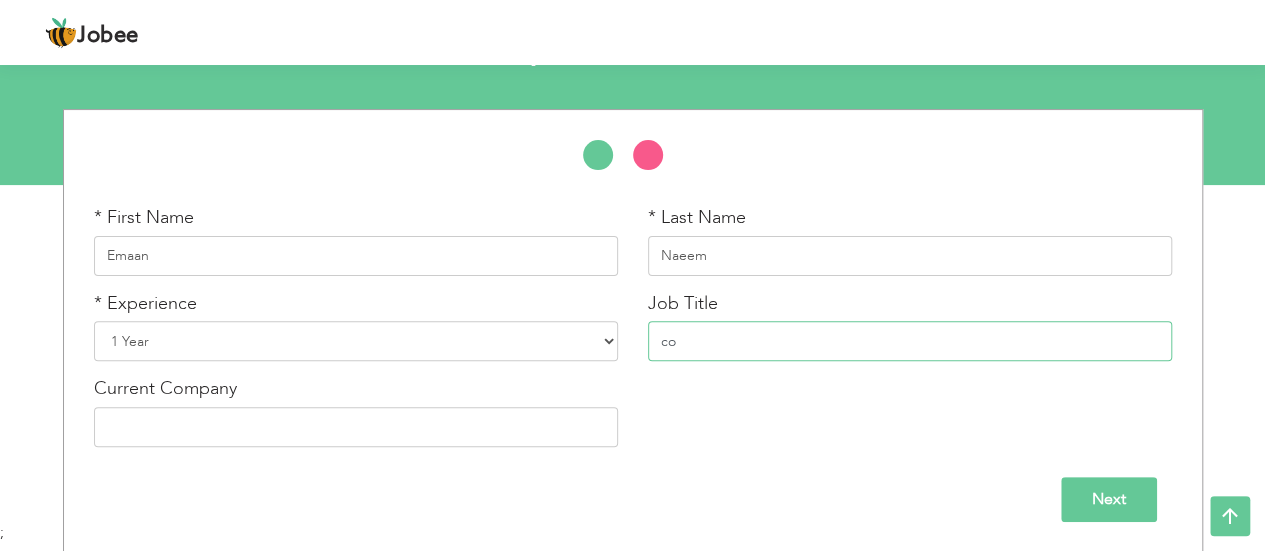 type on "c" 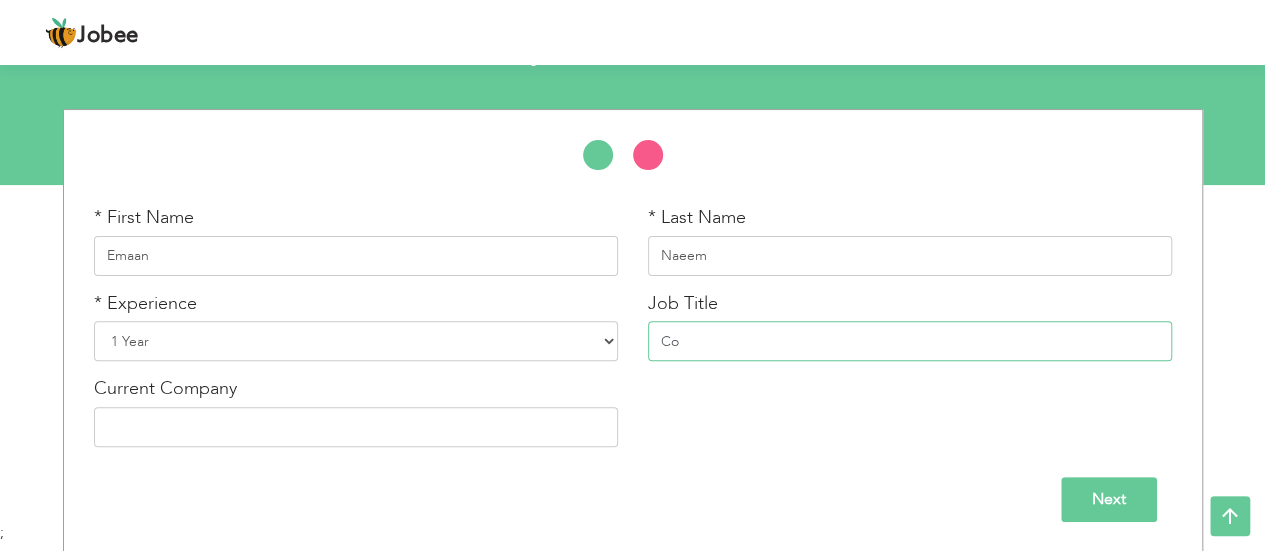type on "C" 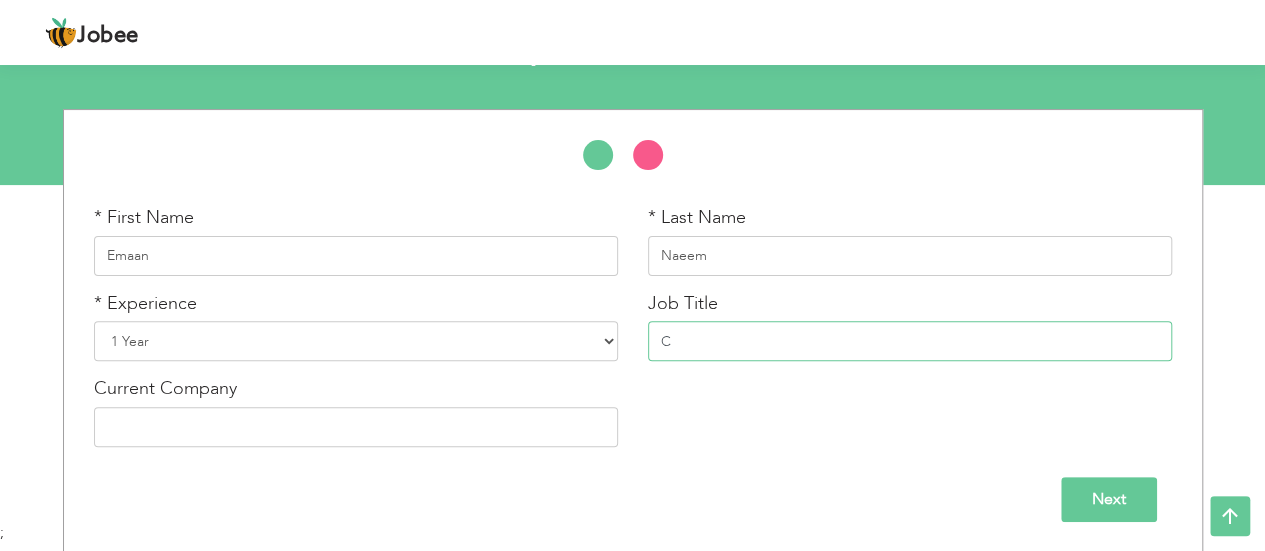 type 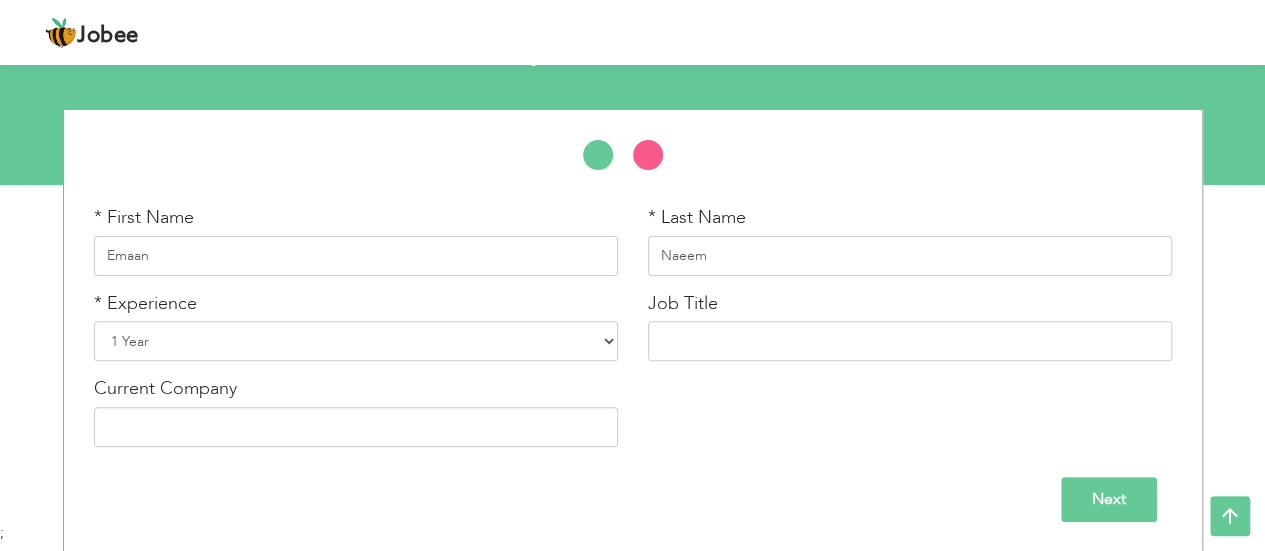 click on "Next" at bounding box center (1109, 499) 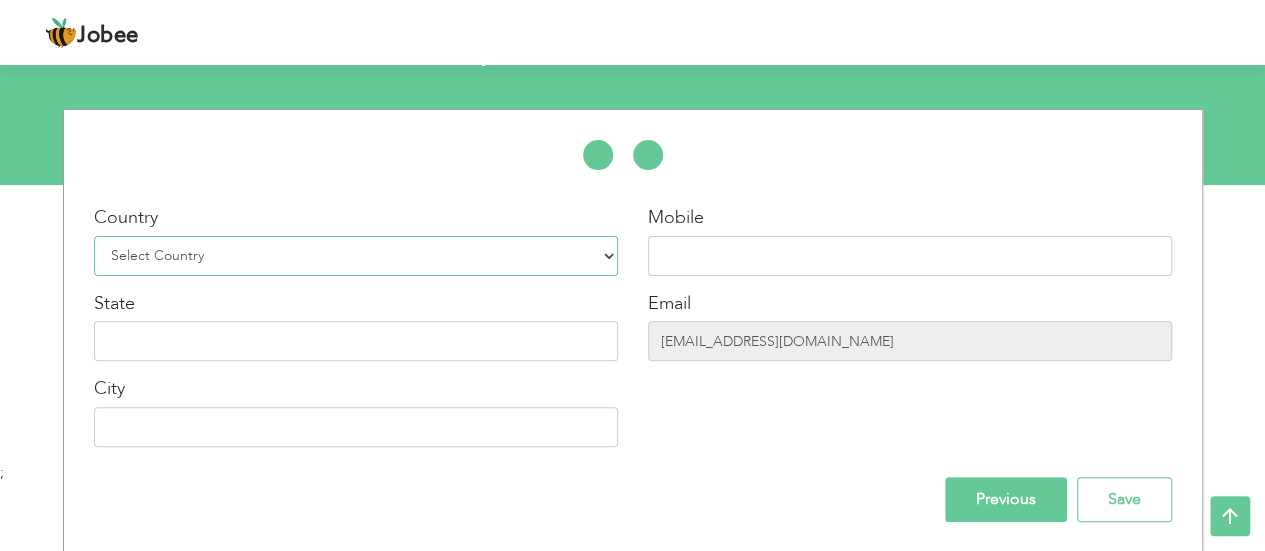 click on "Select Country
Afghanistan
Albania
Algeria
American Samoa
Andorra
Angola
Anguilla
Antarctica
Antigua and Barbuda
Argentina
Armenia
Aruba
Australia
Austria
Azerbaijan
Bahamas
Bahrain
Bangladesh
Barbados
Belarus
Belgium
Belize
Benin
Bermuda
Bhutan
Bolivia
Bosnia-Herzegovina
Botswana
Bouvet Island
Brazil
British Indian Ocean Territory
Brunei Darussalam
Bulgaria
Burkina Faso
Burundi
Cambodia
Cameroon
Canada
Cape Verde
Cayman Islands
Central African Republic
Chad
Chile
China
Christmas Island
Cocos (Keeling) Islands
Colombia
Comoros
Congo
Congo, Dem. Republic
Cook Islands
Costa Rica
Croatia
Cuba
Cyprus
Czech Rep
Denmark
Djibouti
Dominica
Dominican Republic
Ecuador
Egypt
El Salvador
Equatorial Guinea
Eritrea
Estonia
Ethiopia
European Union
Falkland Islands (Malvinas)
Faroe Islands
Fiji
Finland
France
French Guiana
French Southern Territories
Gabon
Gambia
Georgia" at bounding box center (356, 256) 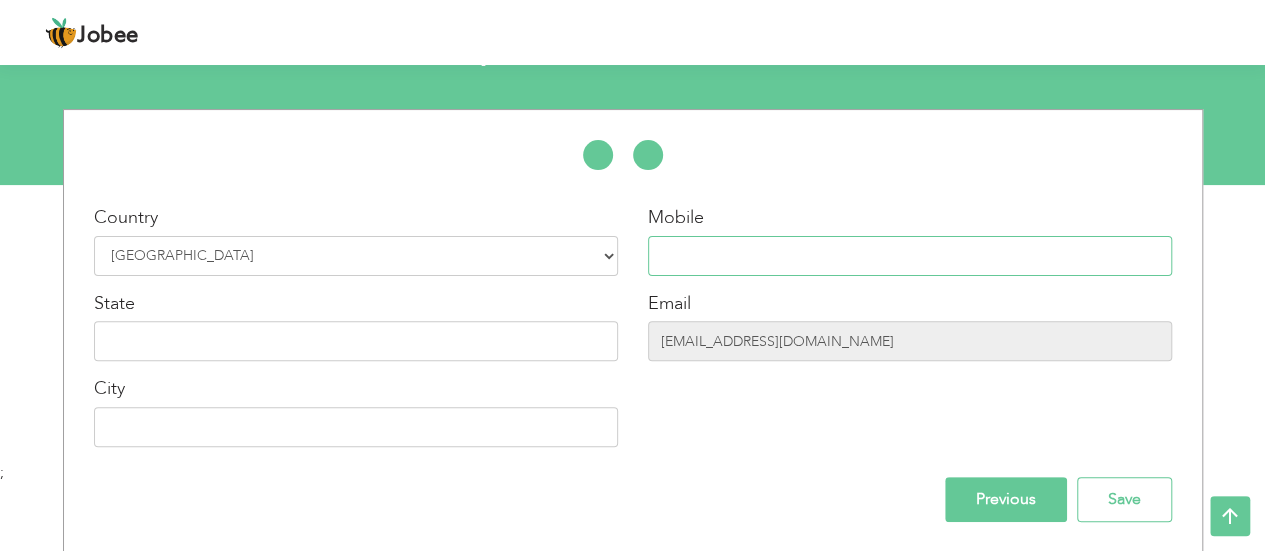 click at bounding box center (910, 256) 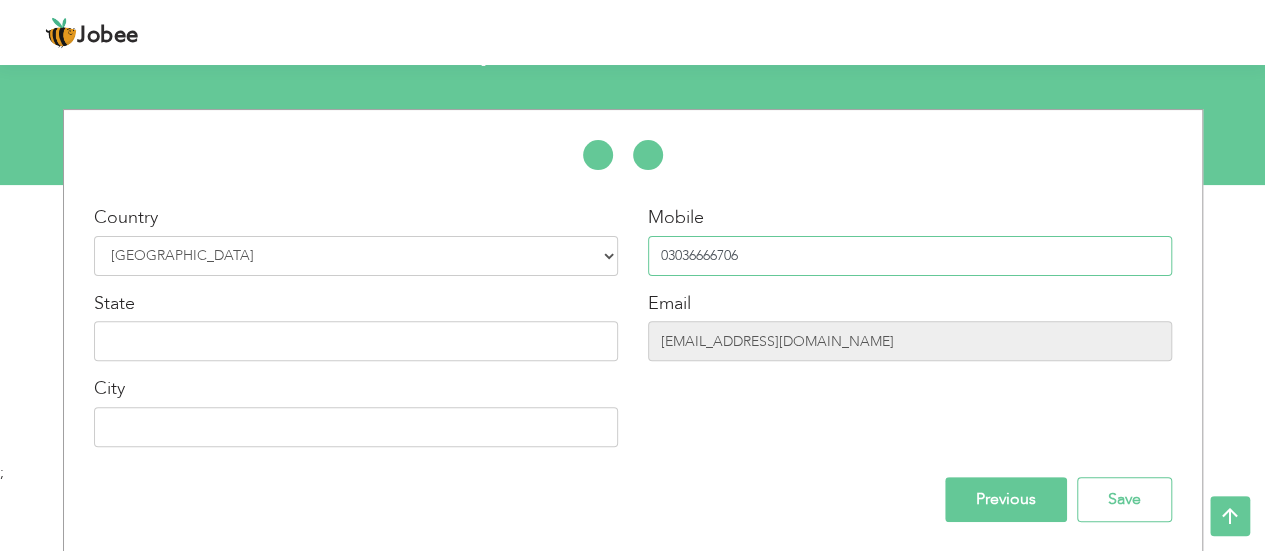 type on "03036666706" 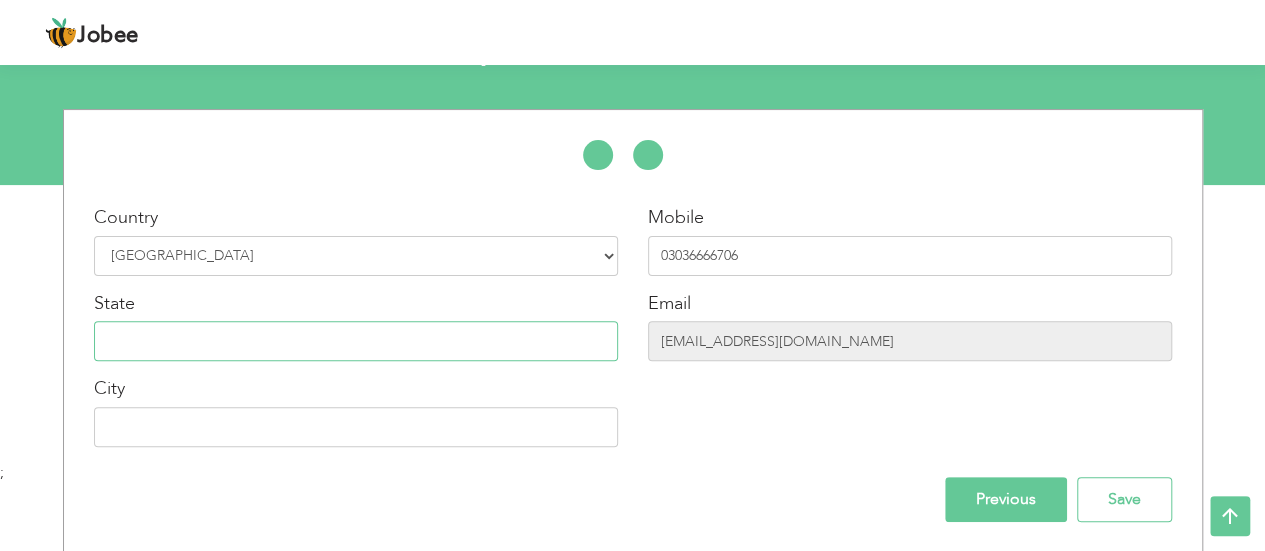 click at bounding box center (356, 341) 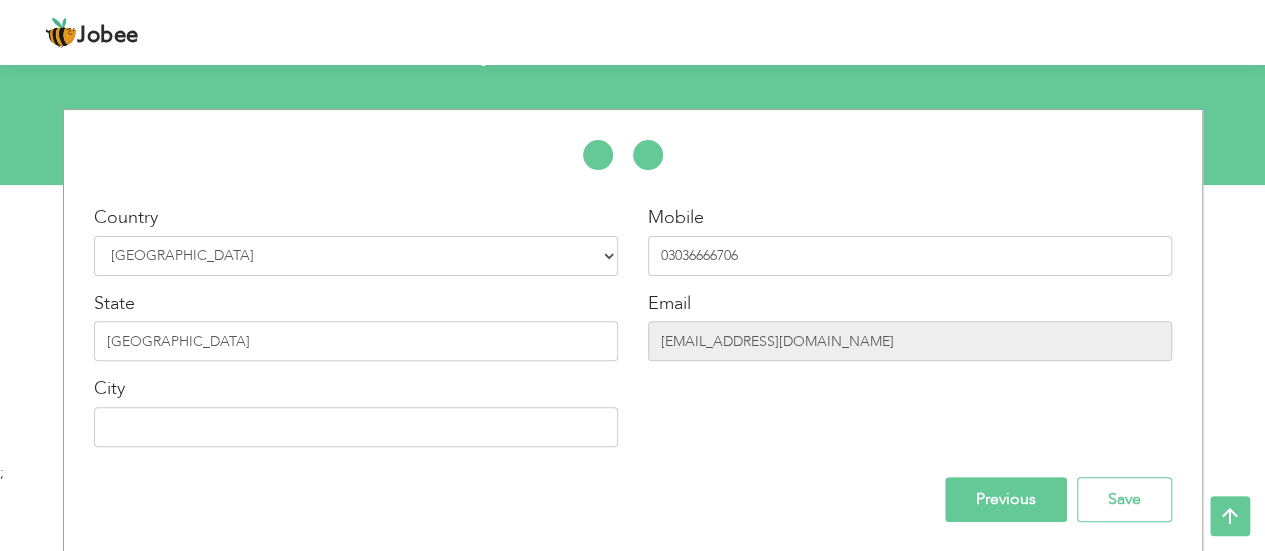 type on "lahore" 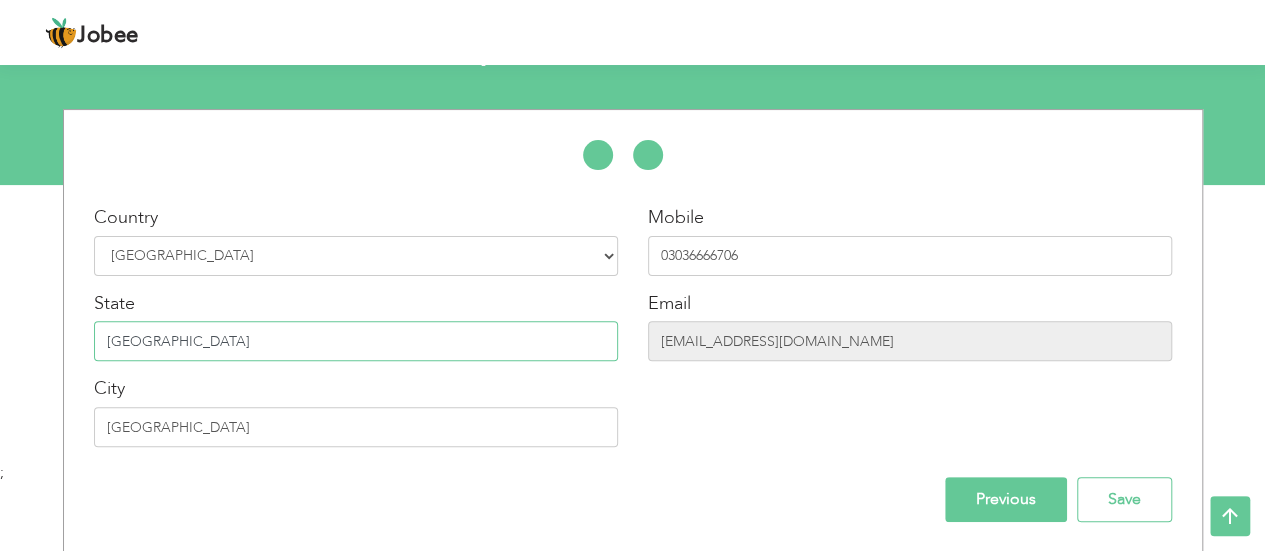 click on "punjab" at bounding box center (356, 341) 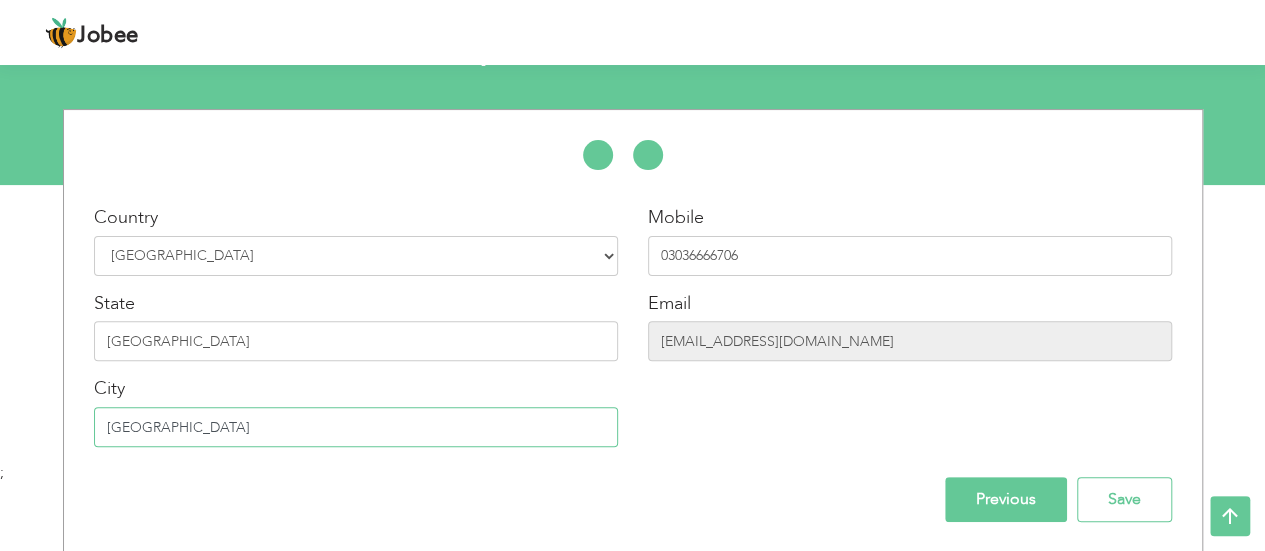 click on "lahore" at bounding box center [356, 427] 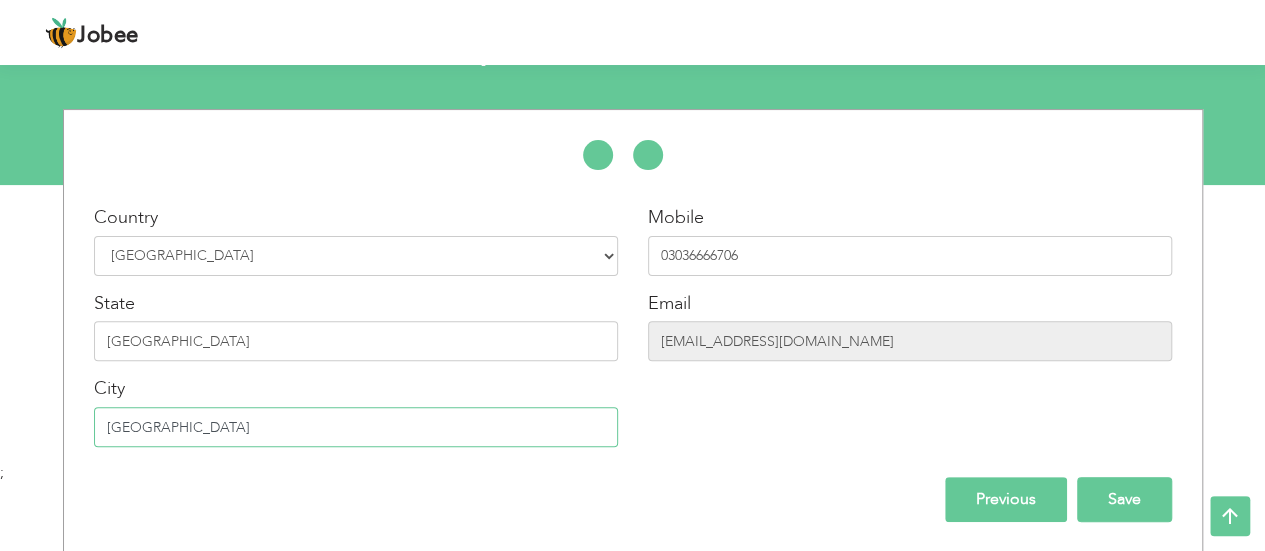 type on "[GEOGRAPHIC_DATA]" 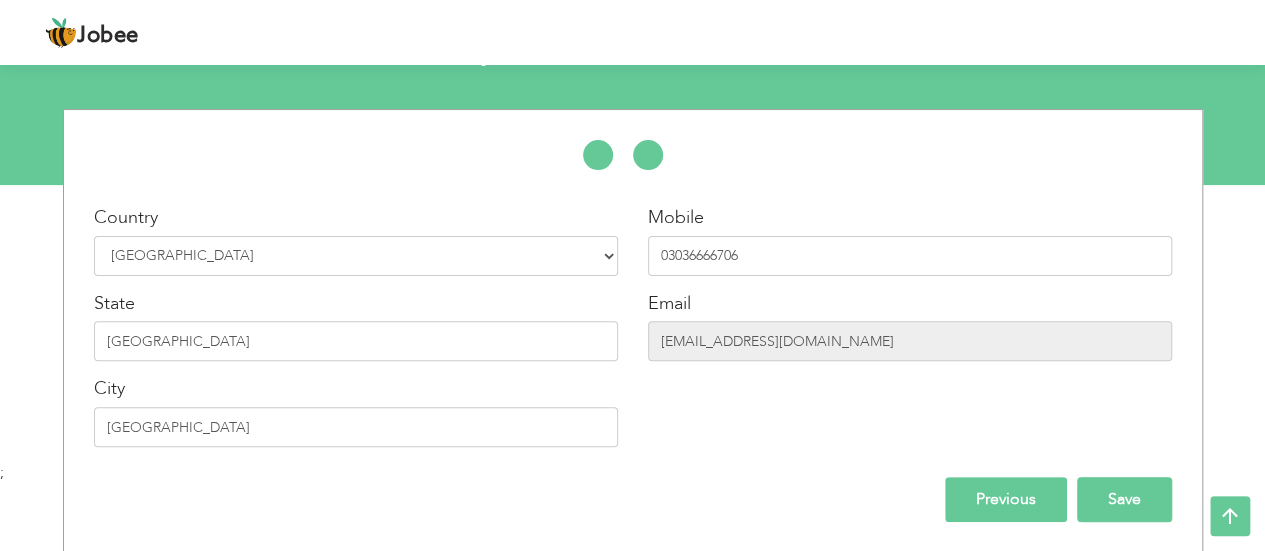 click on "Save" at bounding box center (1124, 499) 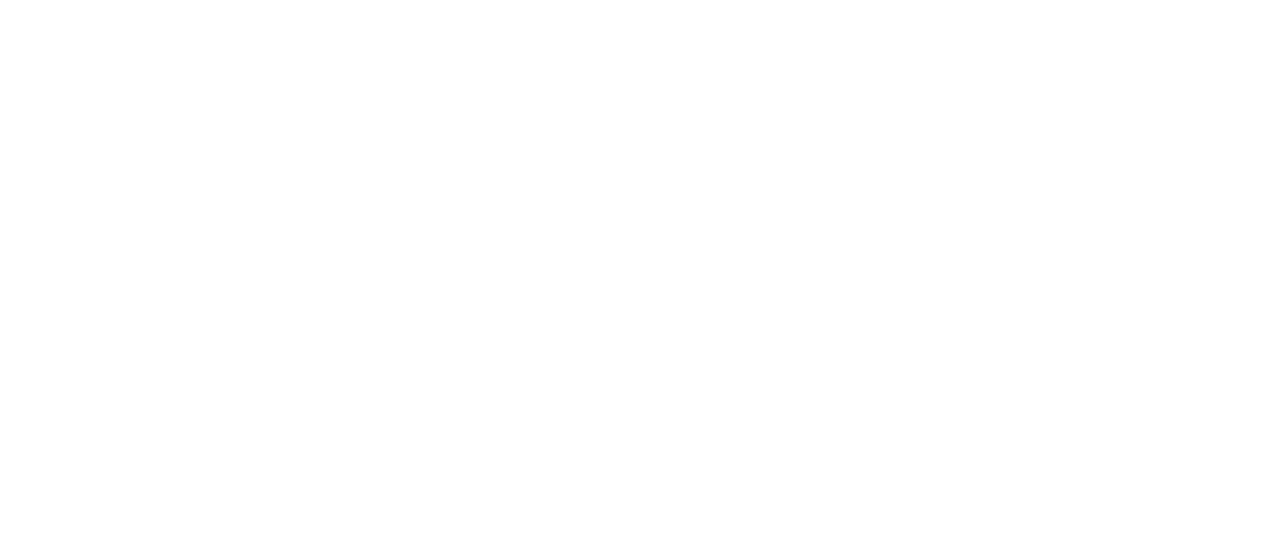scroll, scrollTop: 0, scrollLeft: 0, axis: both 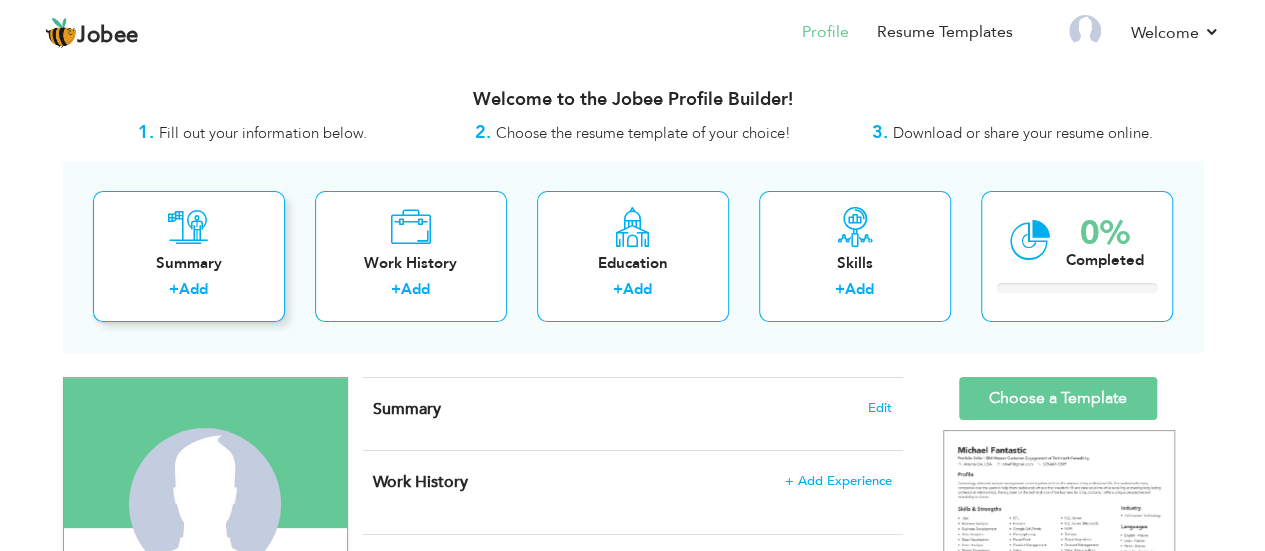click on "Summary
+  Add" at bounding box center (189, 256) 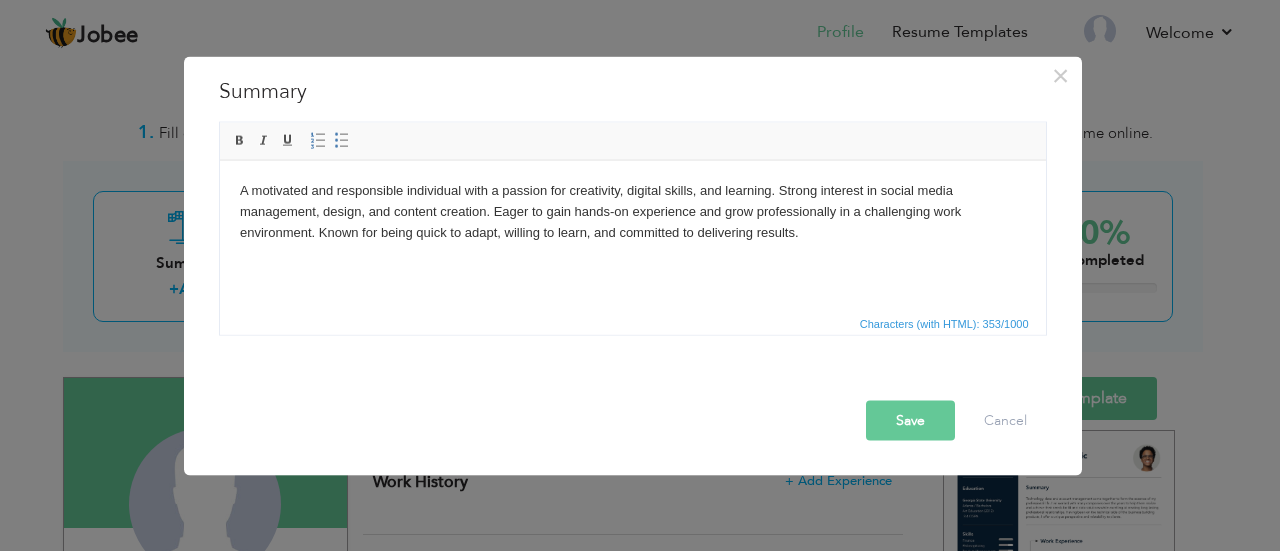 click on "Save" at bounding box center (910, 420) 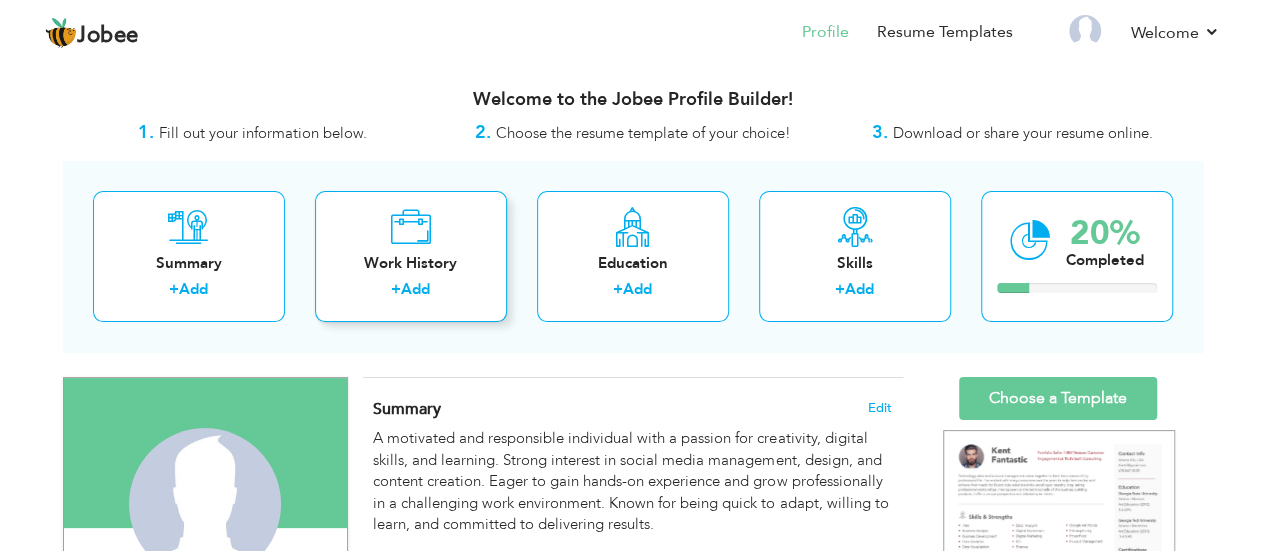 click on "Add" at bounding box center [415, 289] 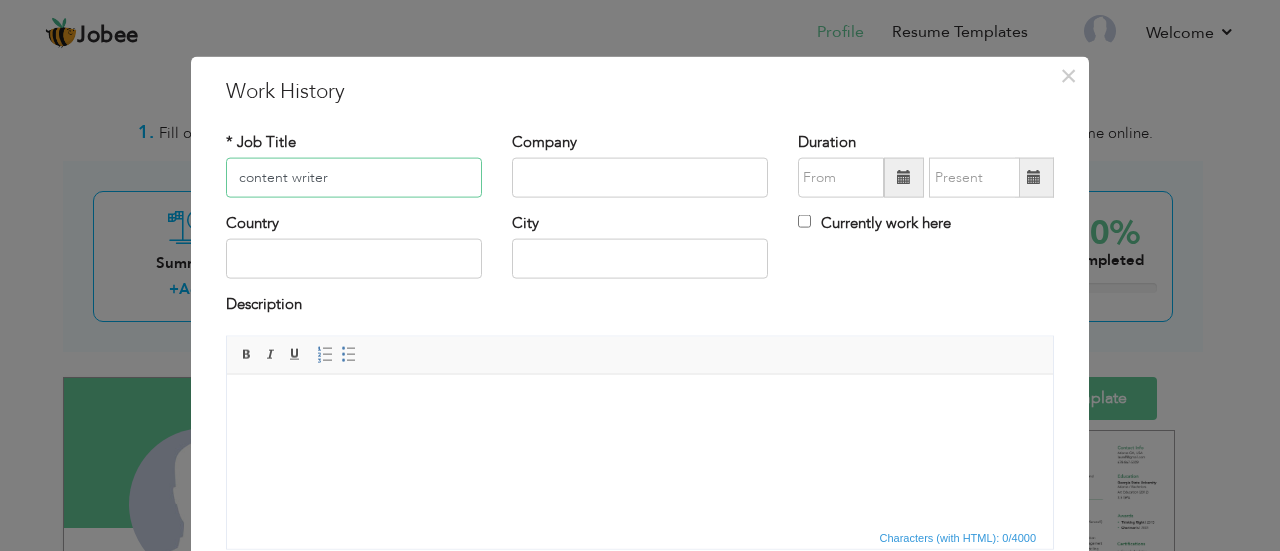 type on "content writer" 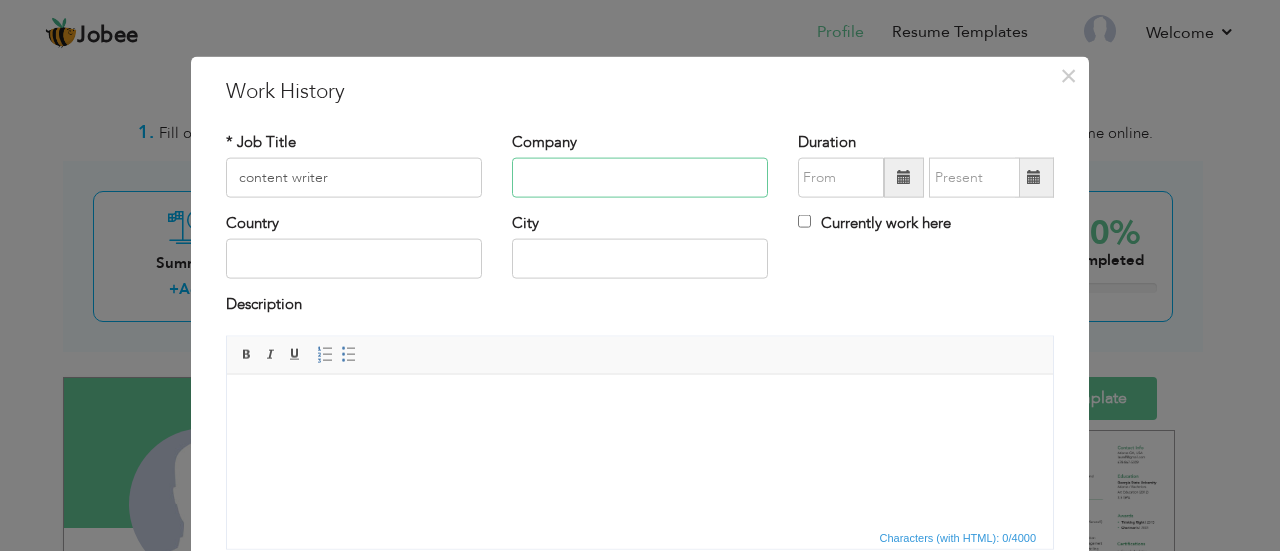 click at bounding box center (640, 178) 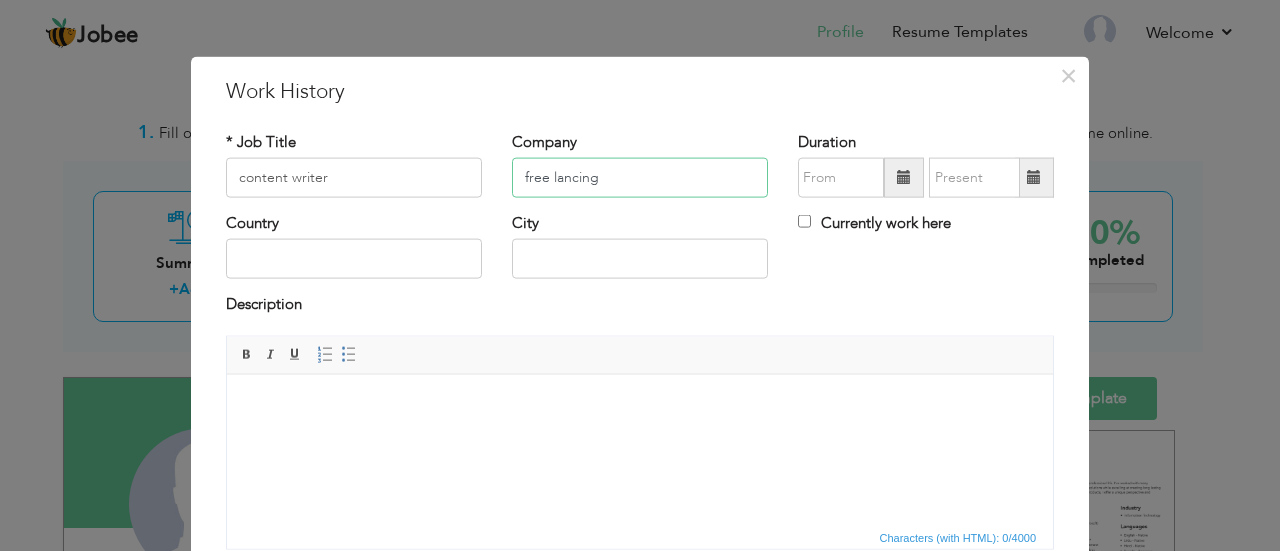 type on "free lancing" 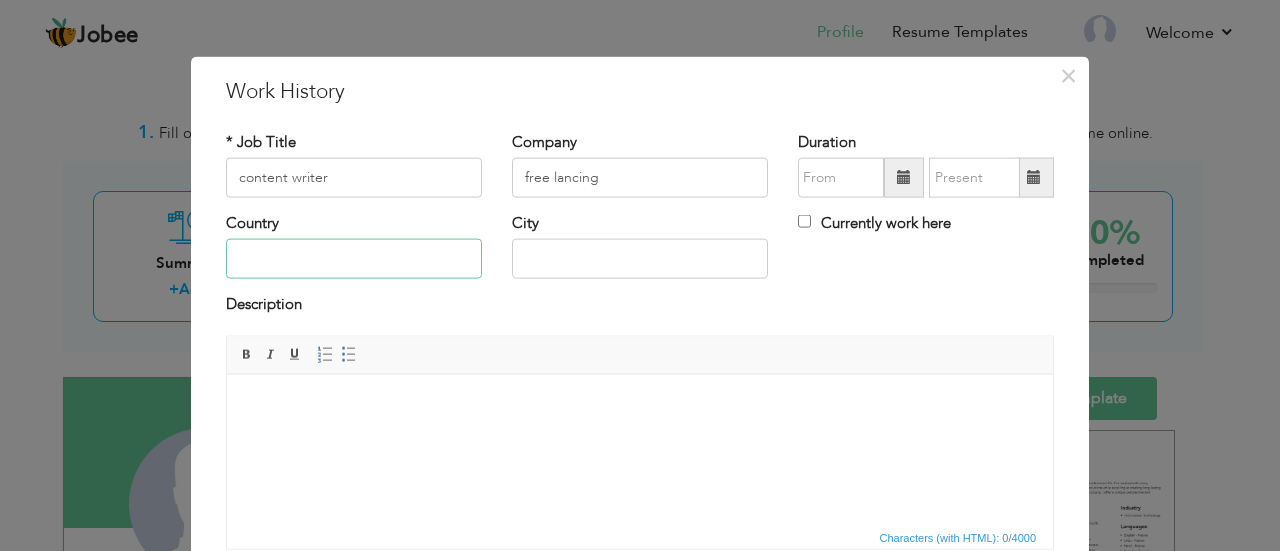 click at bounding box center (354, 259) 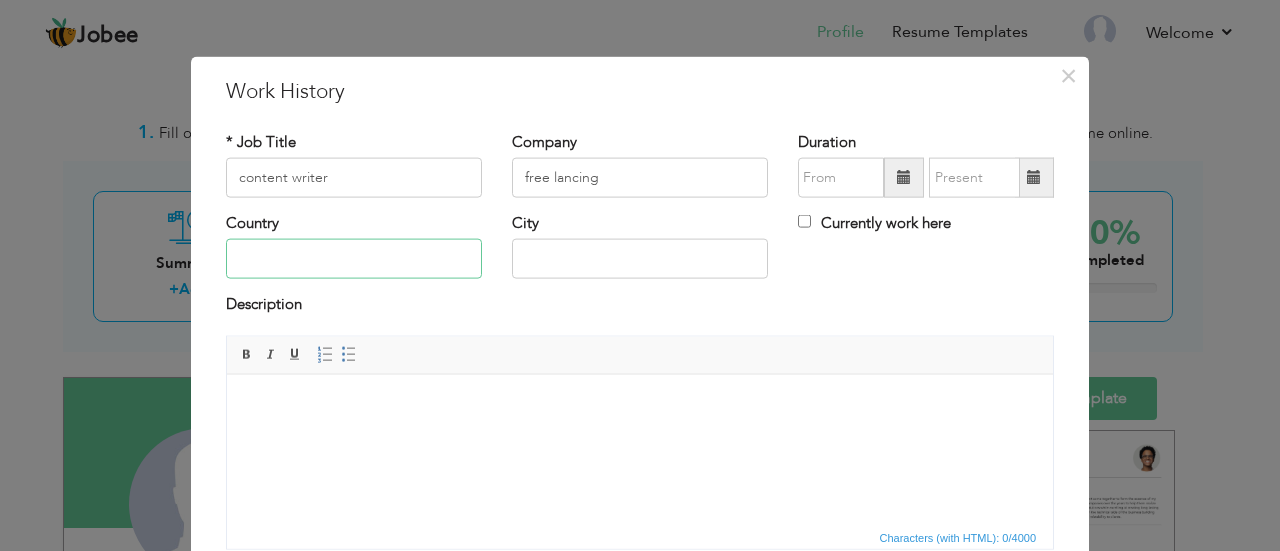type on "[GEOGRAPHIC_DATA]" 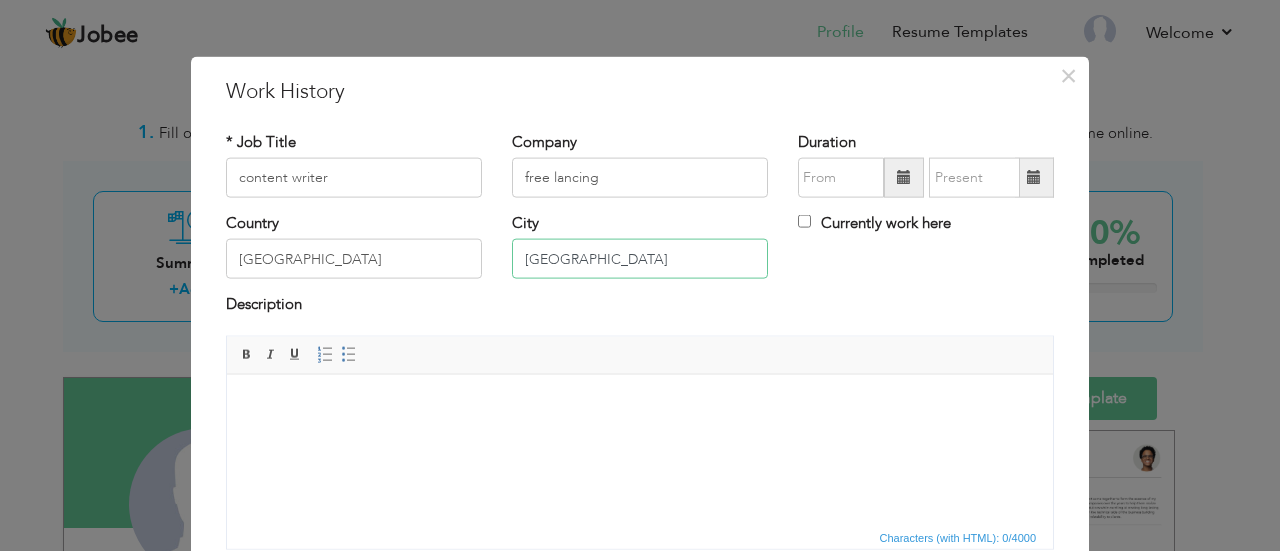 click on "lahore" at bounding box center (640, 259) 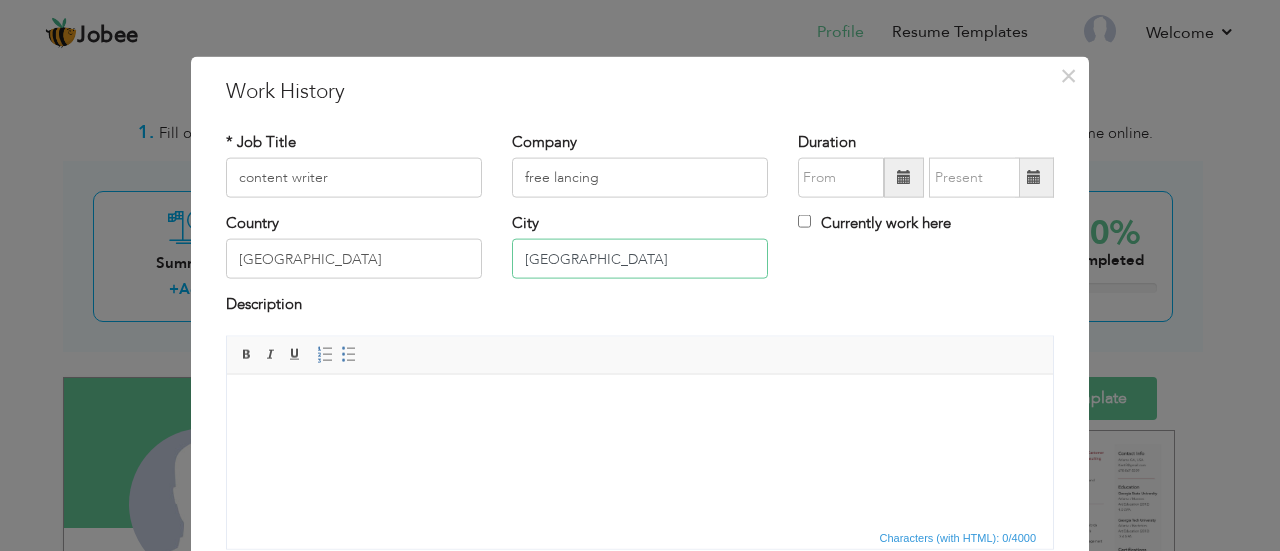 type on "[GEOGRAPHIC_DATA]" 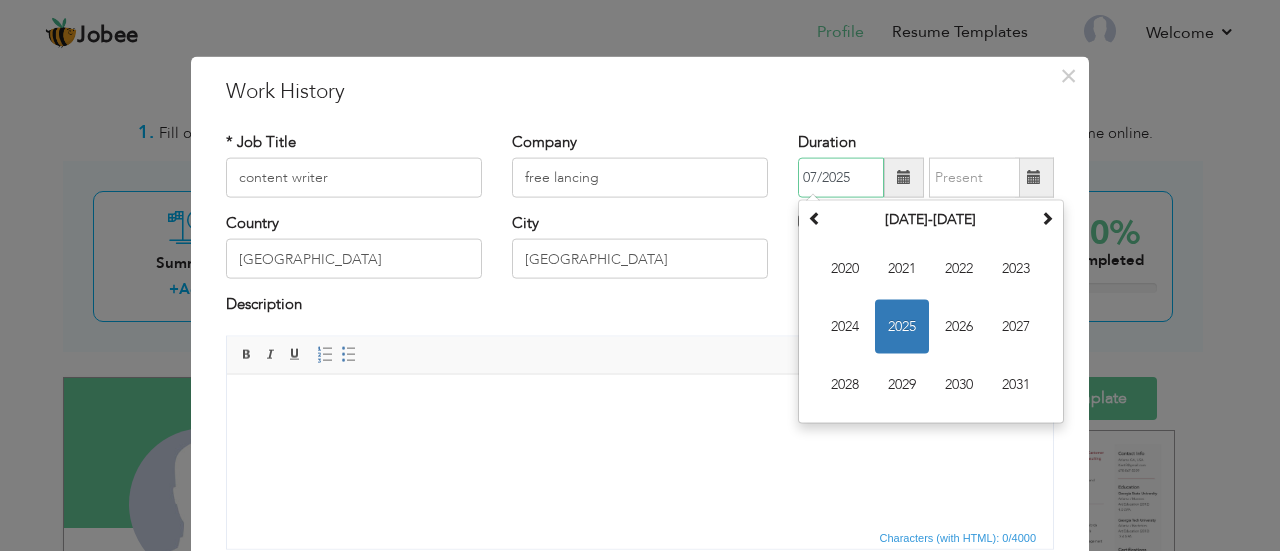 click on "07/2025" at bounding box center [841, 178] 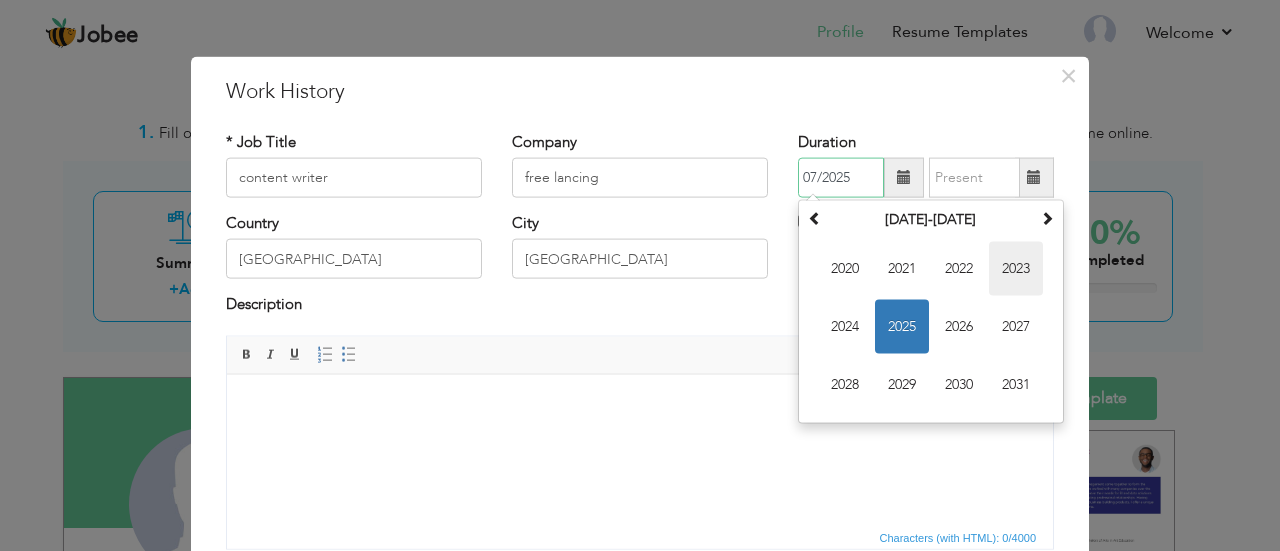 click on "2023" at bounding box center [1016, 269] 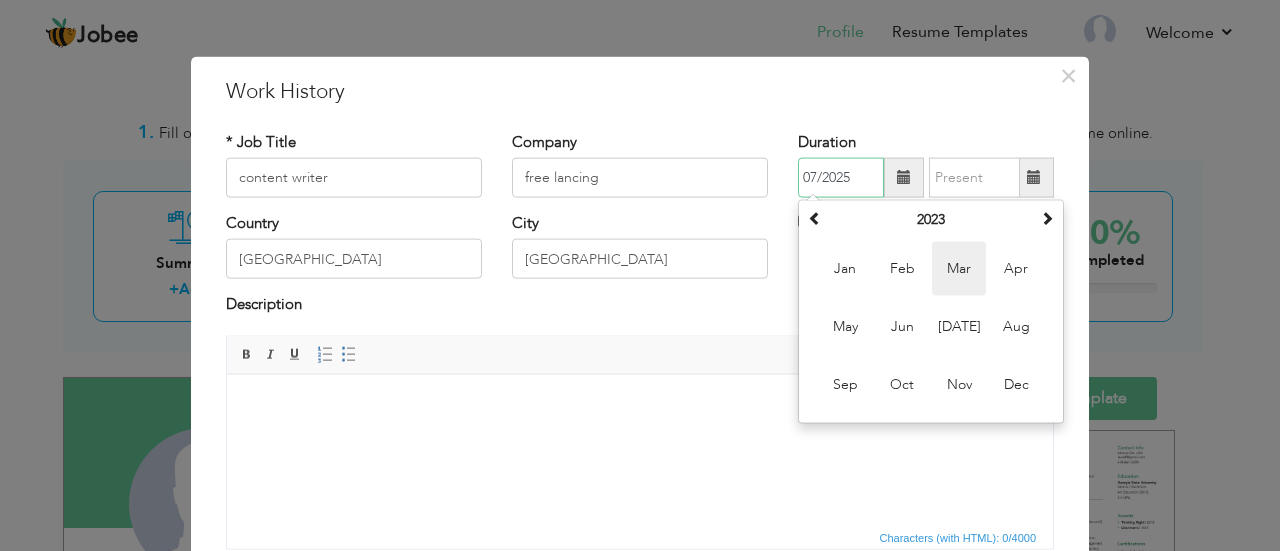 click on "Mar" at bounding box center (959, 269) 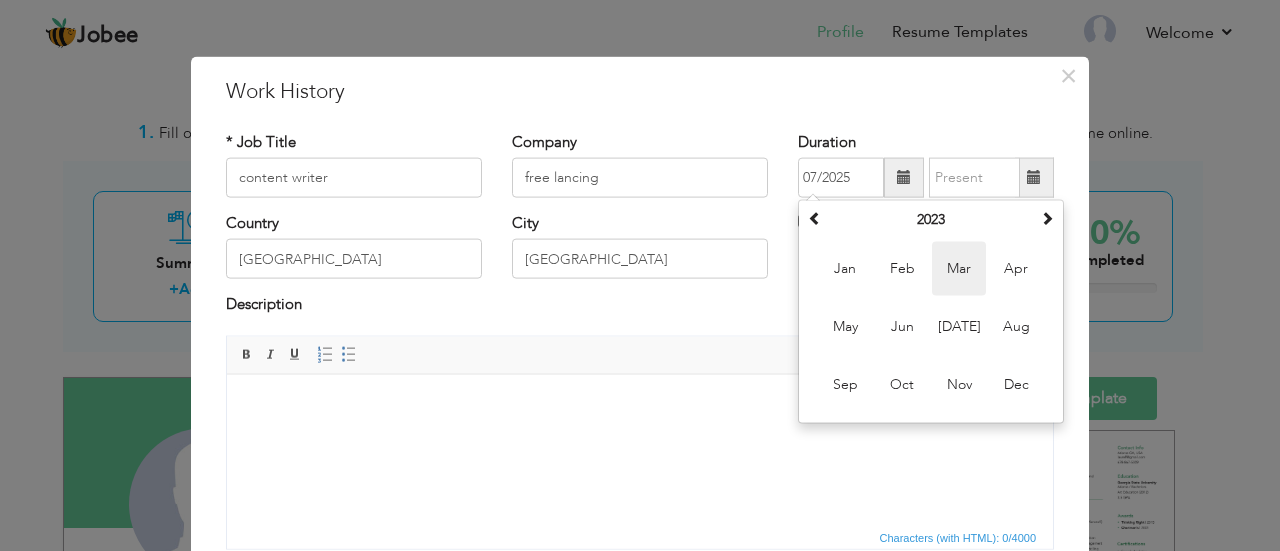 type on "03/2023" 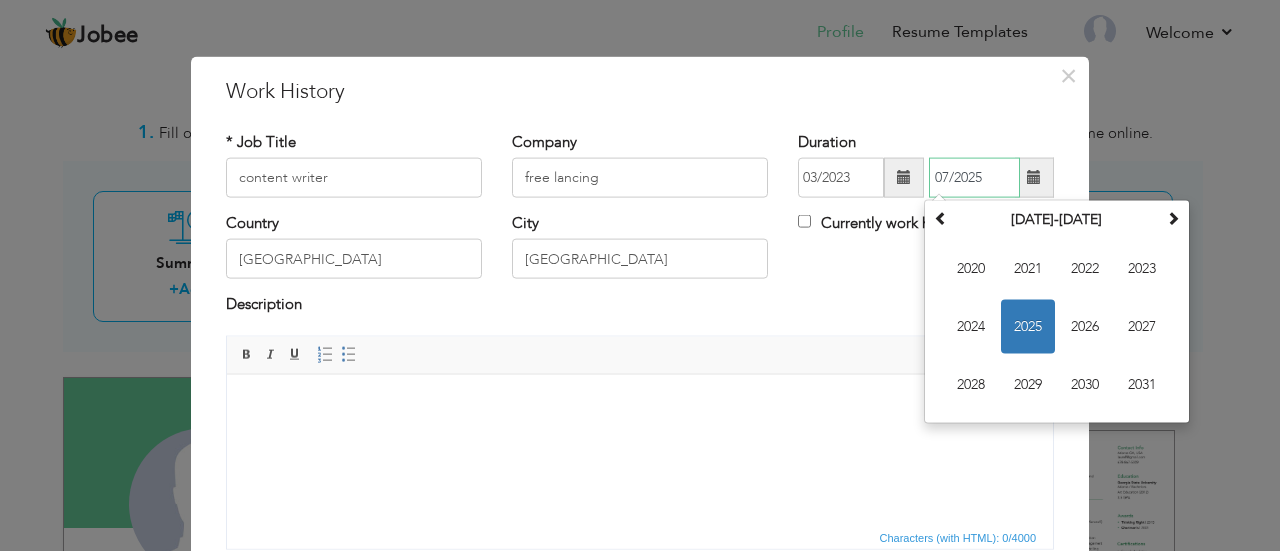 click on "07/2025" at bounding box center (974, 178) 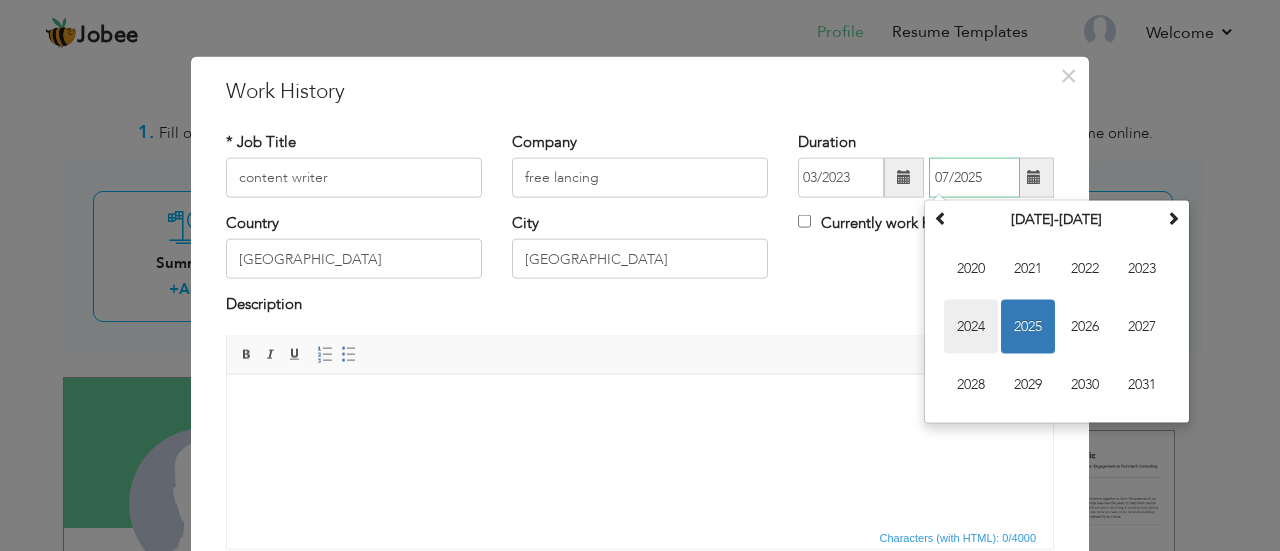 click on "2024" at bounding box center (971, 327) 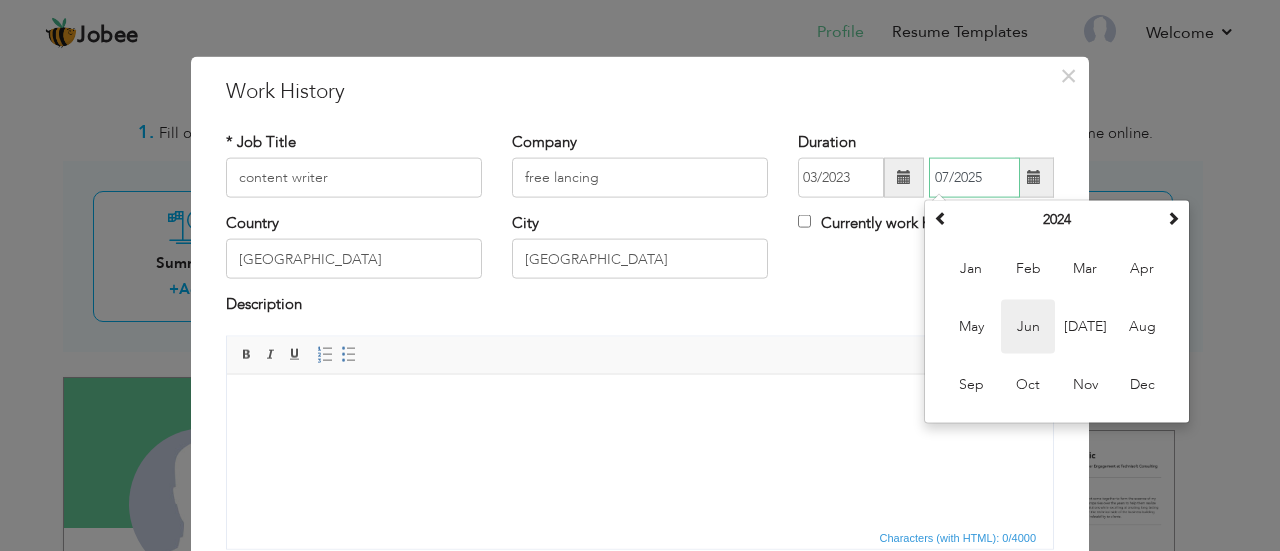 click on "Jun" at bounding box center (1028, 327) 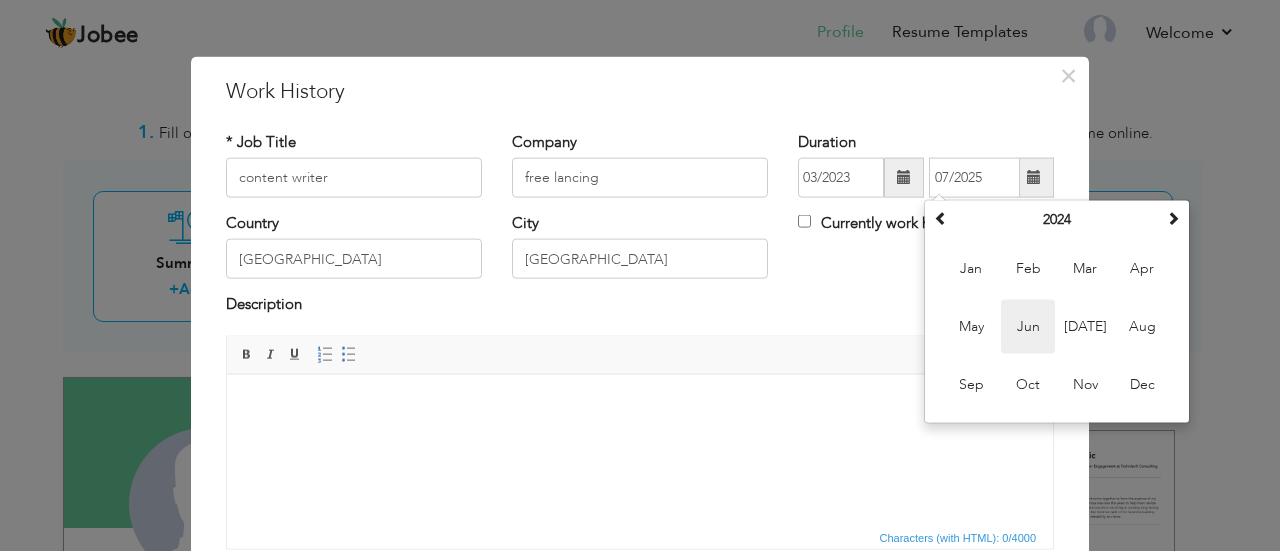 type on "06/2024" 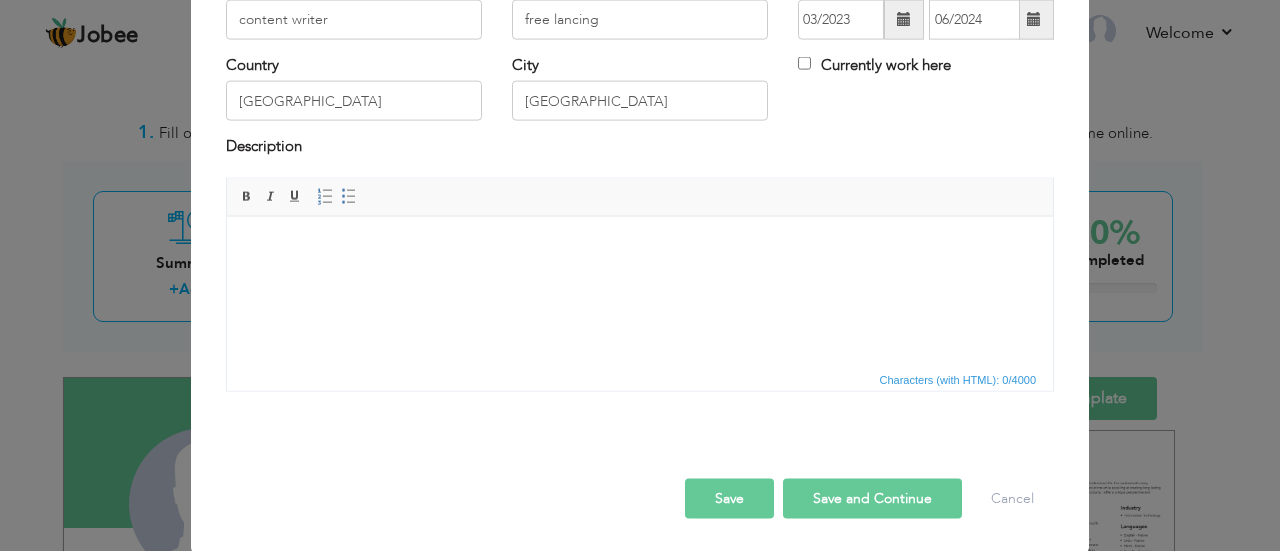 scroll, scrollTop: 158, scrollLeft: 0, axis: vertical 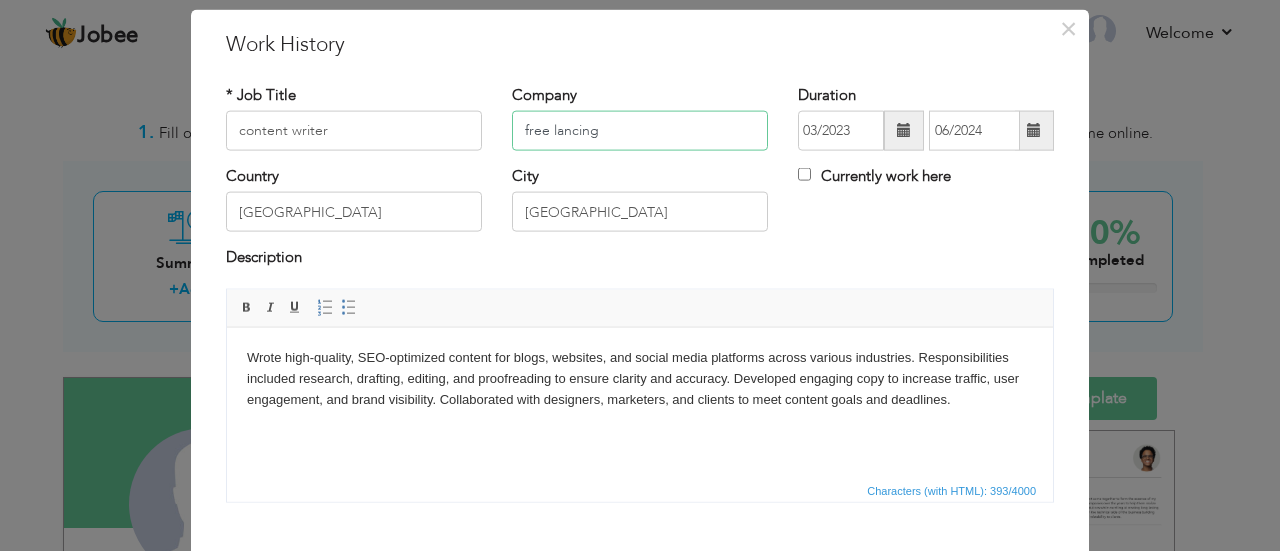 click on "free lancing" at bounding box center (640, 131) 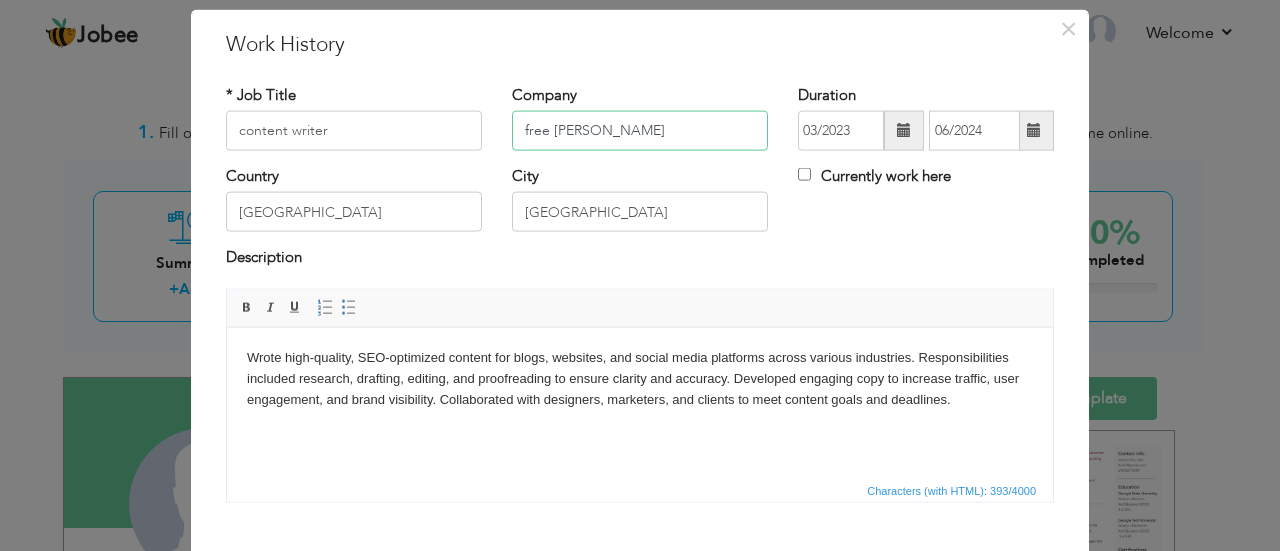 type on "free [PERSON_NAME]" 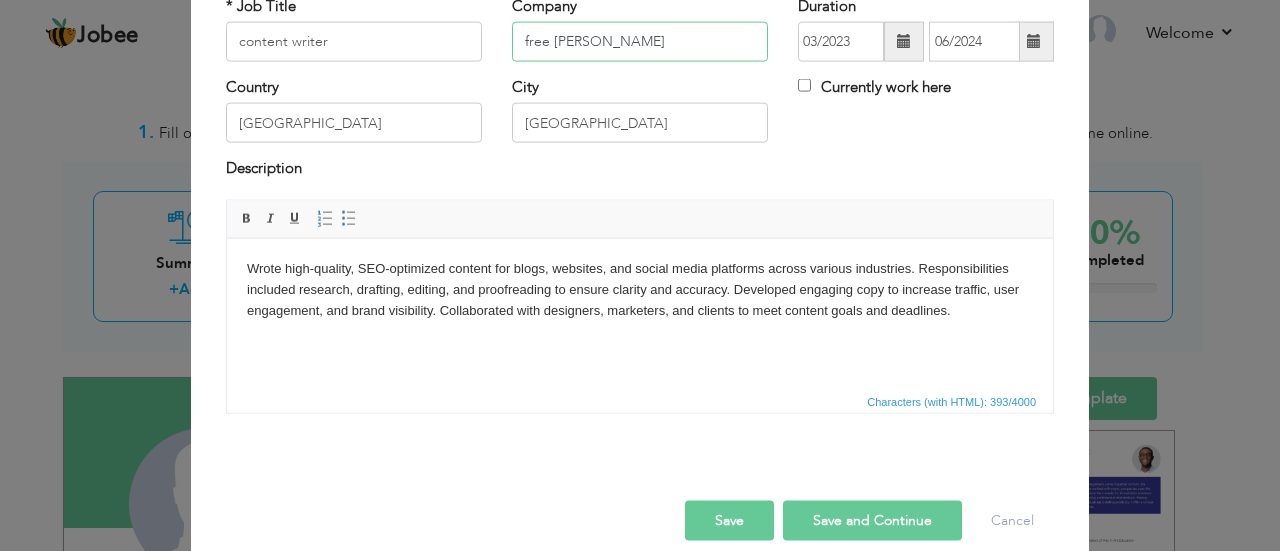 scroll, scrollTop: 158, scrollLeft: 0, axis: vertical 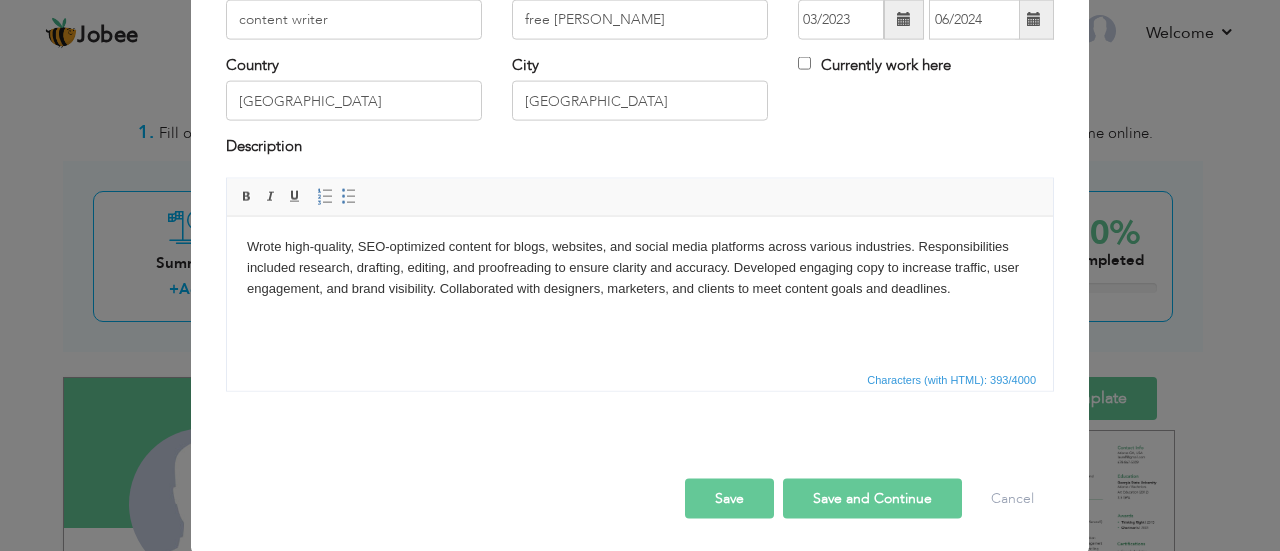 click on "Save and Continue" at bounding box center [872, 498] 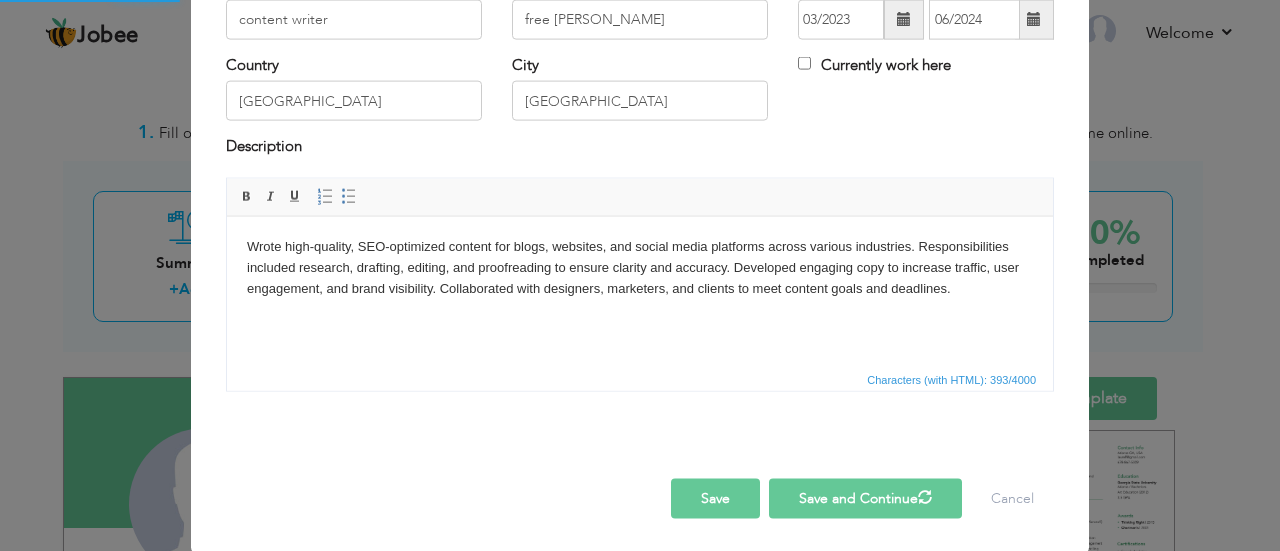 type 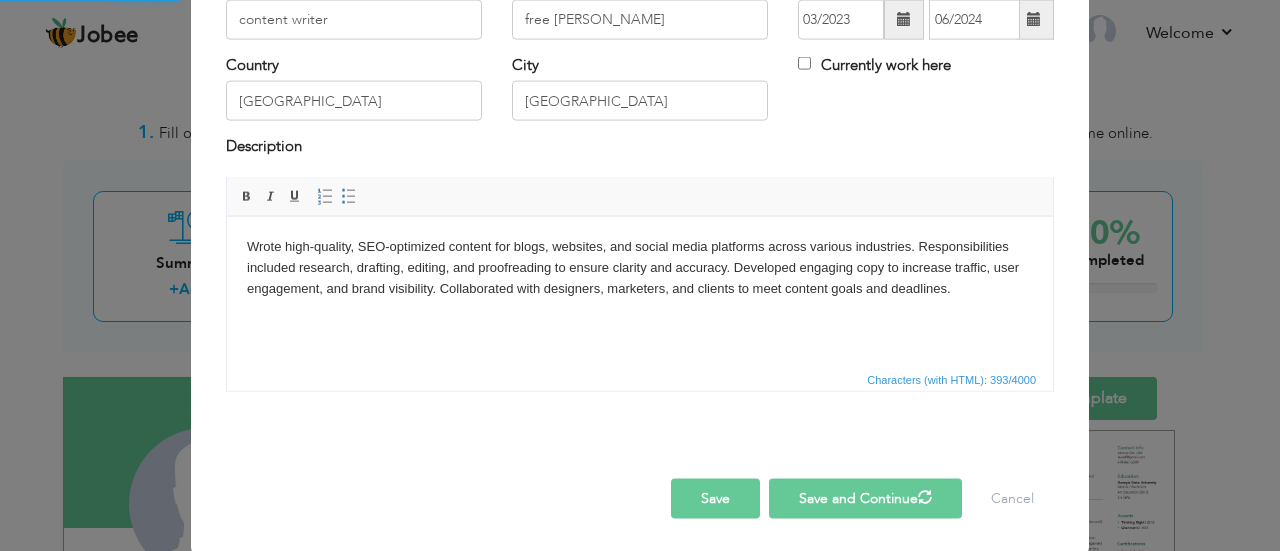 type 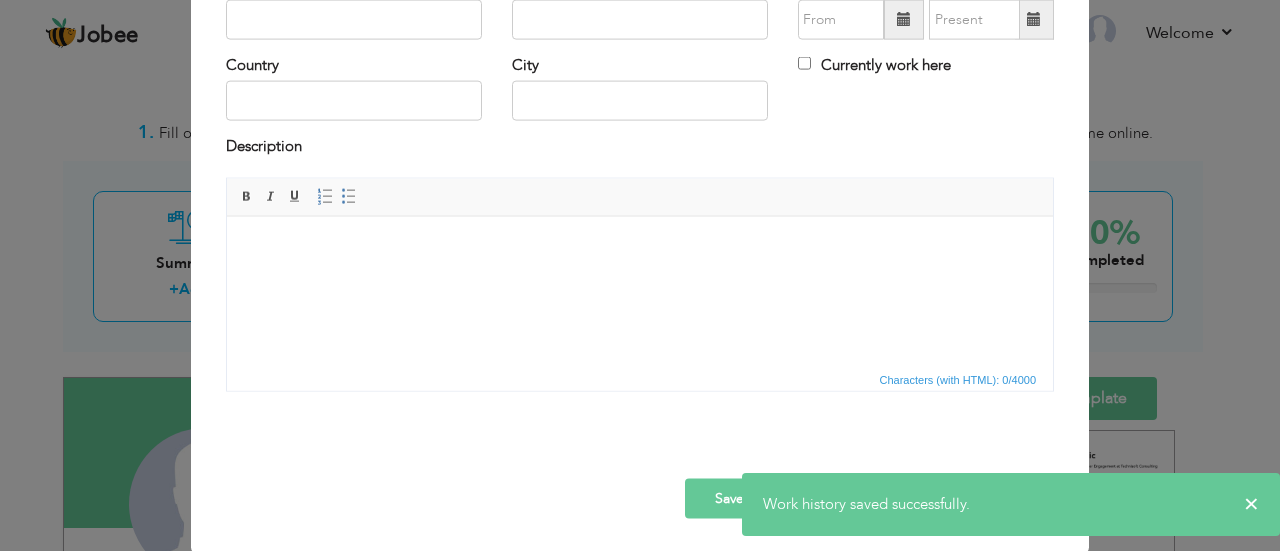 click on "×
Work History
* Job Title
Company
Duration Currently work here Country" at bounding box center (640, 275) 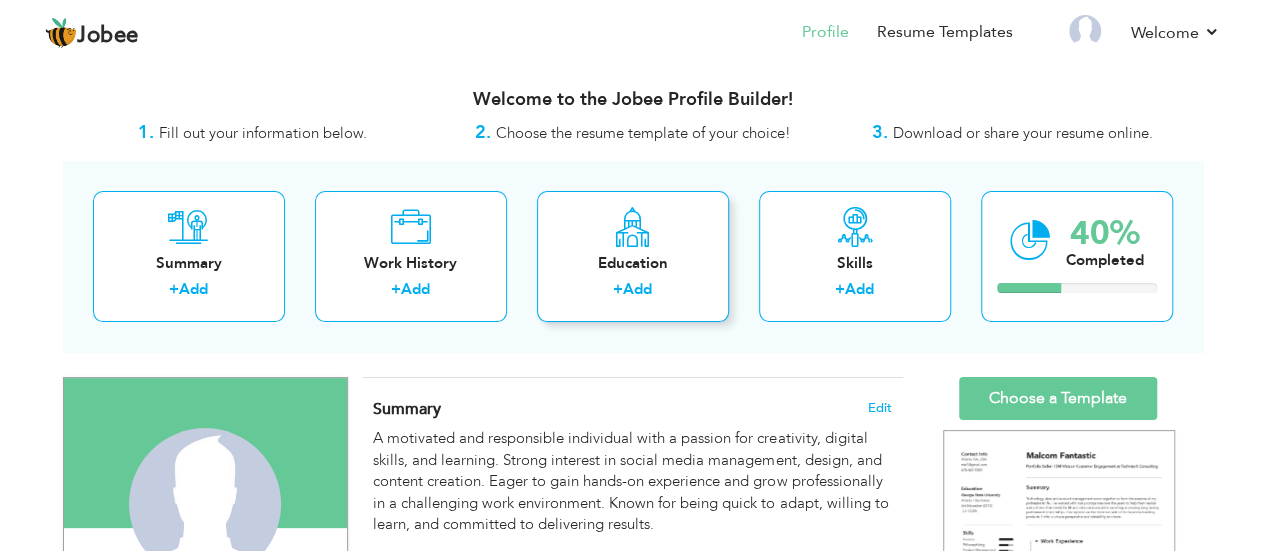 radio on "true" 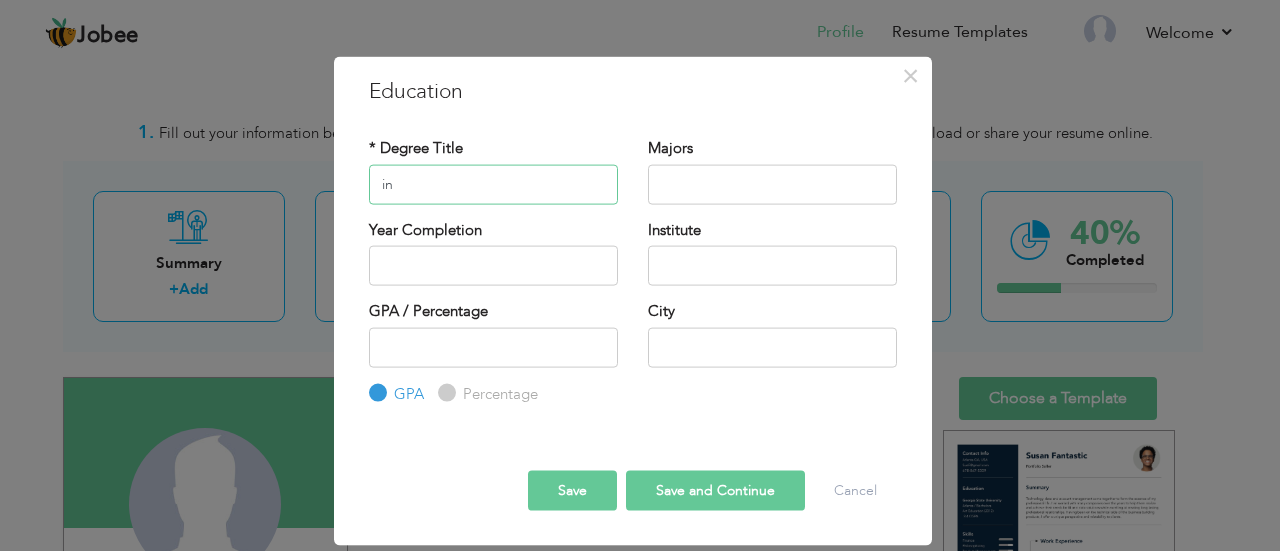 type on "i" 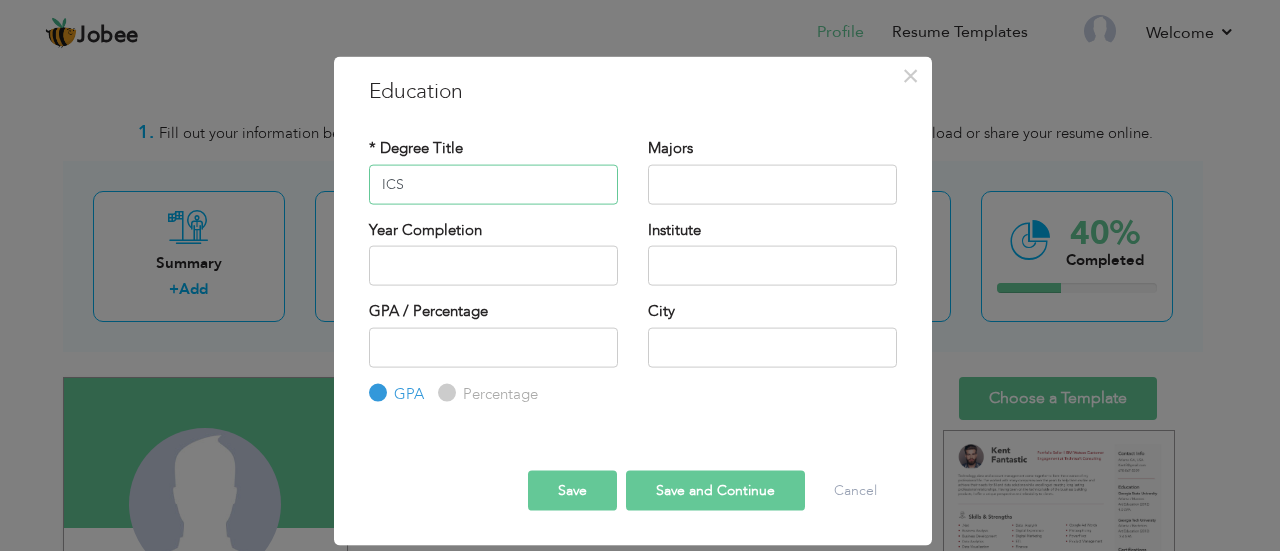 type on "ICS" 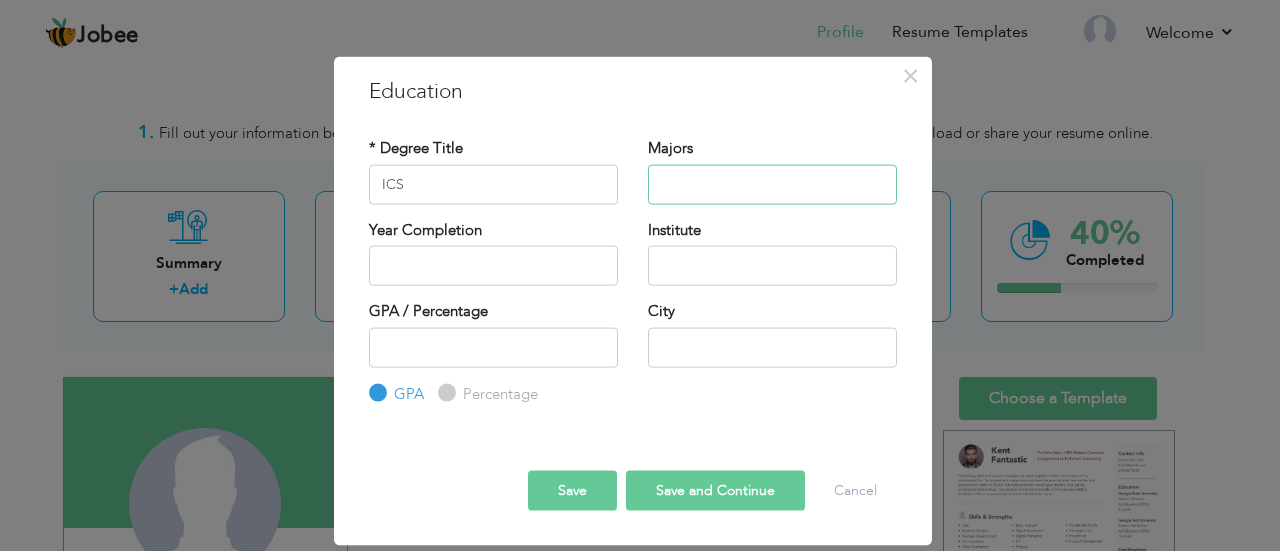 click at bounding box center [772, 184] 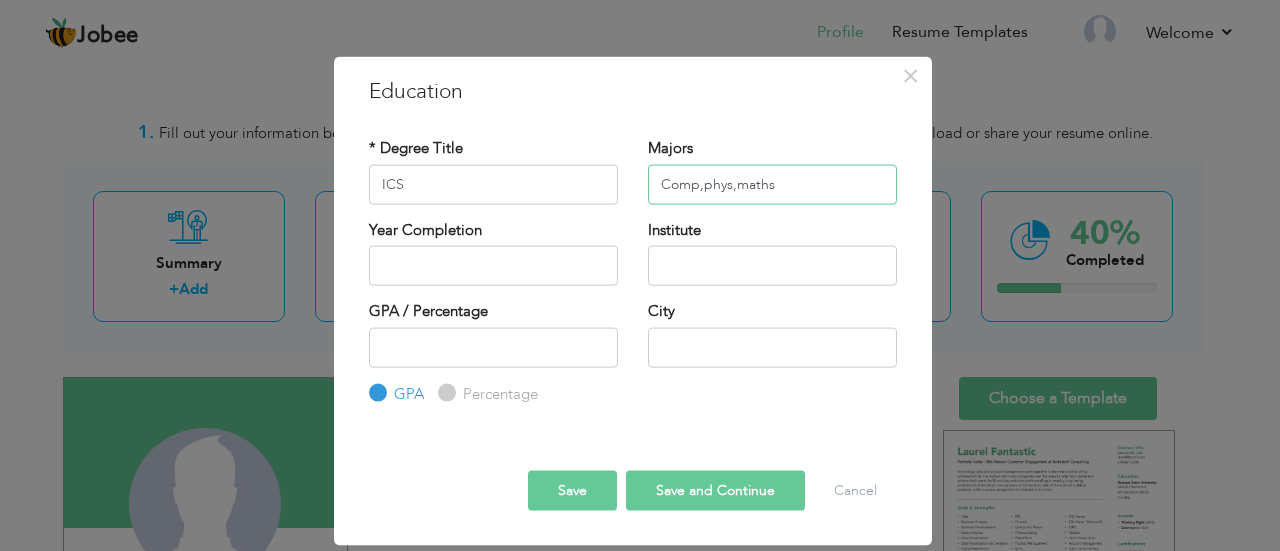 click on "Comp,phys,maths" at bounding box center [772, 184] 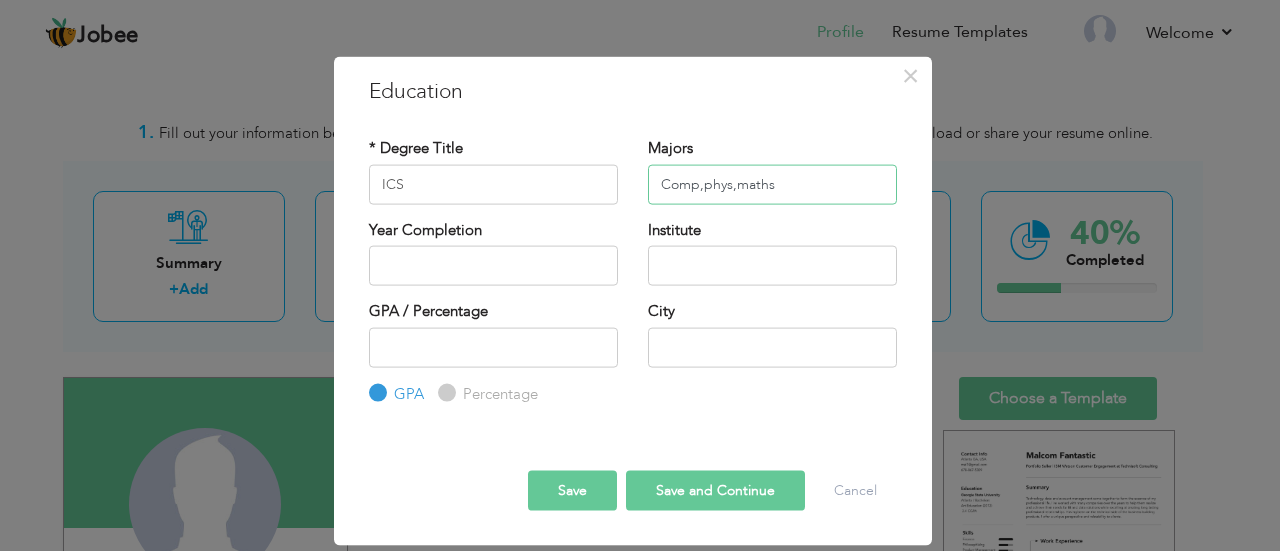 click on "Comp,phys,maths" at bounding box center [772, 184] 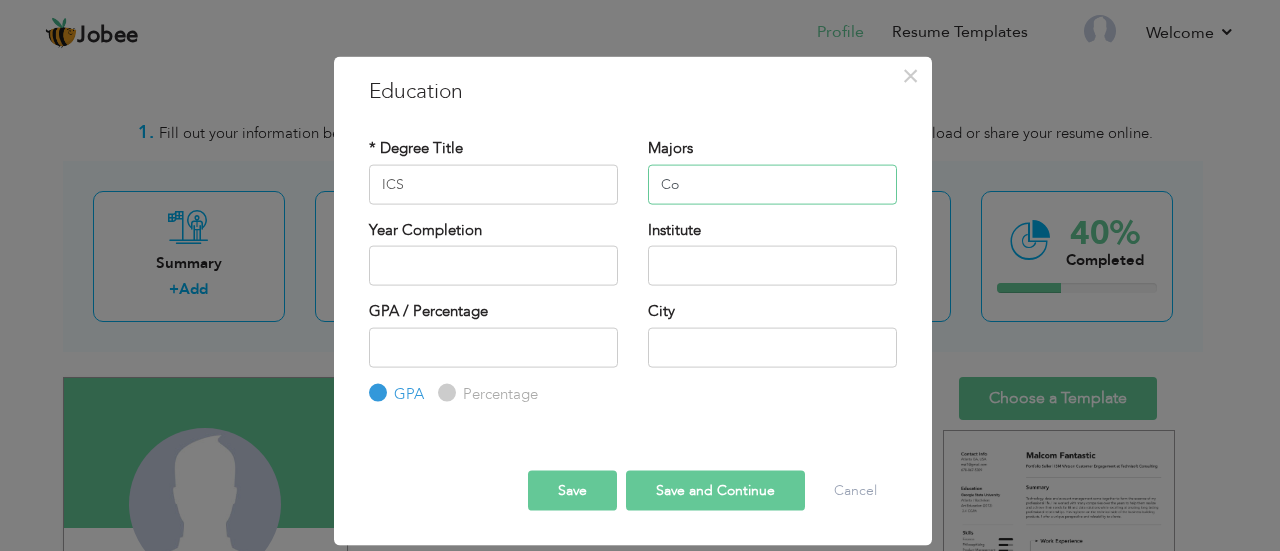 type on "C" 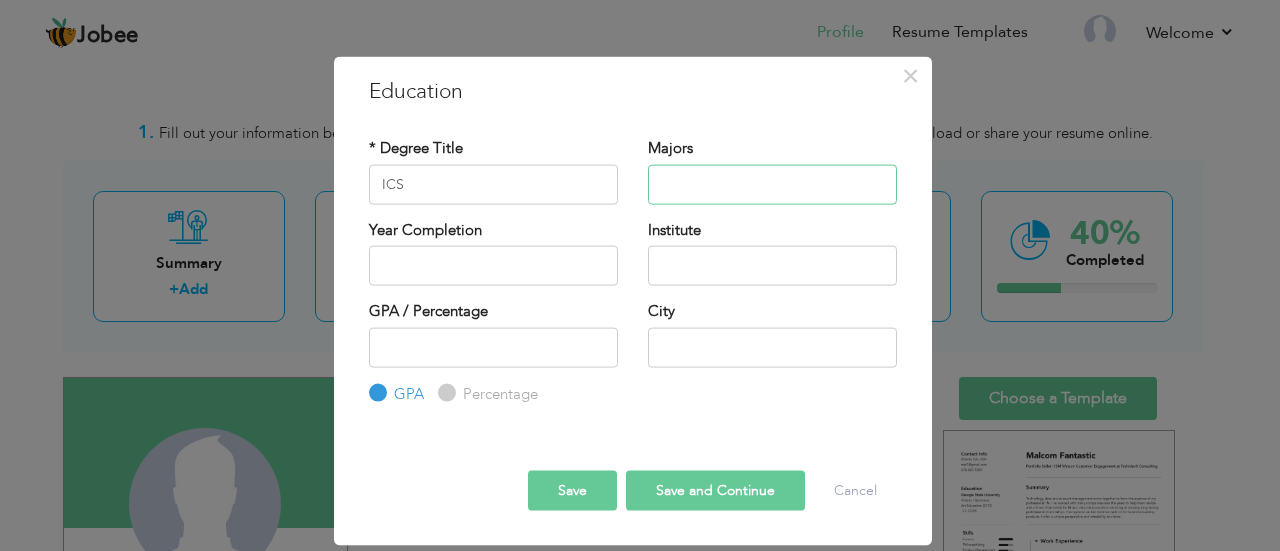 click at bounding box center [772, 184] 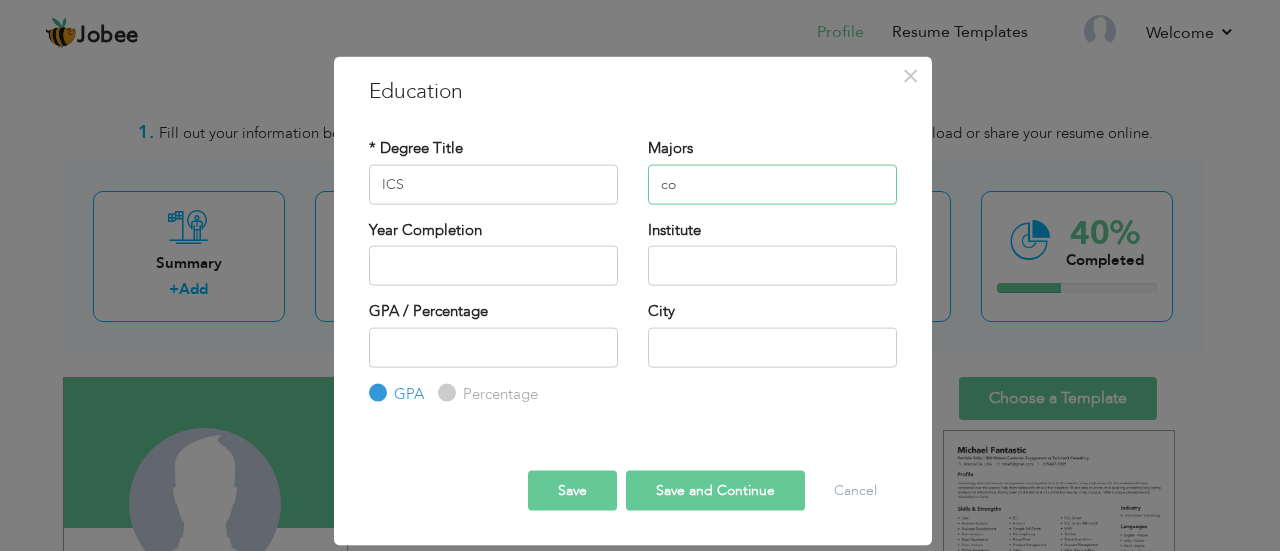 type on "c" 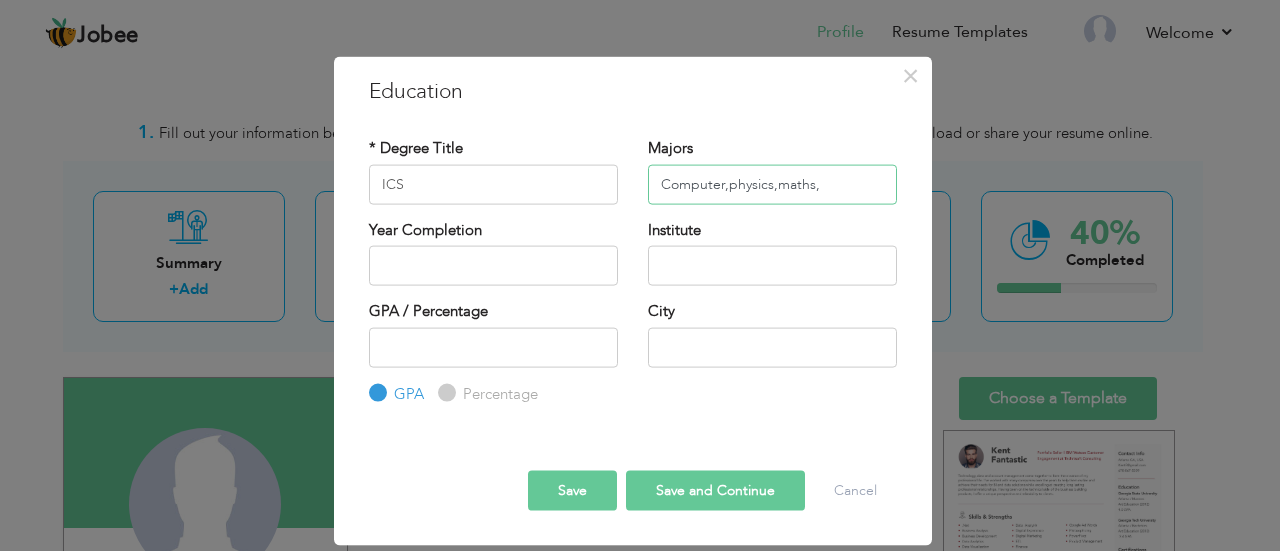 type on "Computer,physics,maths," 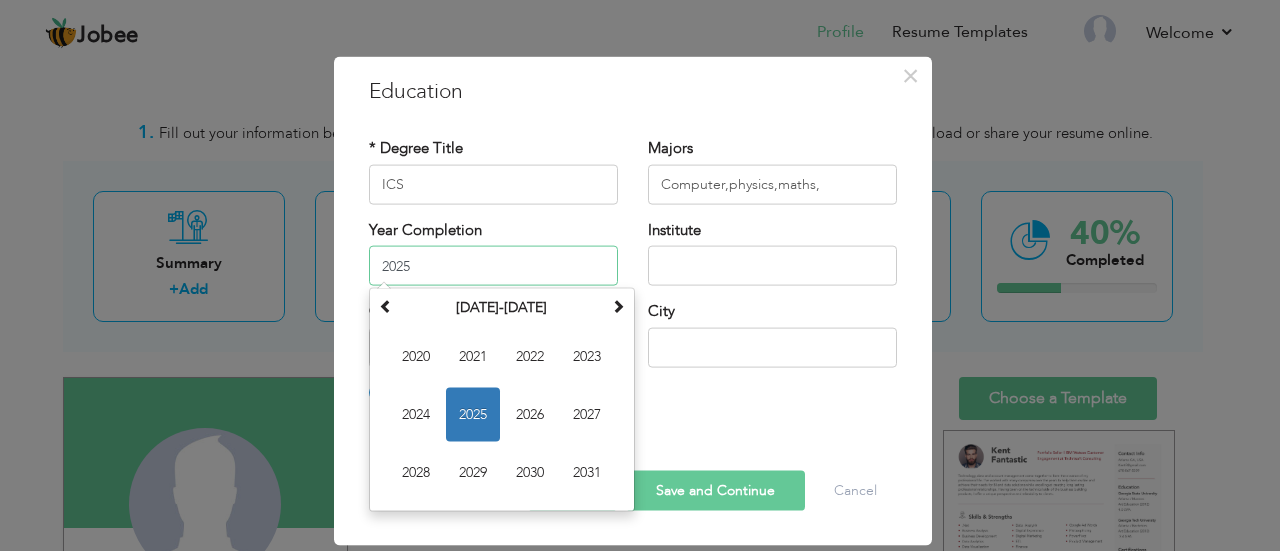 click on "2025" at bounding box center [493, 266] 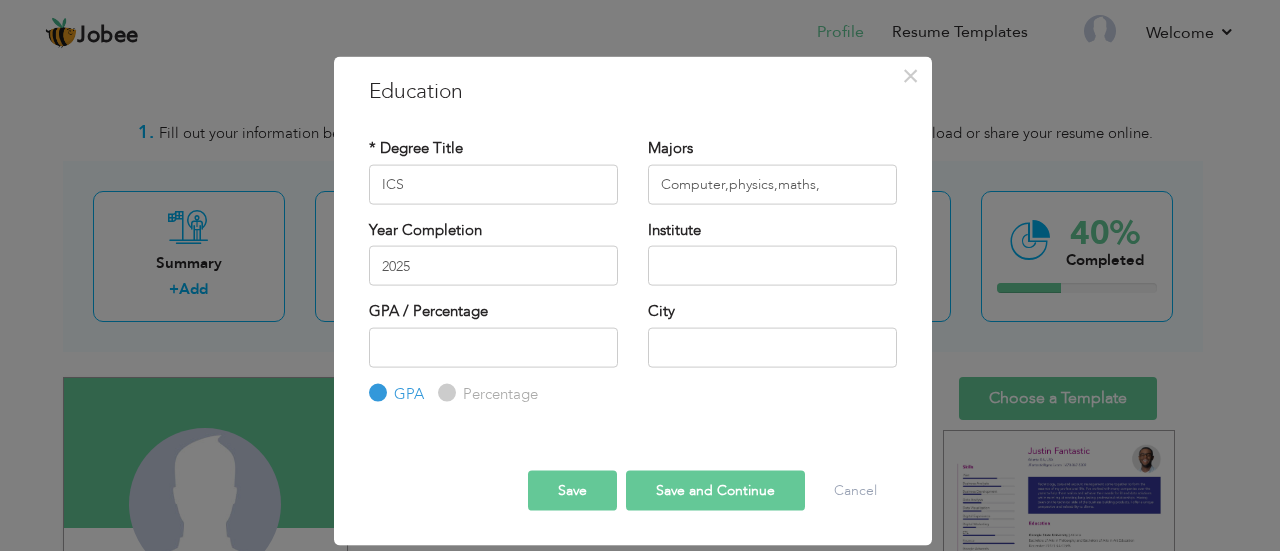 click on "Year Completion
2025" at bounding box center (493, 252) 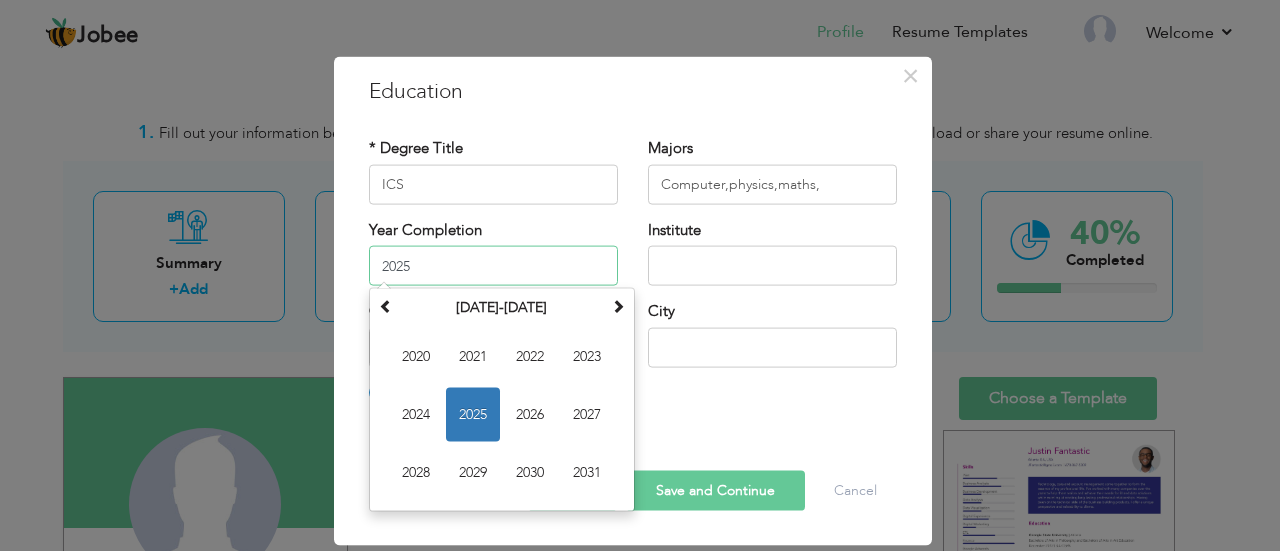 click on "2025" at bounding box center [493, 266] 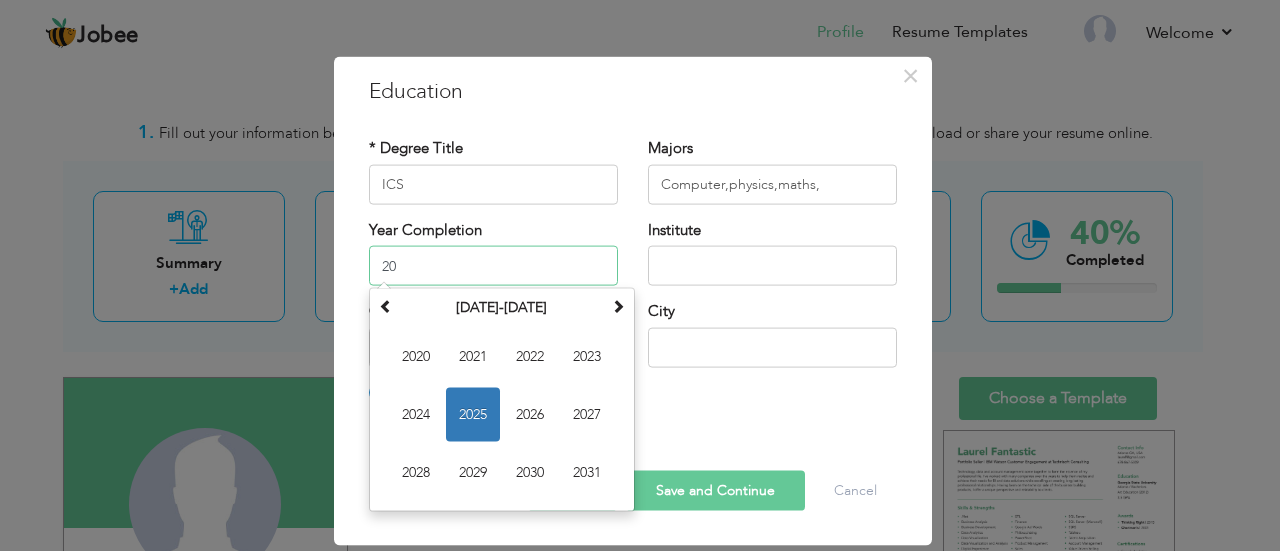 type on "2" 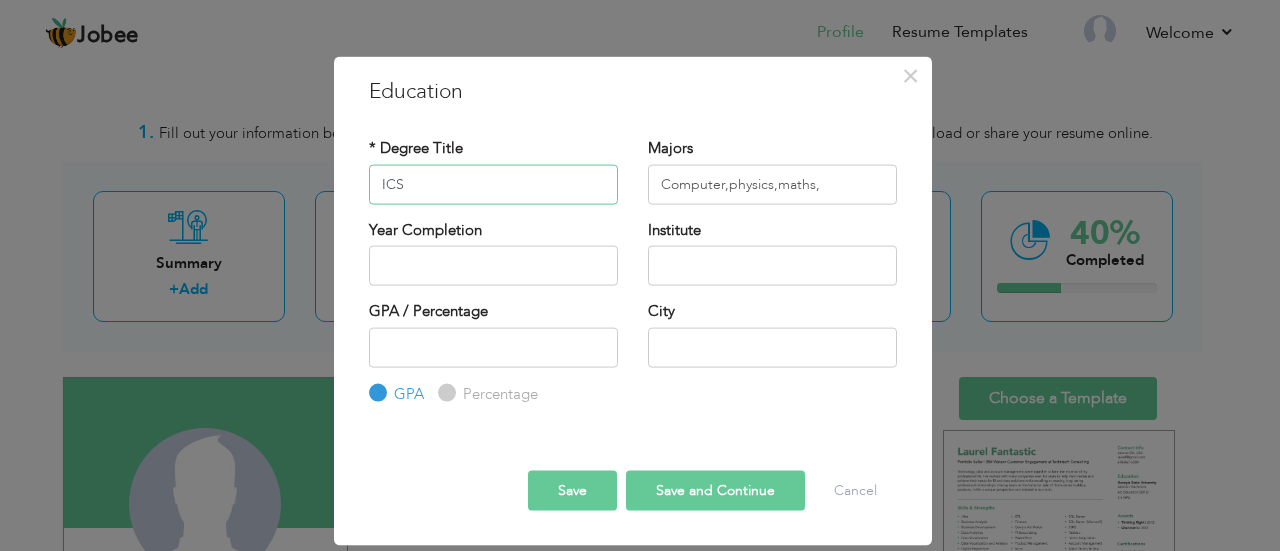 click on "ICS" at bounding box center [493, 184] 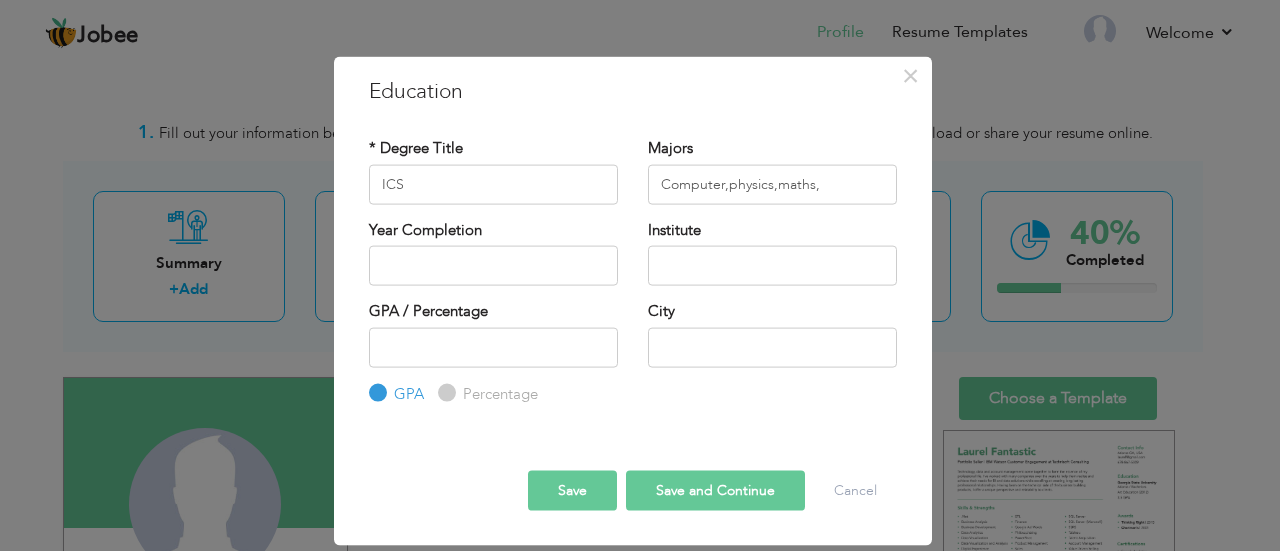 drag, startPoint x: 515, startPoint y: 241, endPoint x: 511, endPoint y: 259, distance: 18.439089 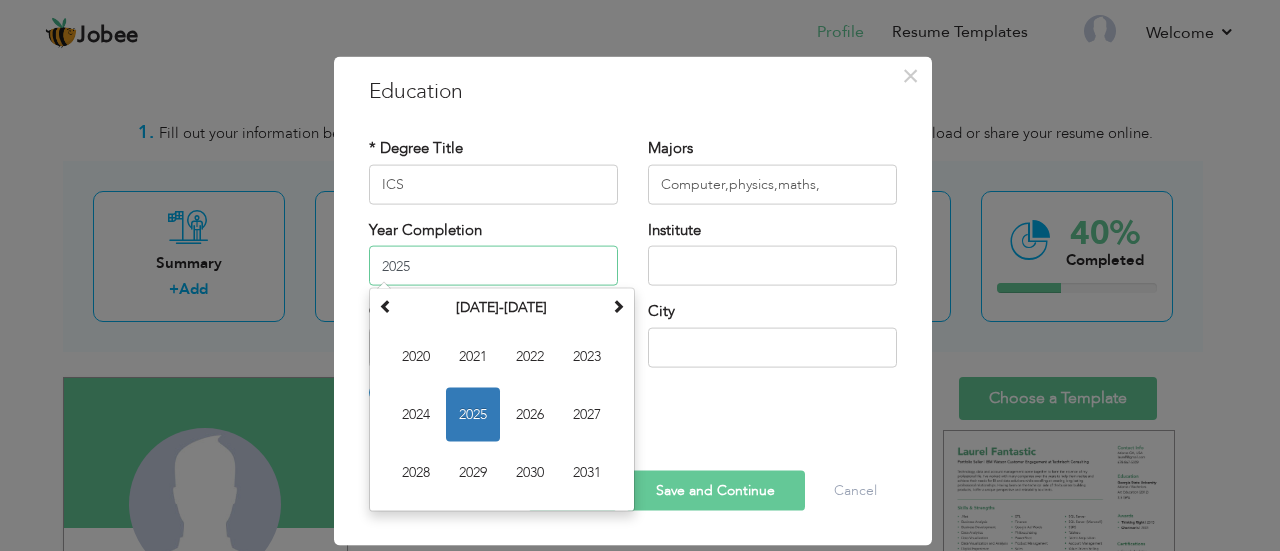click on "2025" at bounding box center (493, 266) 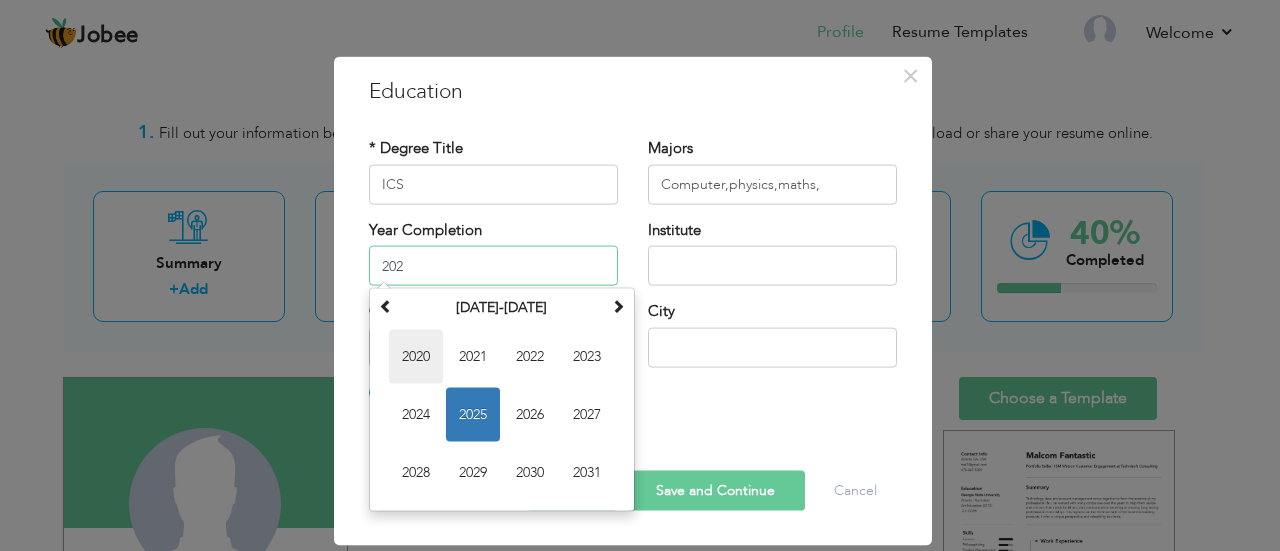 click on "2020" at bounding box center (416, 357) 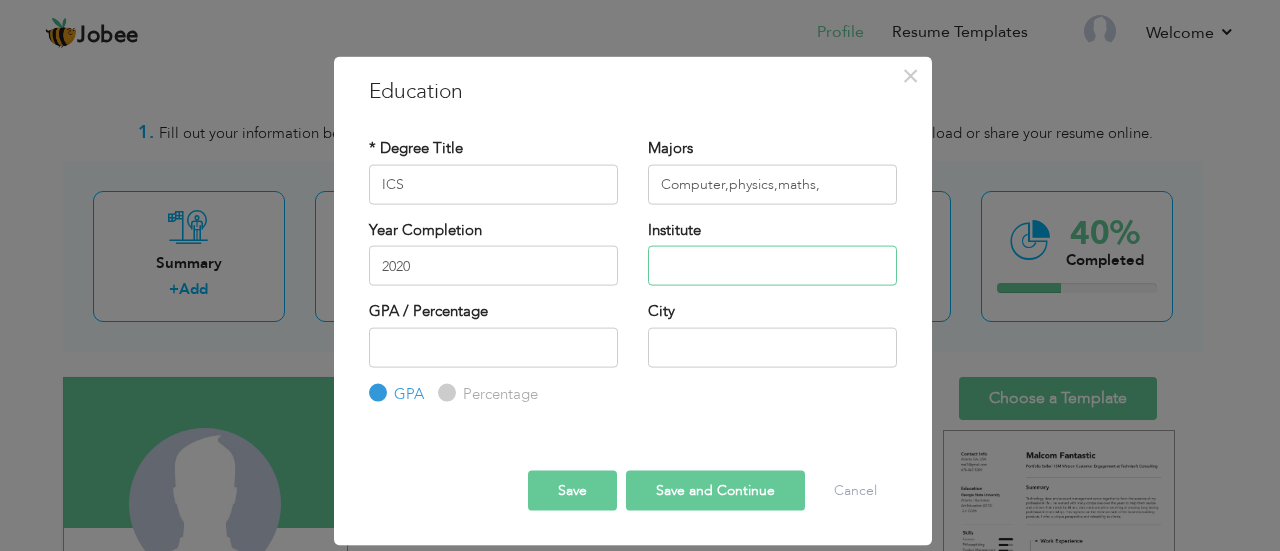 click at bounding box center [772, 266] 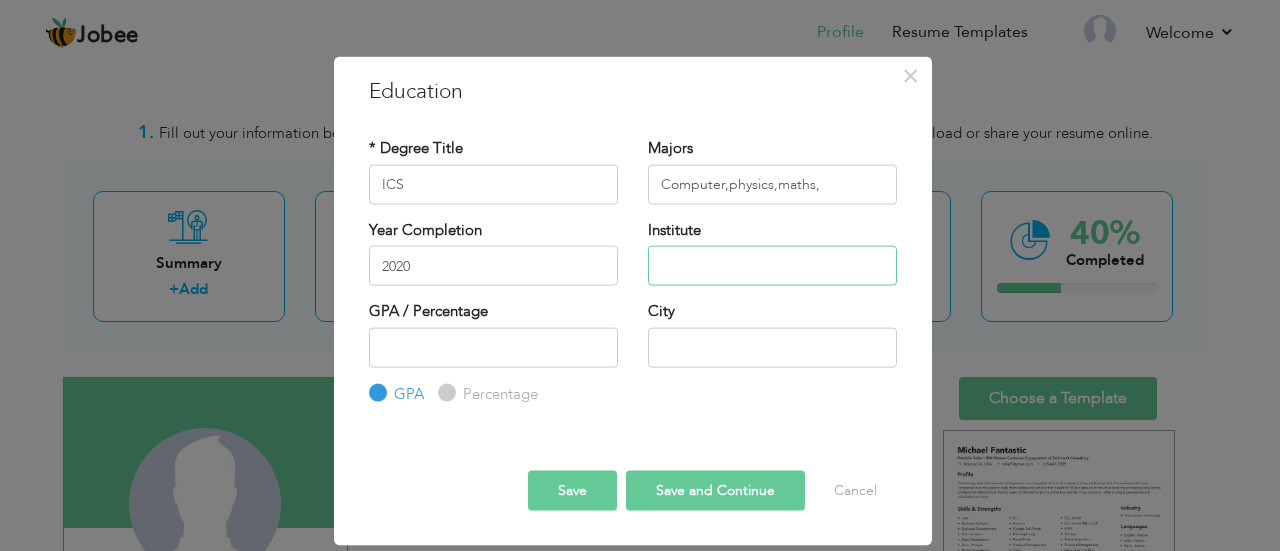 type on "Punjab Group of Colleges" 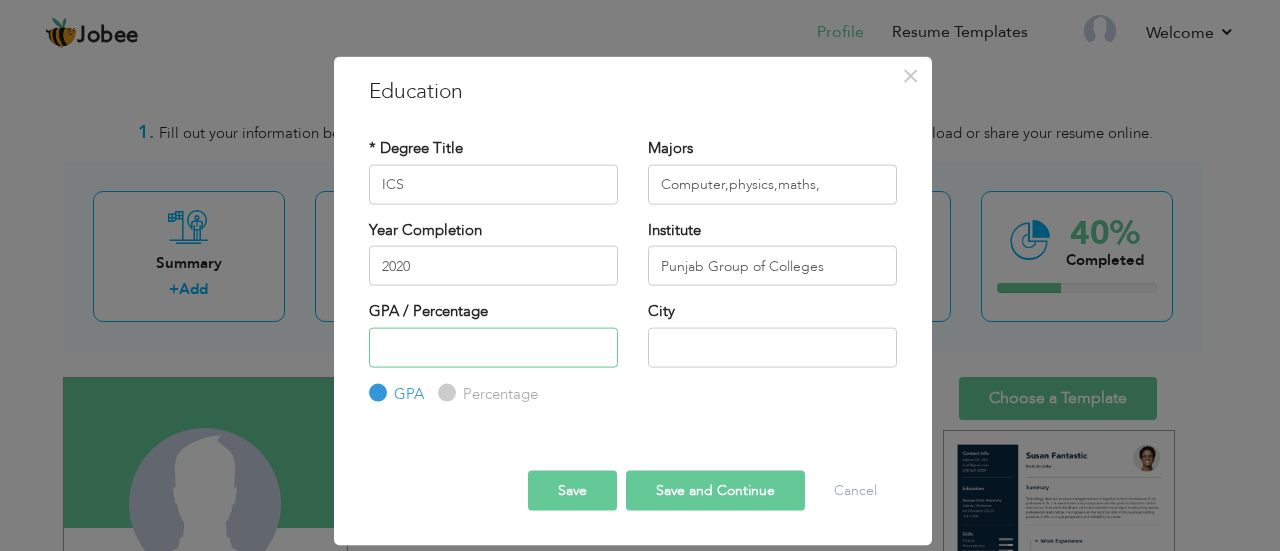 click at bounding box center [493, 347] 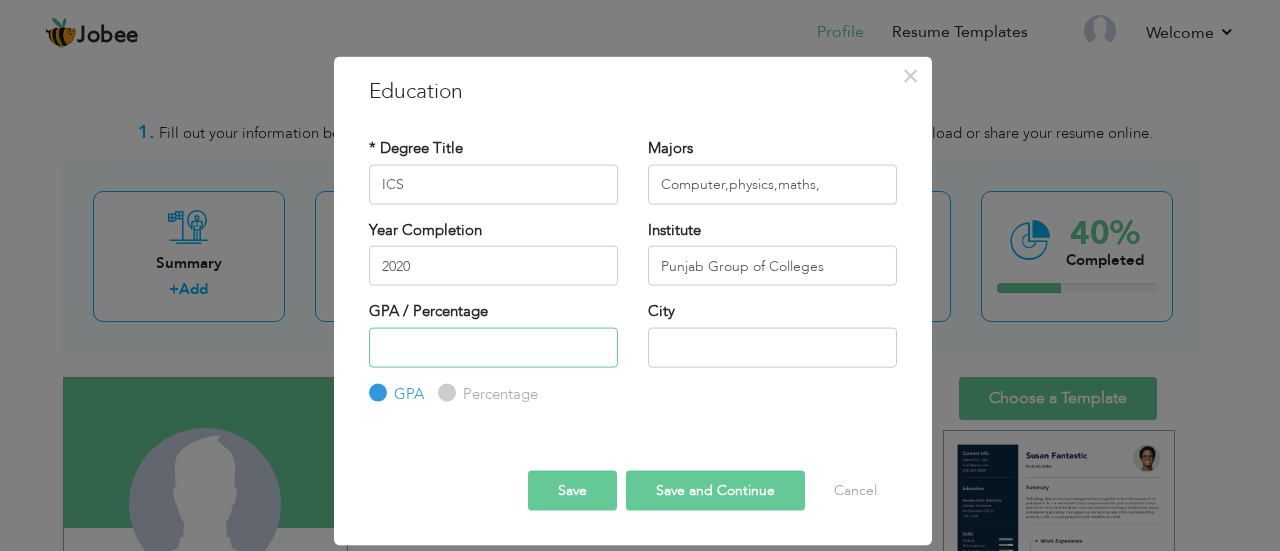click at bounding box center (493, 347) 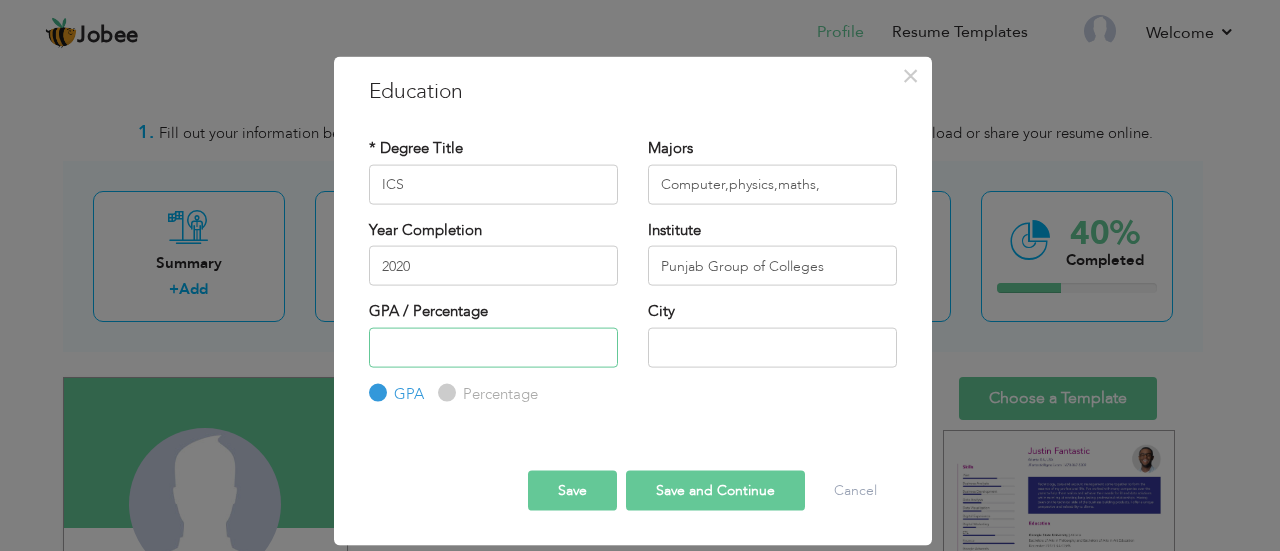 click at bounding box center (493, 347) 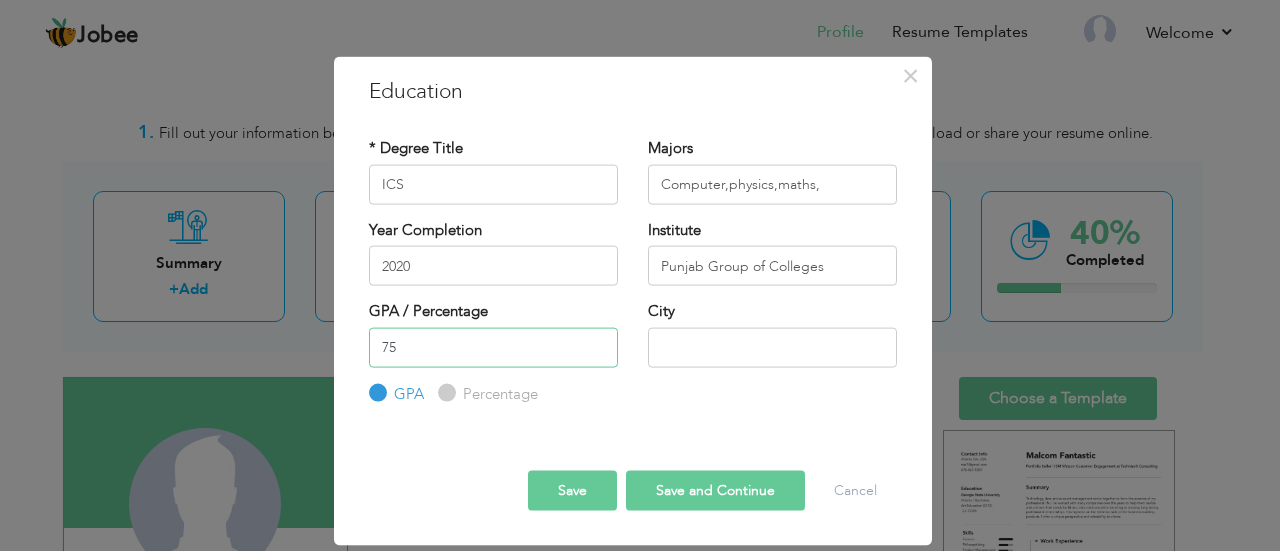 click on "75" at bounding box center [493, 347] 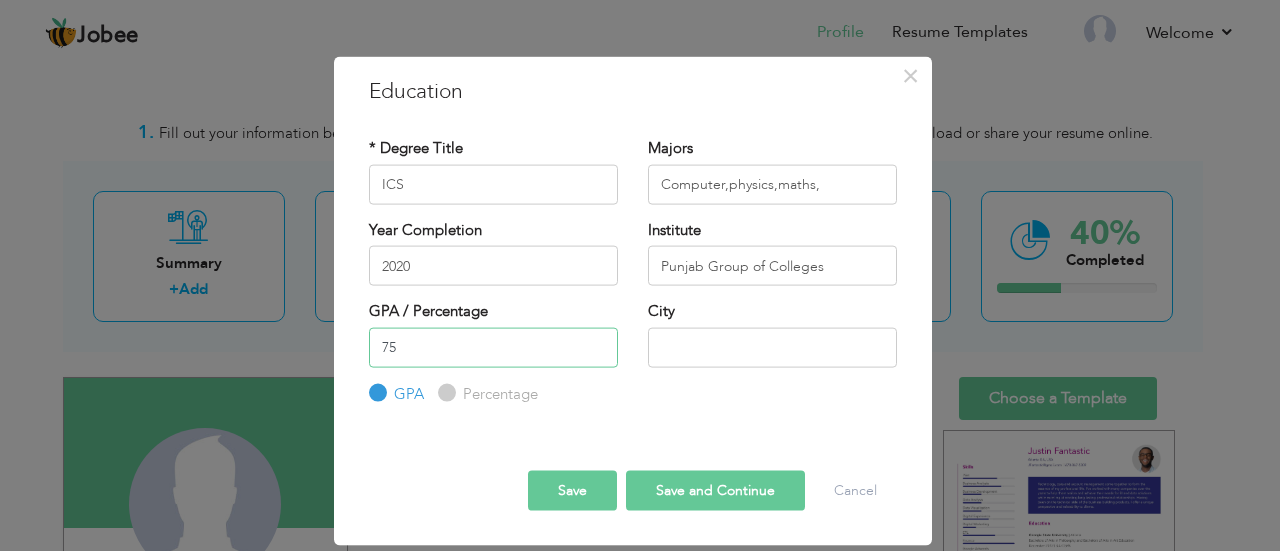 type on "75" 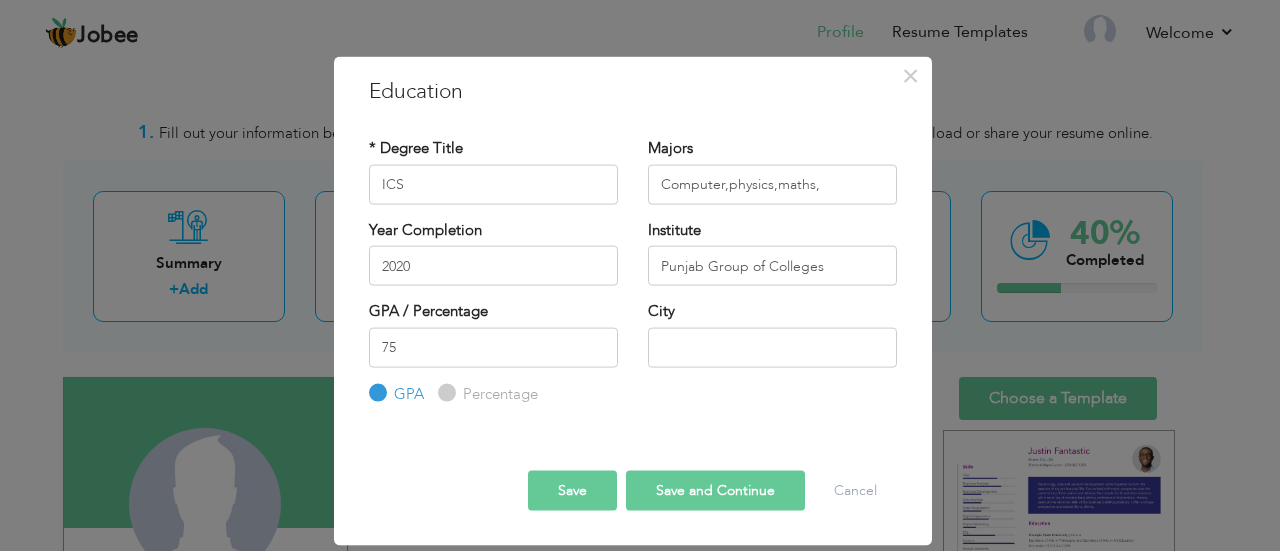 click on "Percentage" at bounding box center [444, 393] 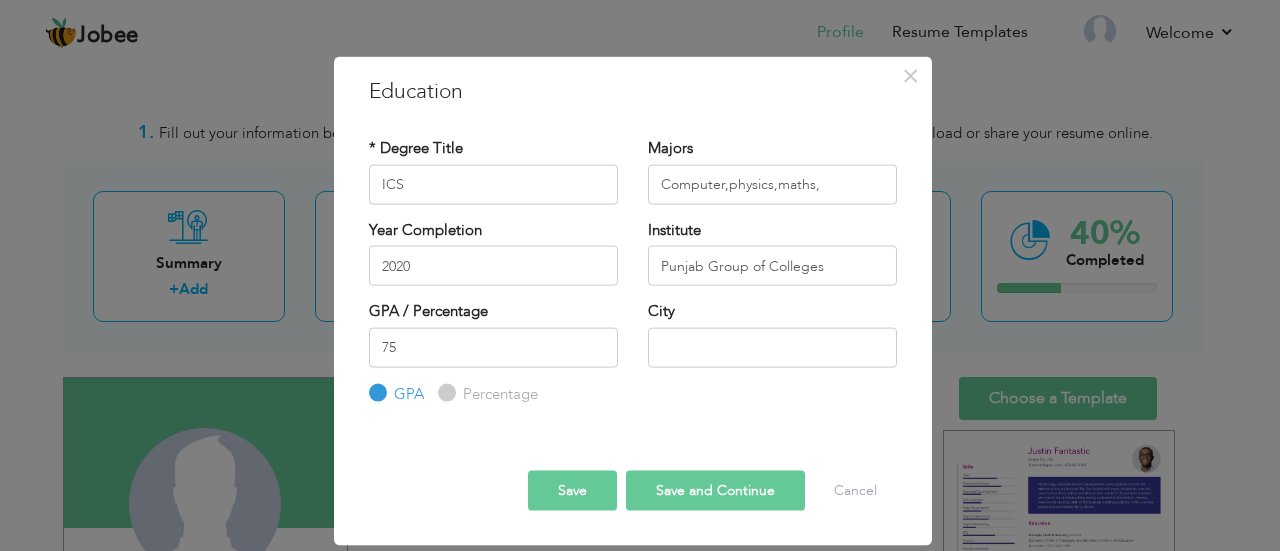 radio on "true" 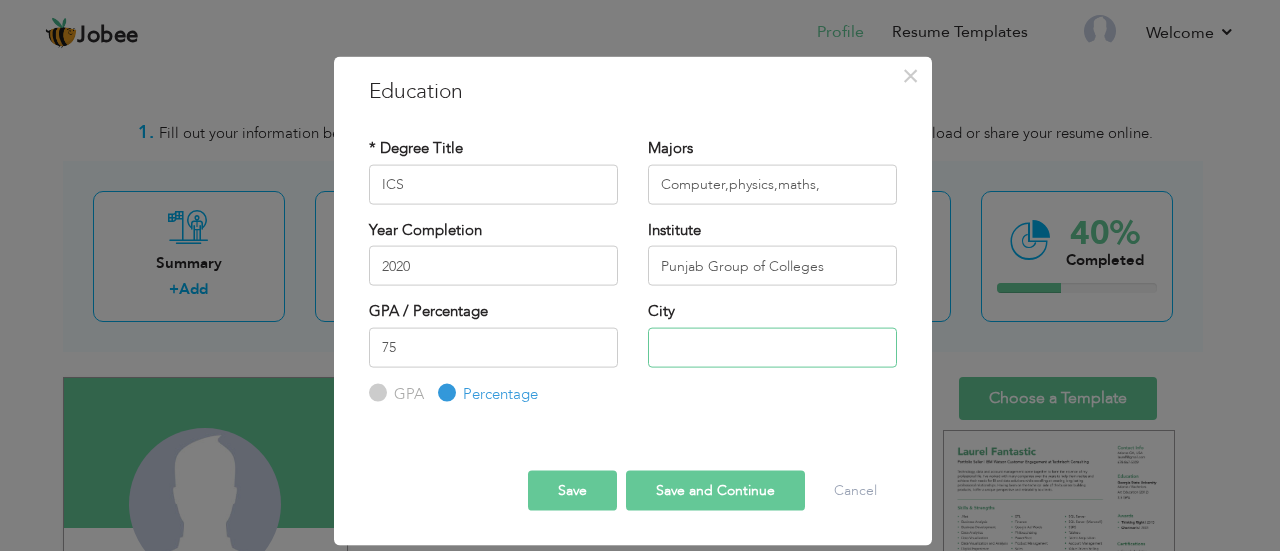 click at bounding box center [772, 347] 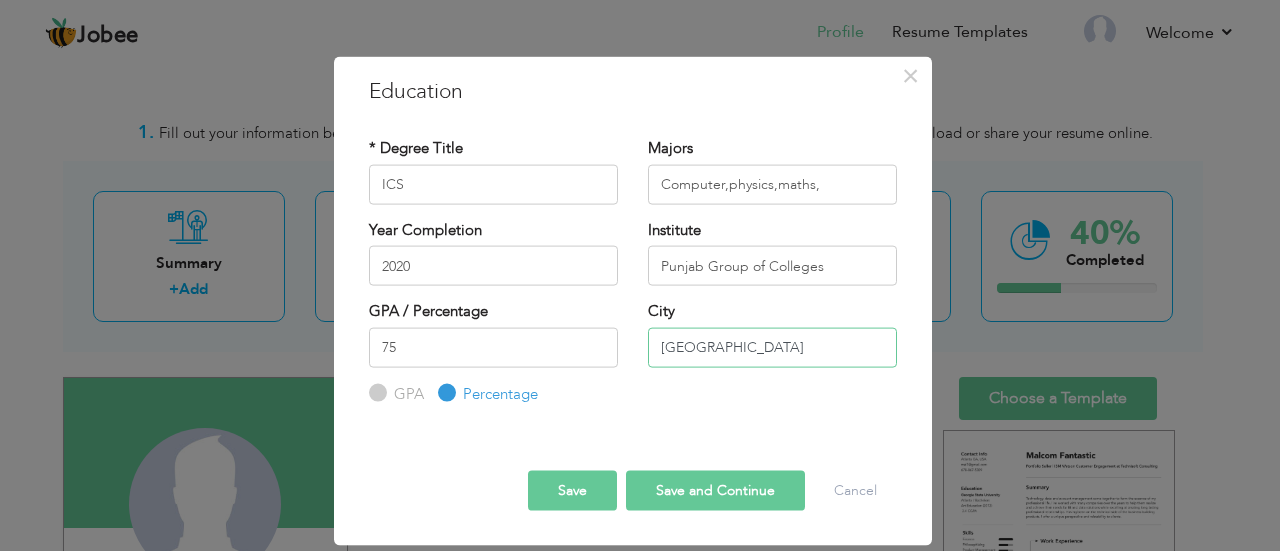 type on "[GEOGRAPHIC_DATA]" 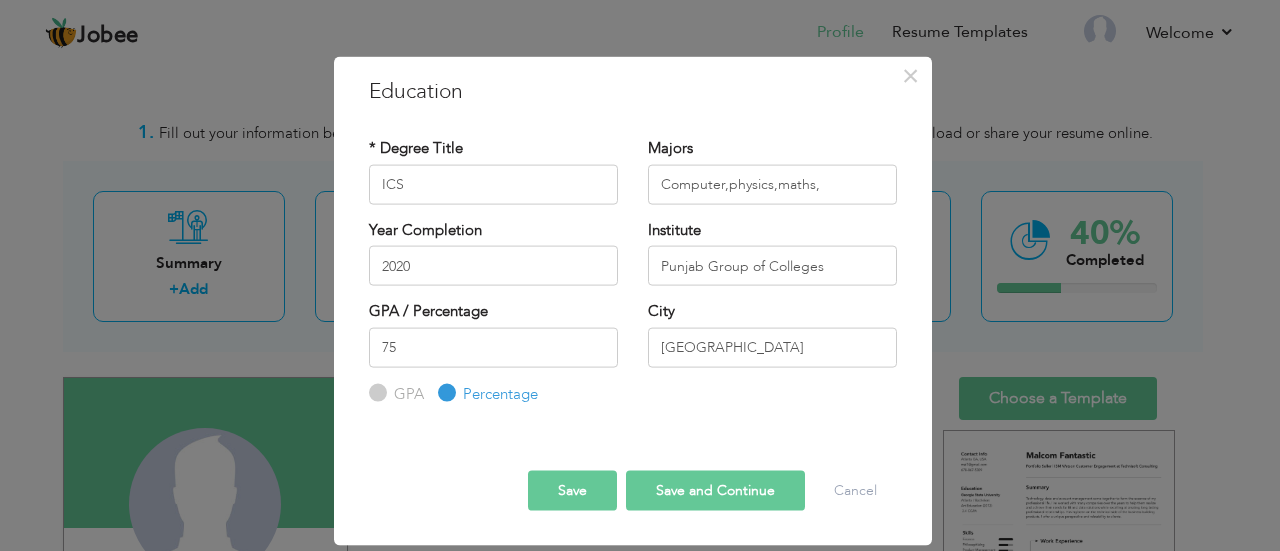 click on "* Degree Title
ICS
Majors
Computer,physics,maths," at bounding box center (633, 272) 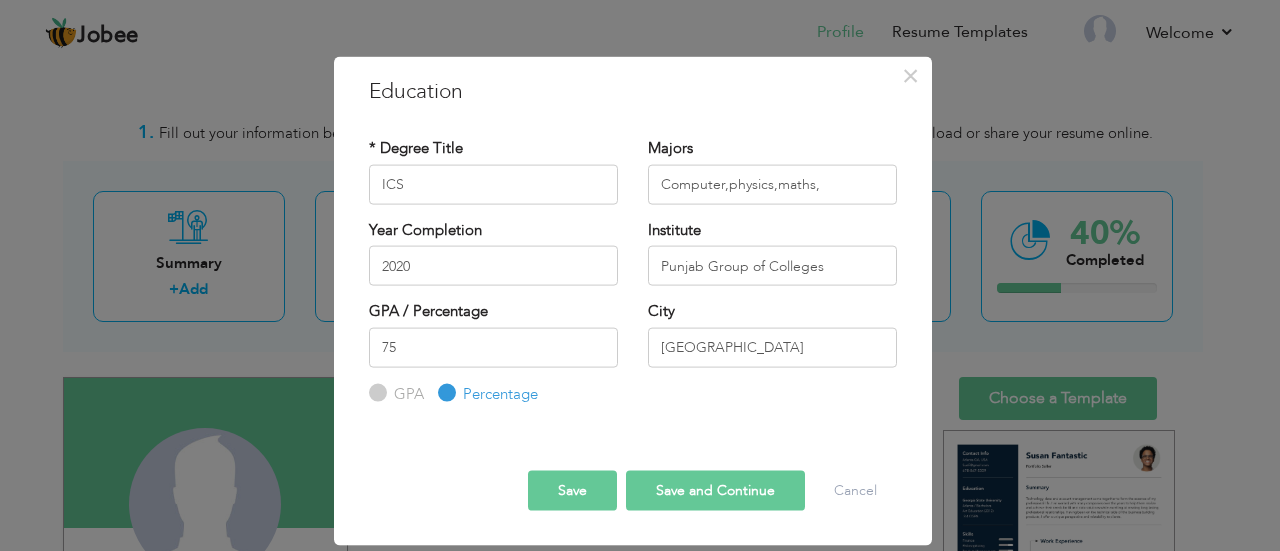 click on "Save and Continue" at bounding box center (715, 491) 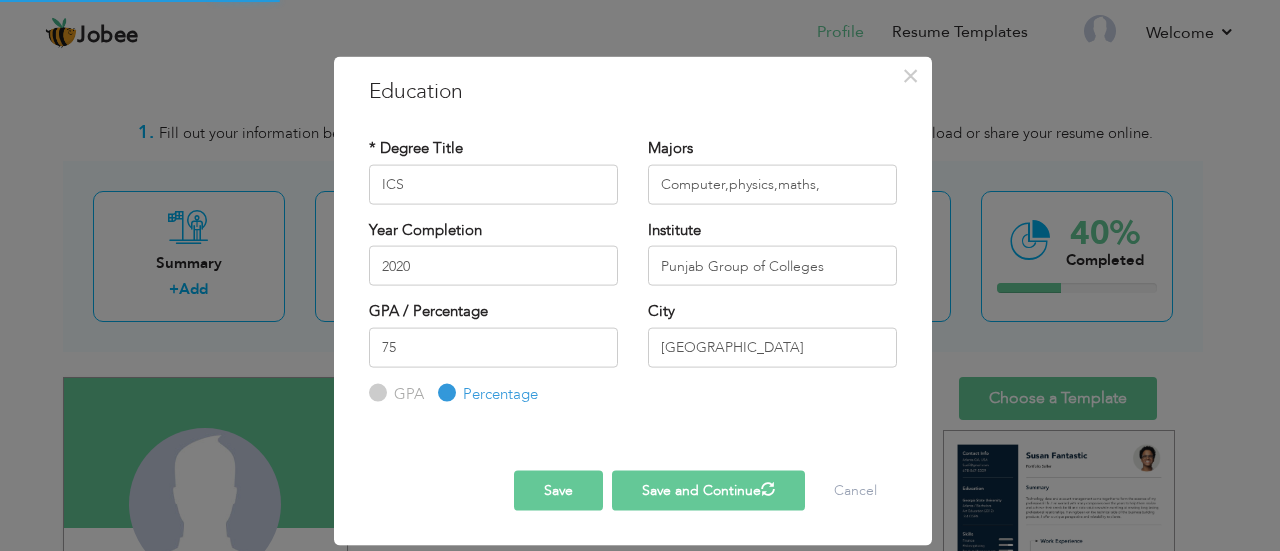 type 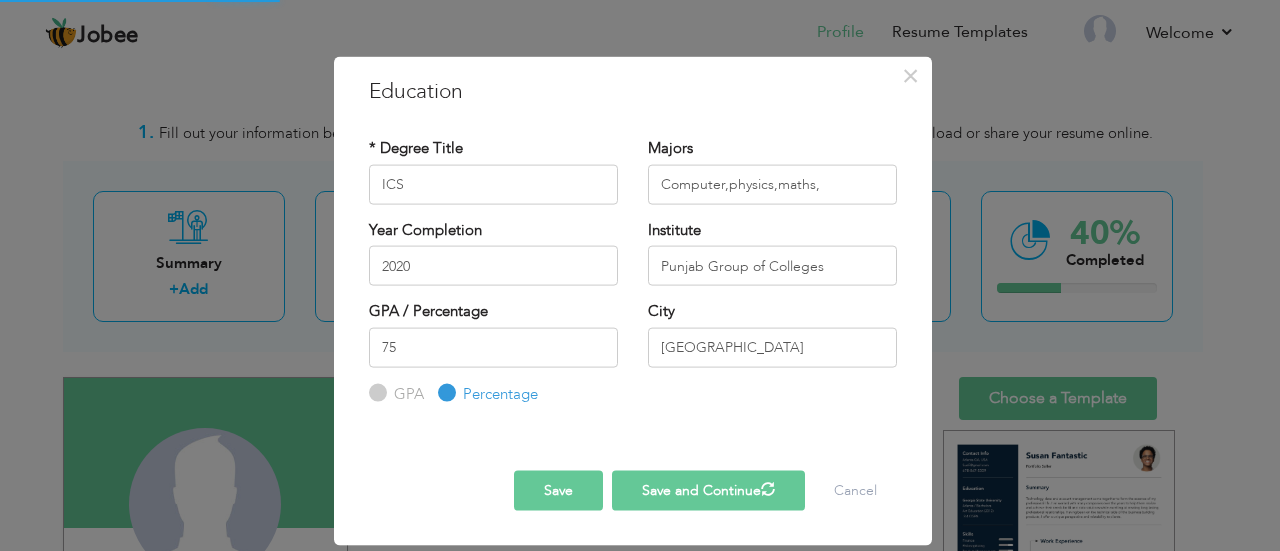 type 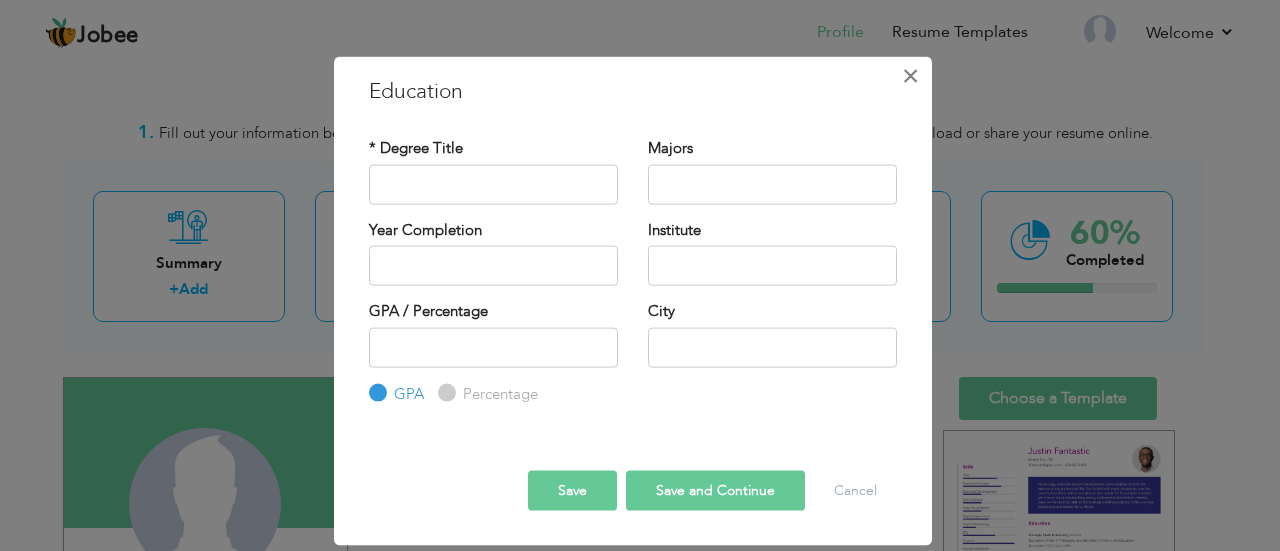 click on "×" at bounding box center (910, 75) 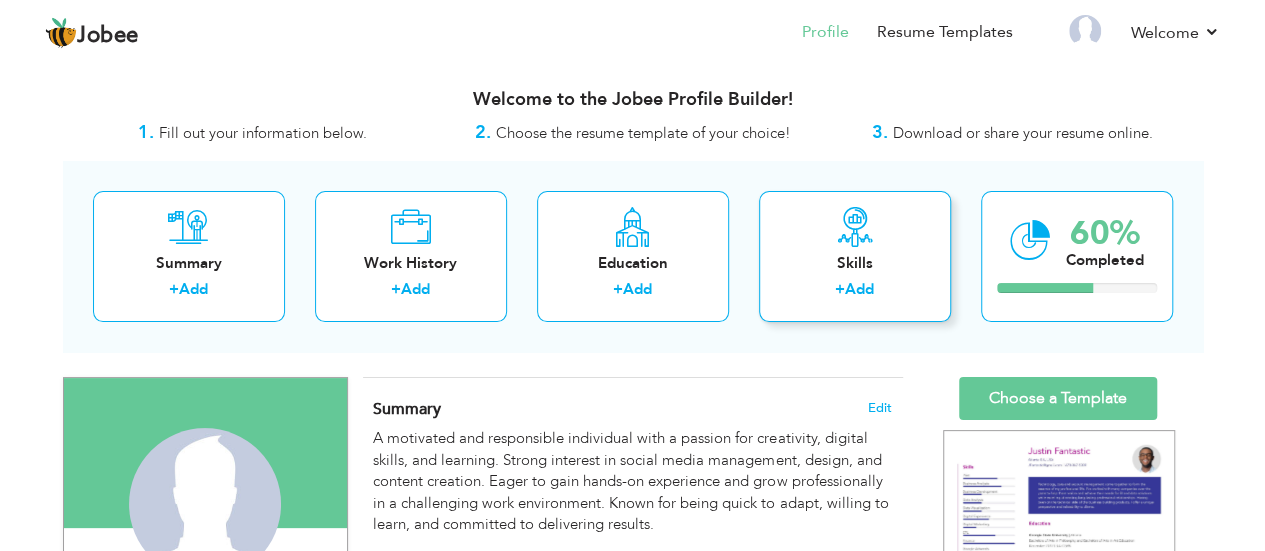 click on "Add" at bounding box center (859, 289) 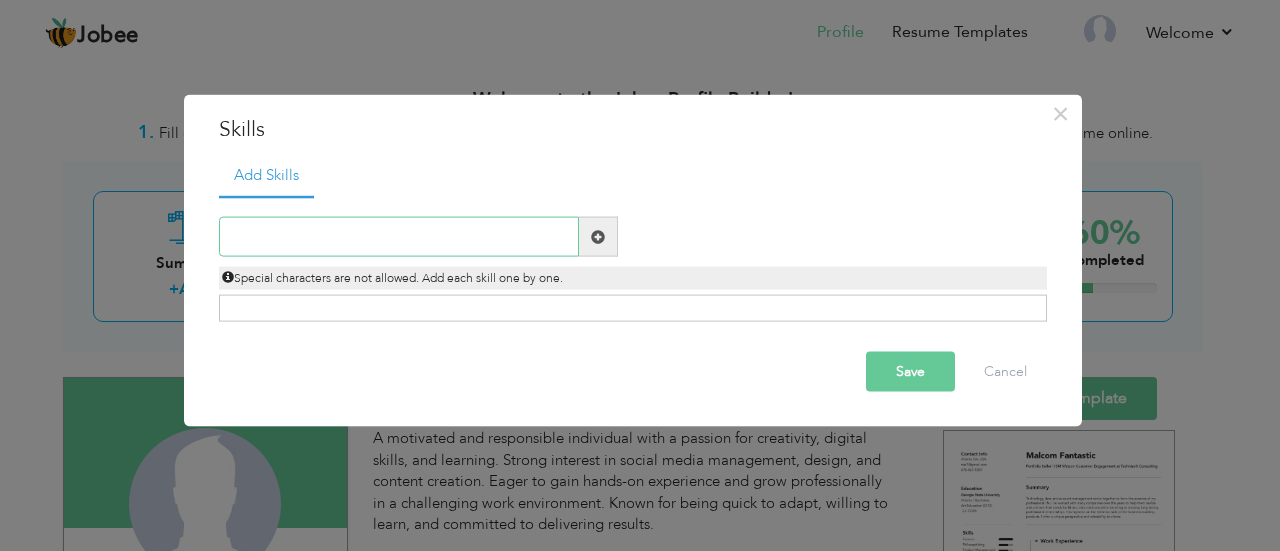 type on "s" 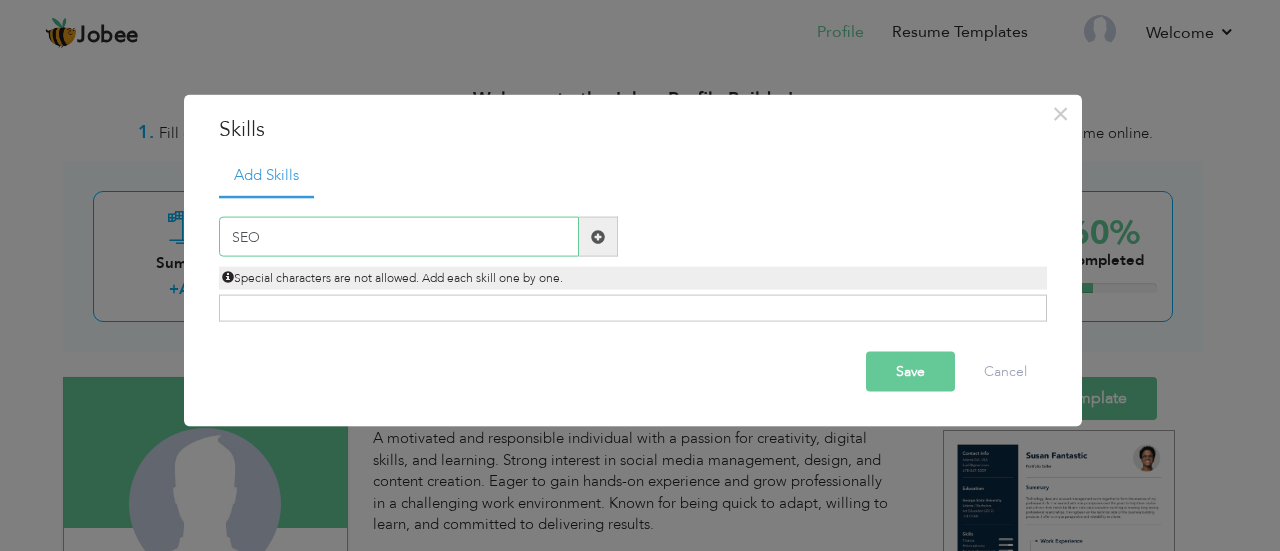 click on "SEO" at bounding box center [399, 237] 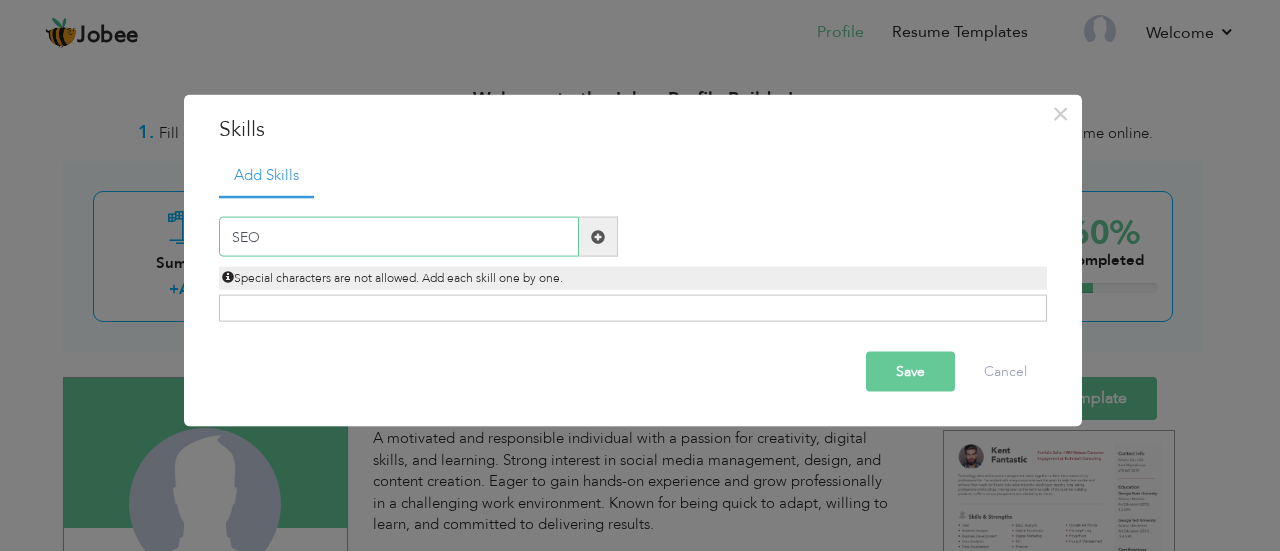 type on "SEO" 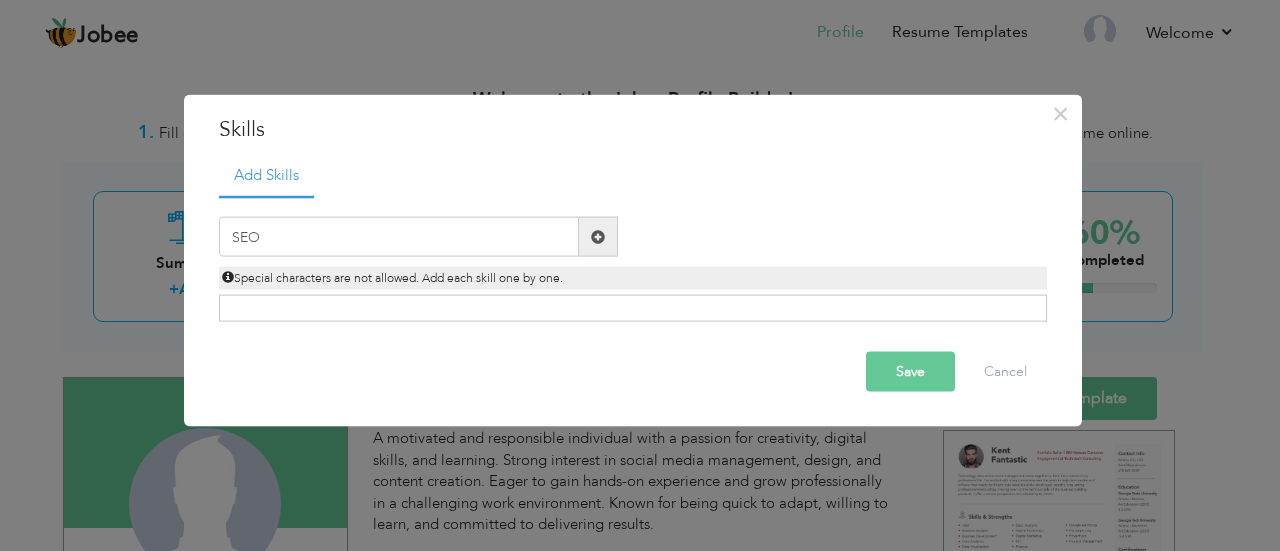 click at bounding box center (598, 236) 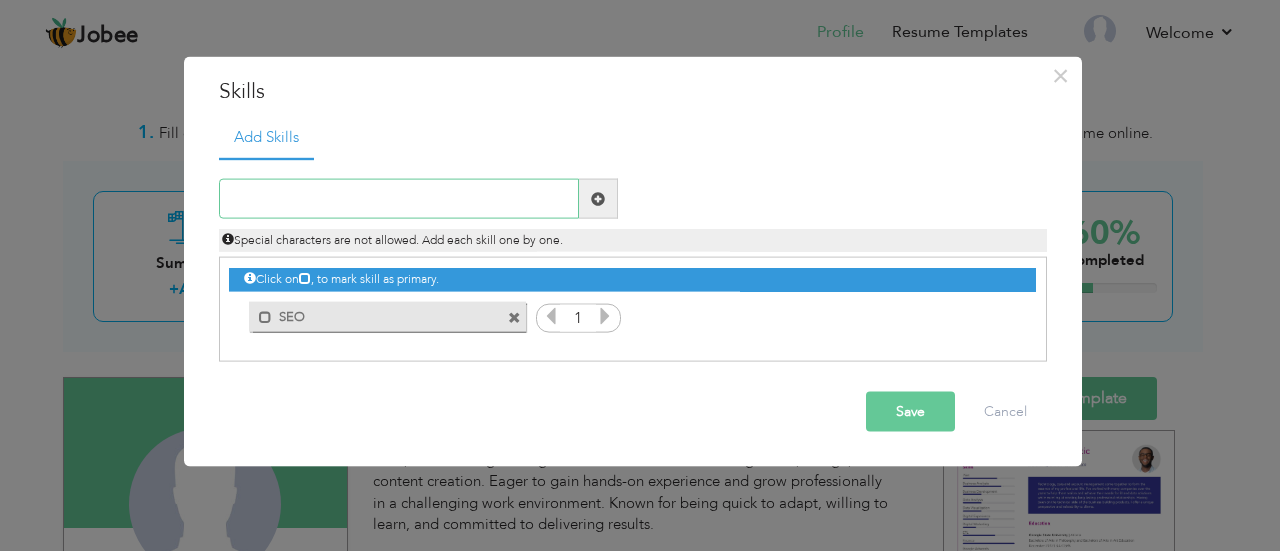 click at bounding box center [399, 199] 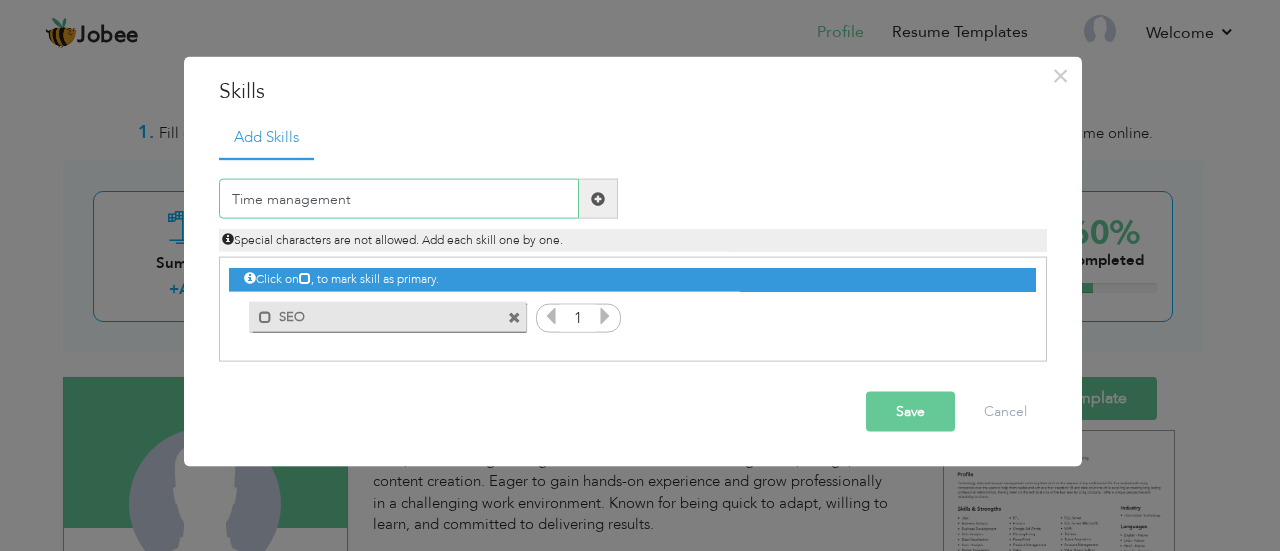 type on "Time management" 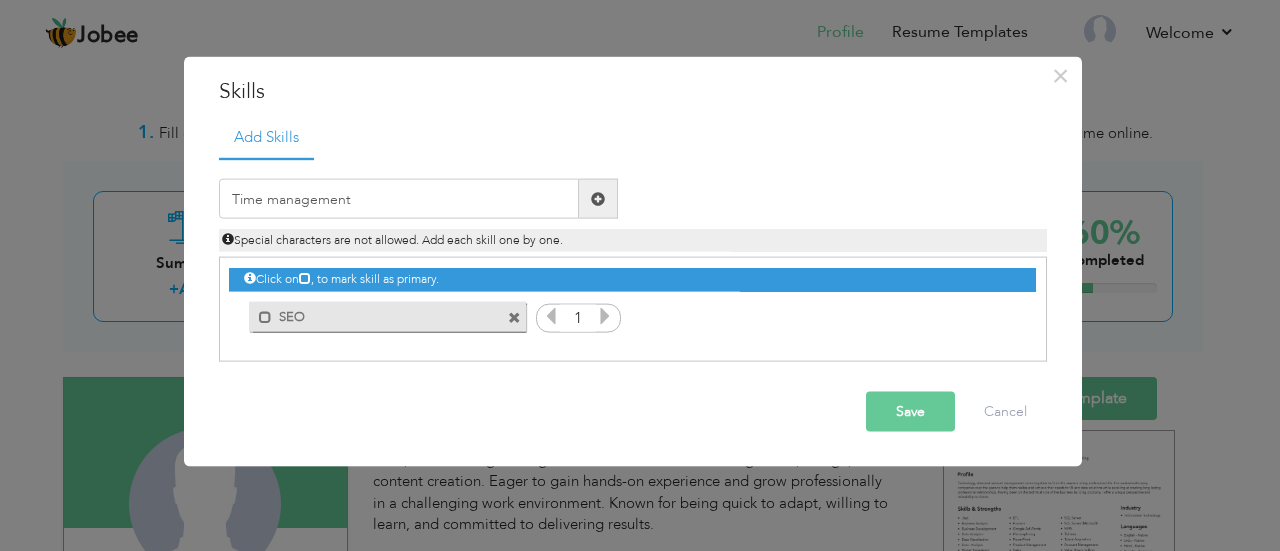 click at bounding box center [598, 198] 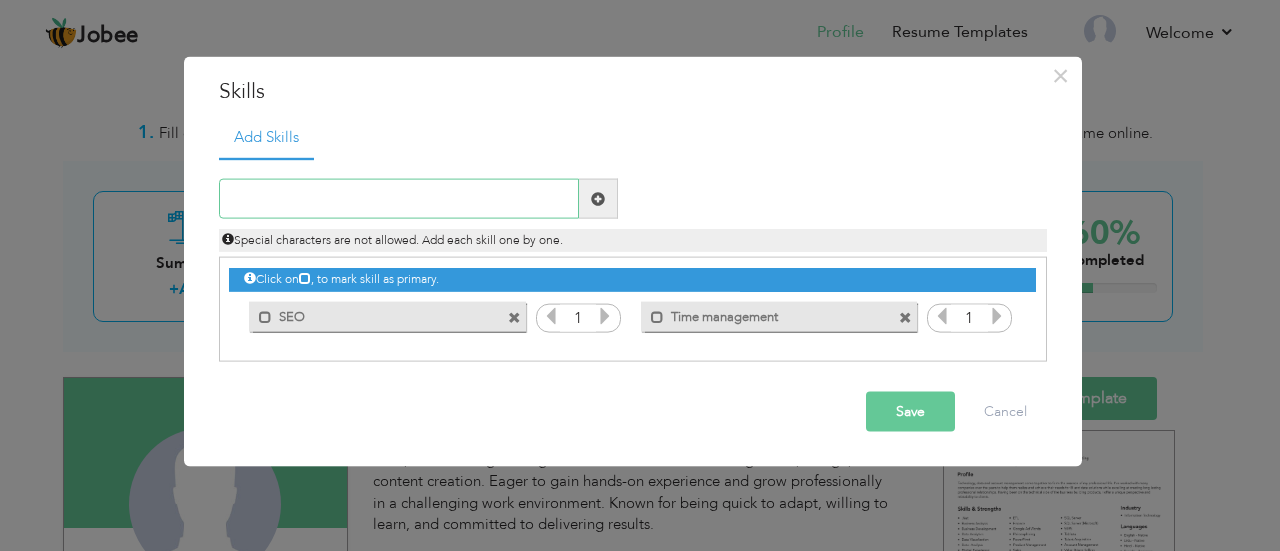 click at bounding box center [399, 199] 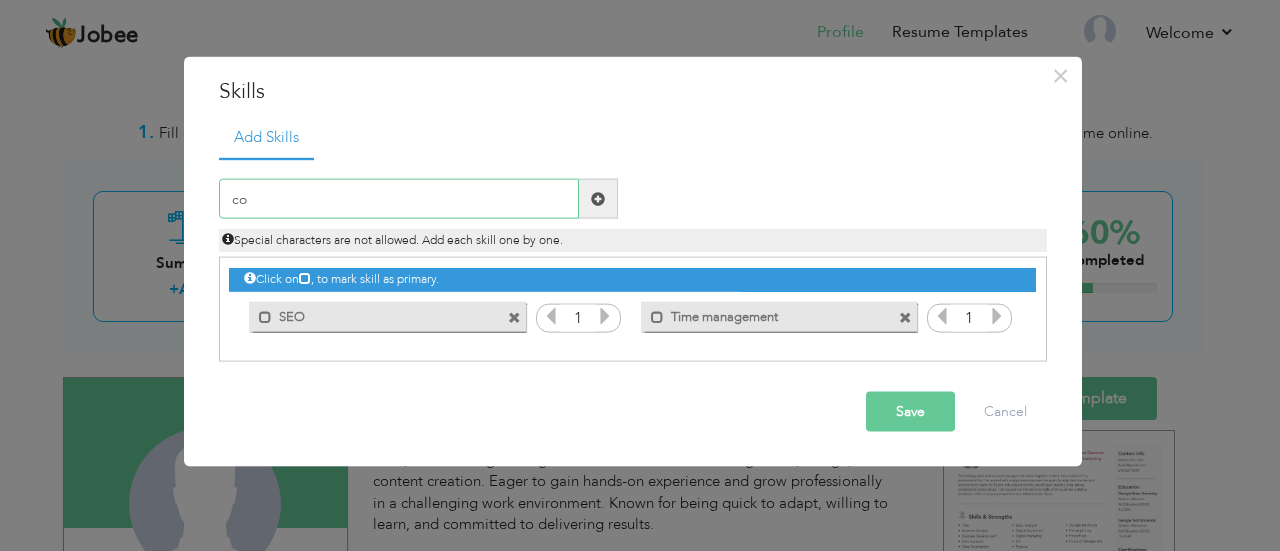 type on "c" 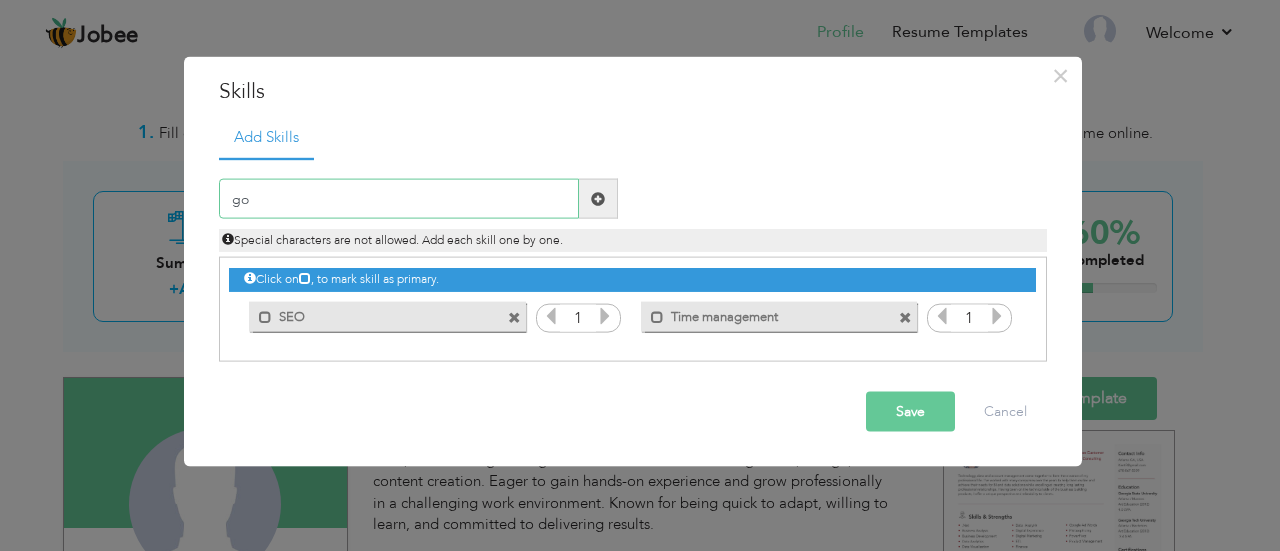 type on "g" 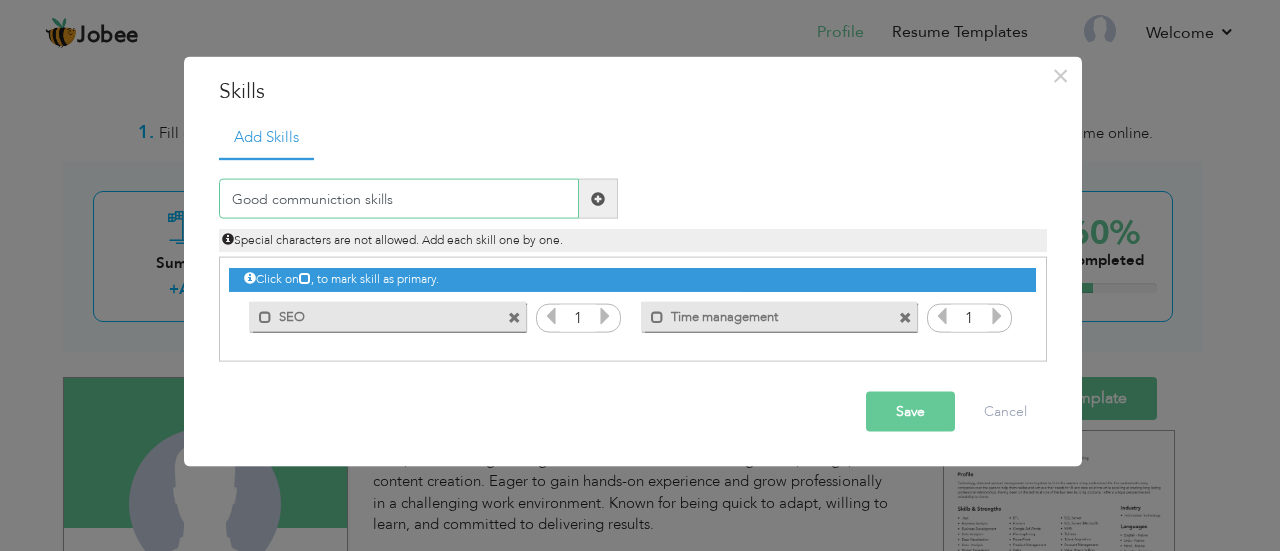 click on "Good communiction skills" at bounding box center [399, 199] 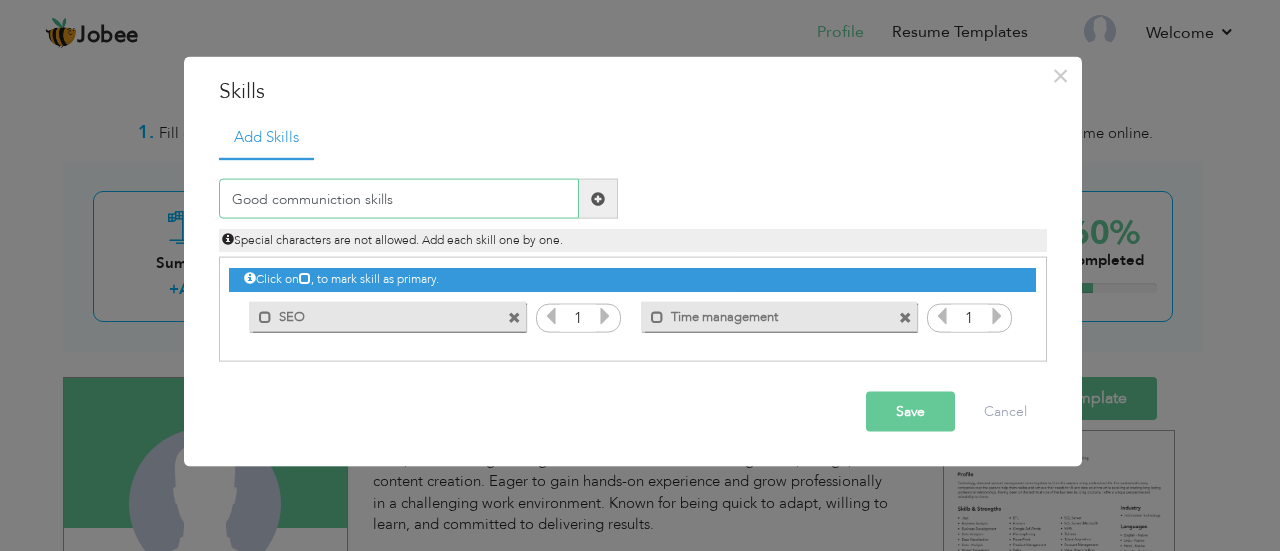 type on "Good communiction skills" 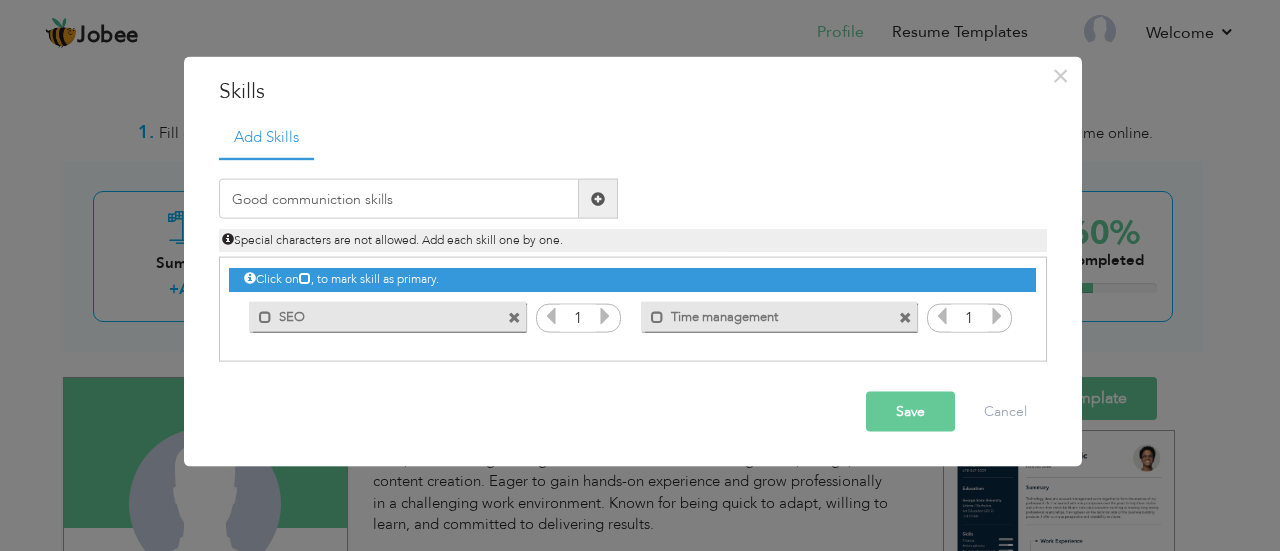 click on "Mark as primary skill.
Time management" at bounding box center [779, 316] 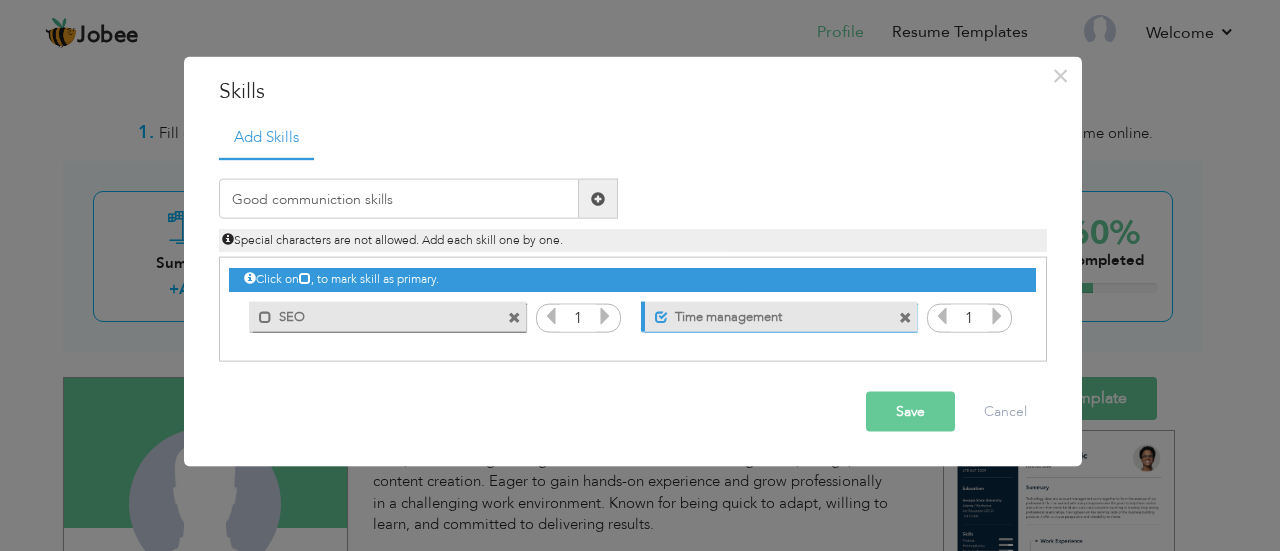click on "Time management" at bounding box center [767, 313] 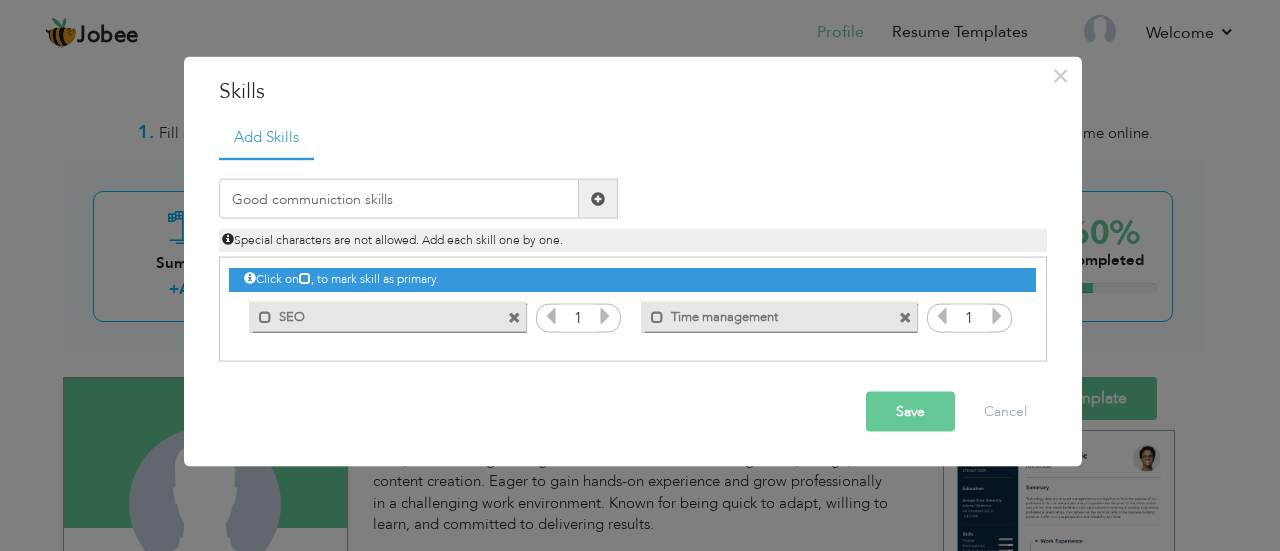click on "Time management" at bounding box center [765, 313] 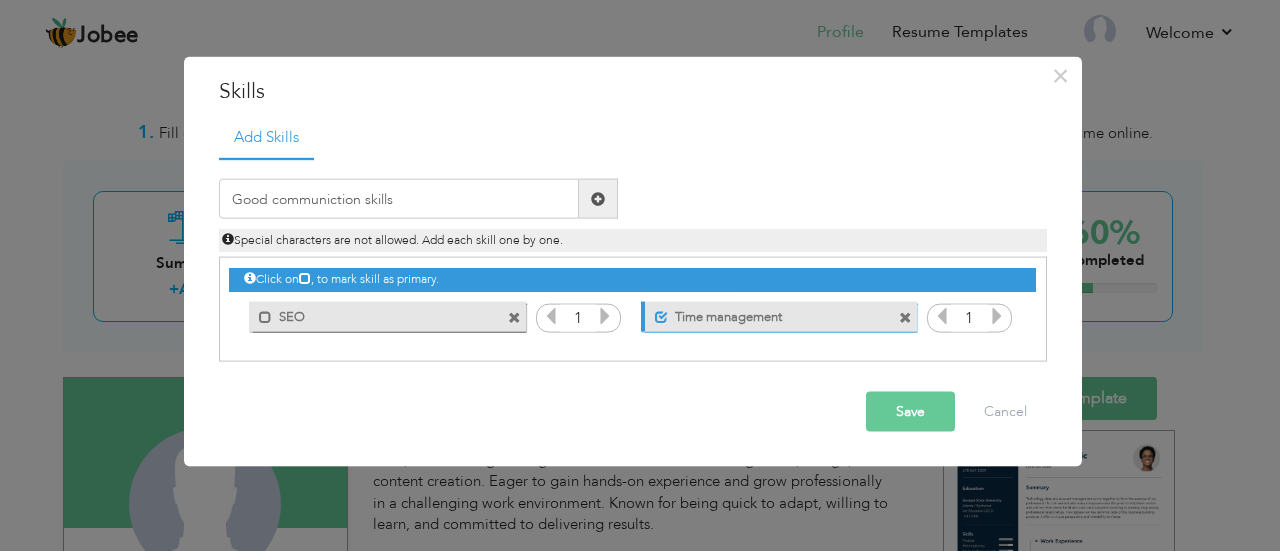 click on "Time management" at bounding box center (767, 313) 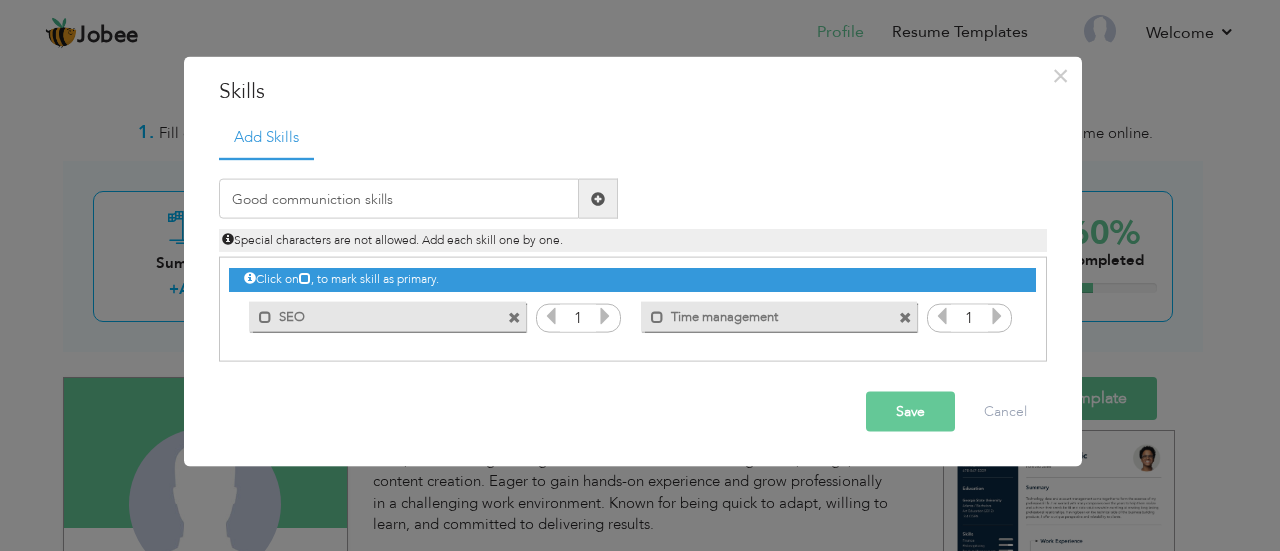 click on "Time management" at bounding box center [765, 313] 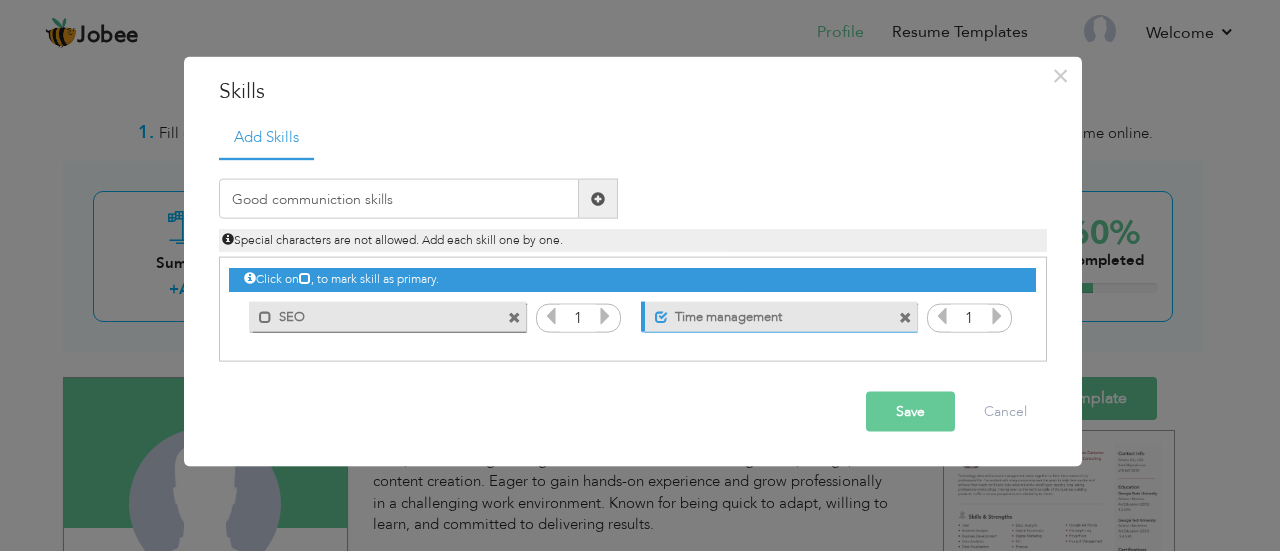 click on "Time management" at bounding box center (767, 313) 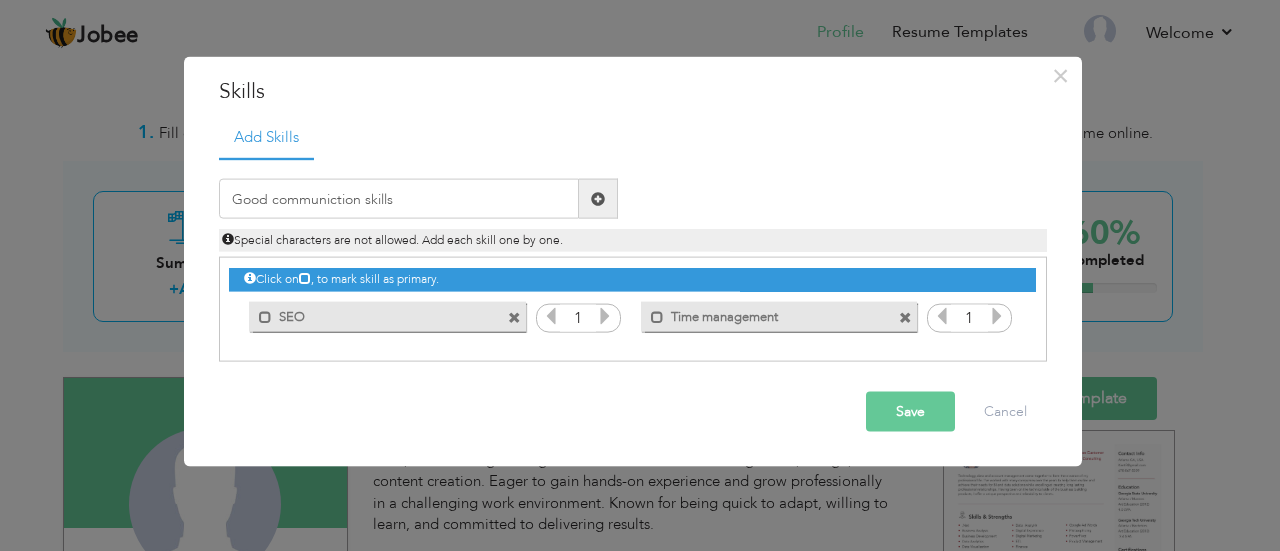 click at bounding box center (598, 199) 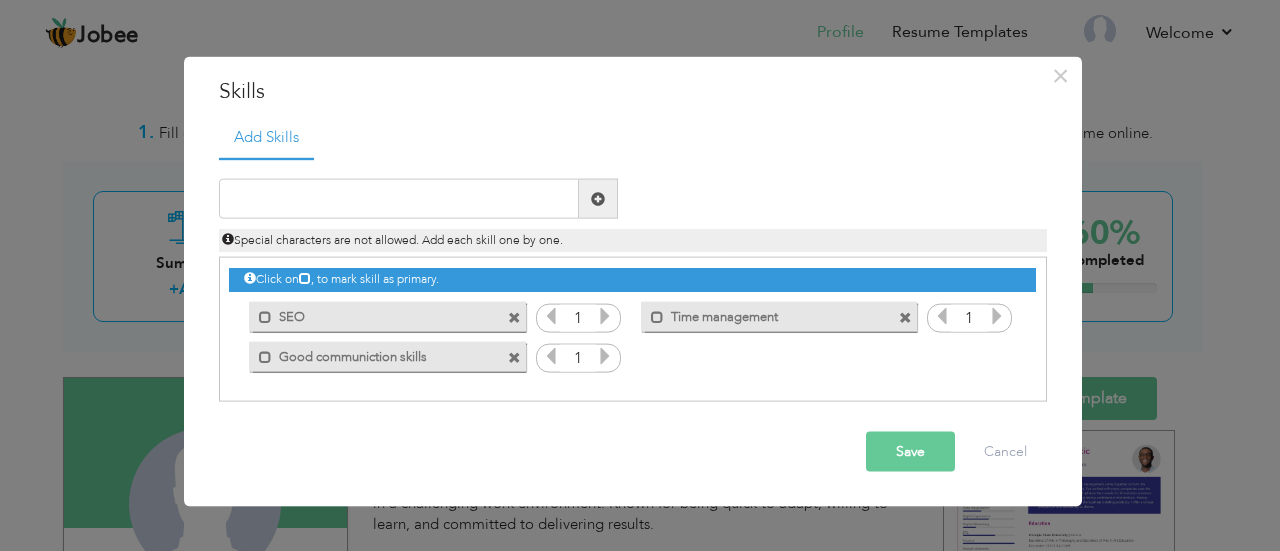 click at bounding box center [942, 316] 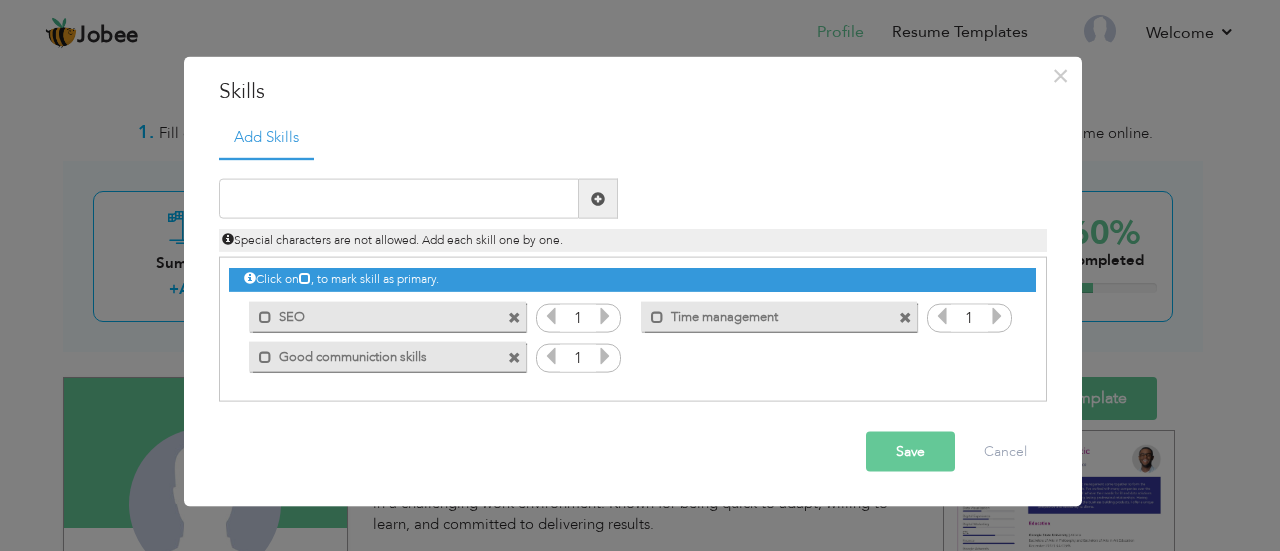 click on "Time management" at bounding box center [765, 313] 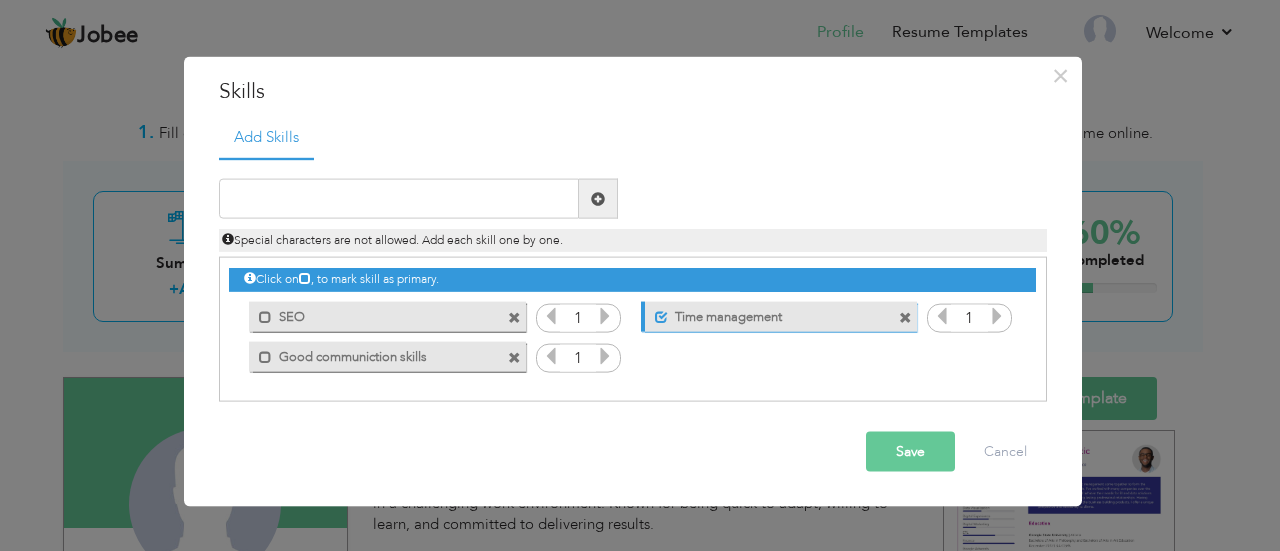 click on "Time management" at bounding box center [767, 313] 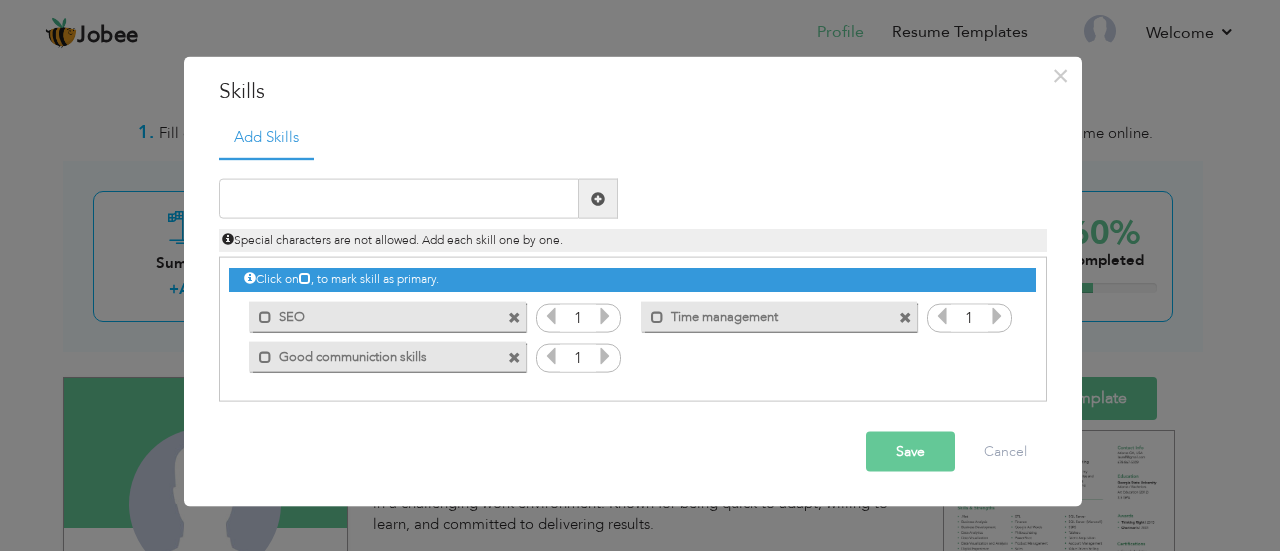 click on "Time management" at bounding box center (765, 313) 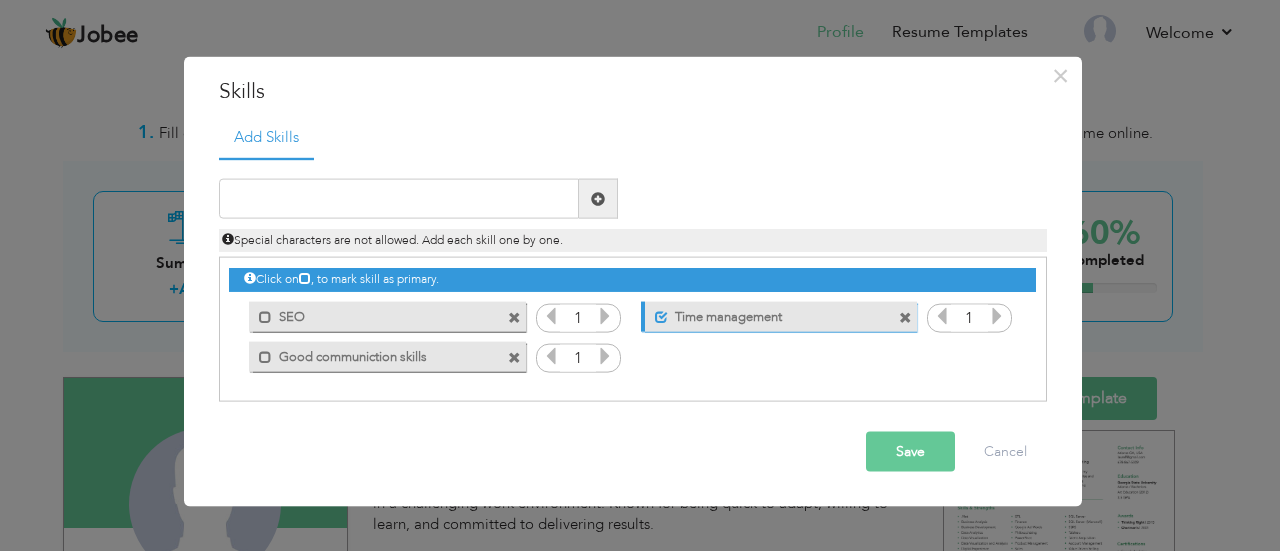 click on "Time management" at bounding box center [767, 313] 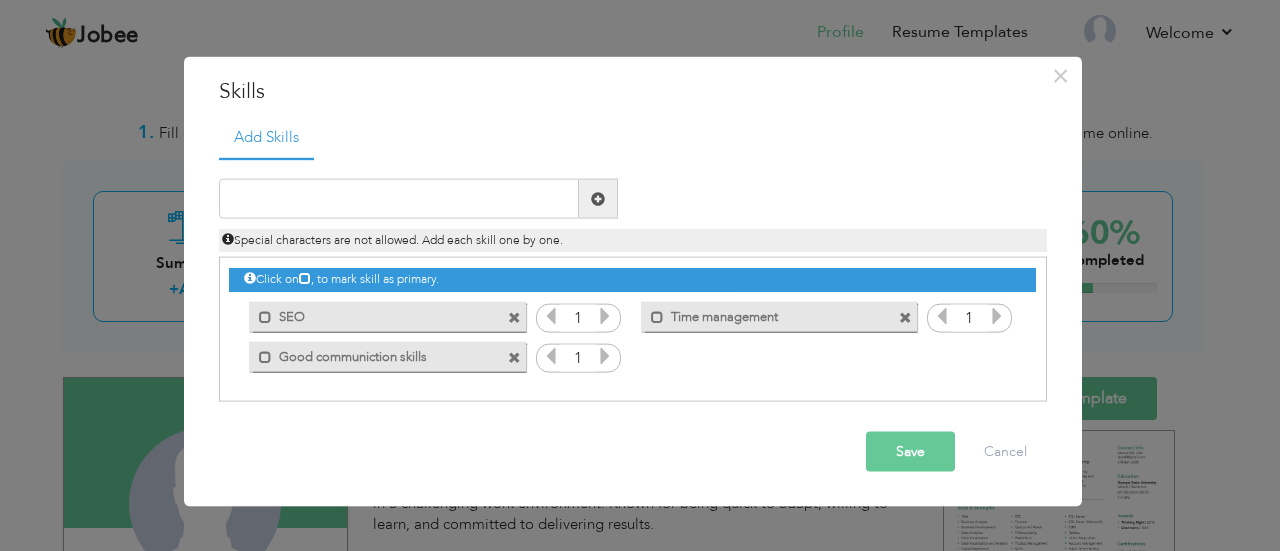 click at bounding box center (905, 317) 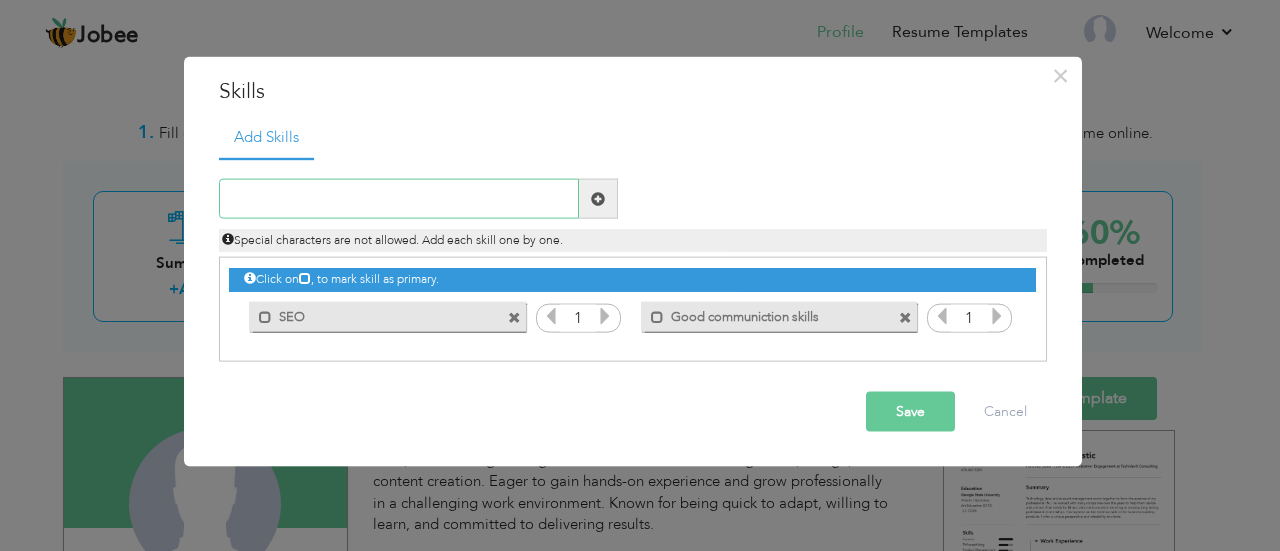 click at bounding box center (399, 199) 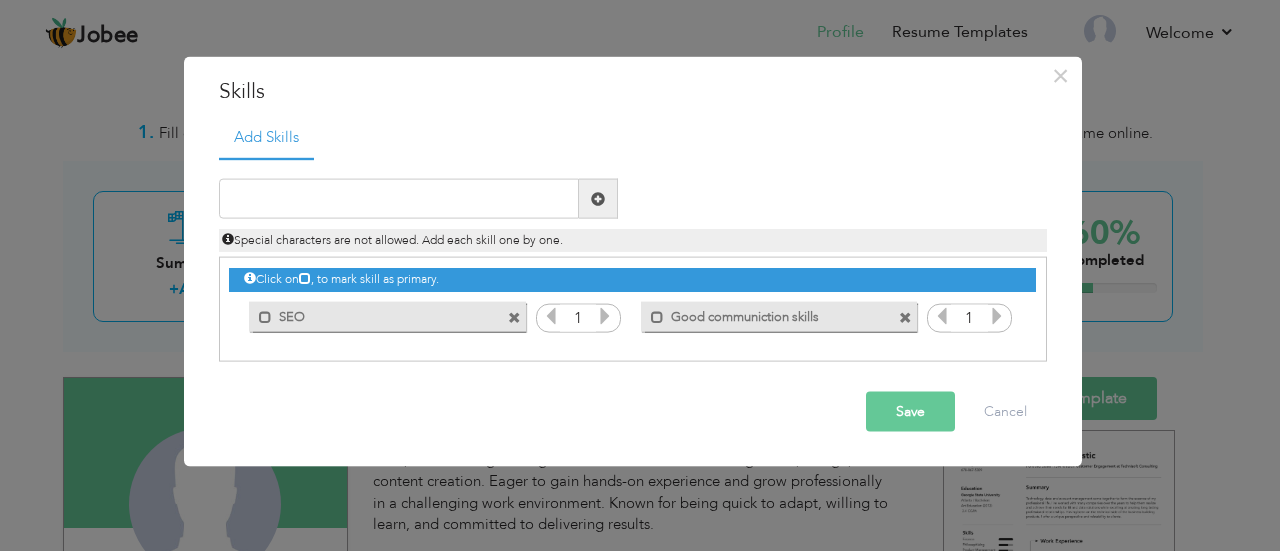 click at bounding box center (905, 317) 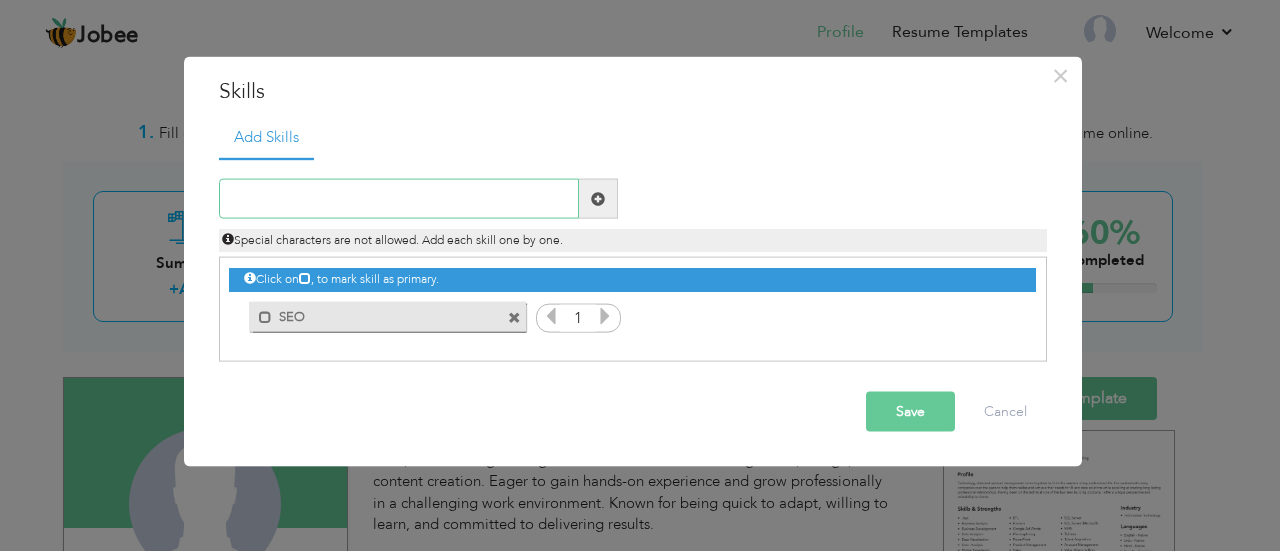 click at bounding box center (399, 199) 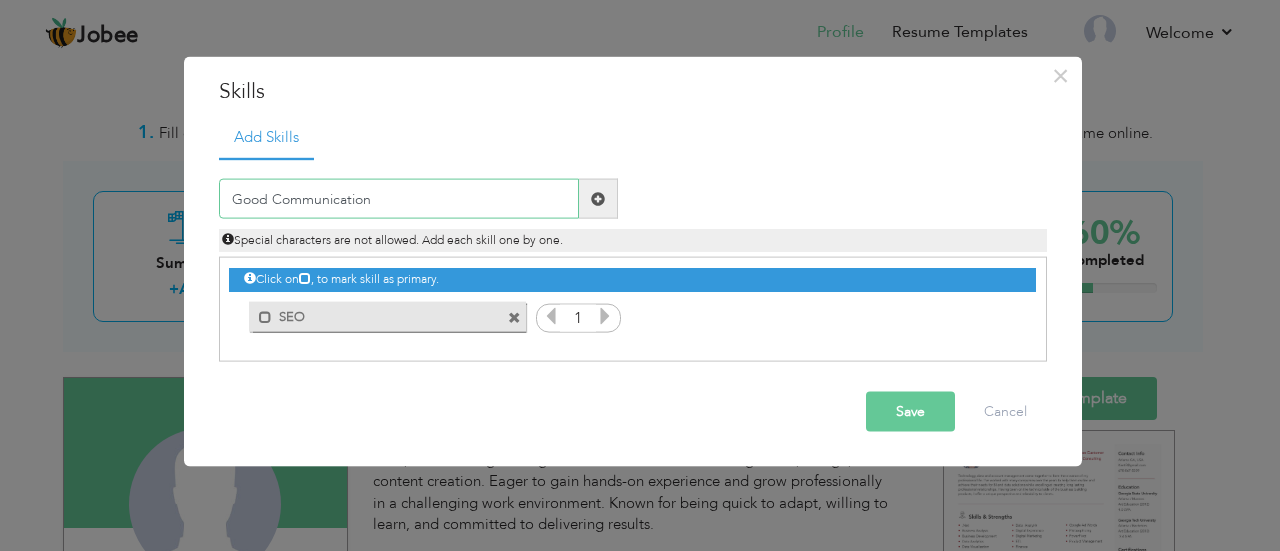 type on "Good Communication" 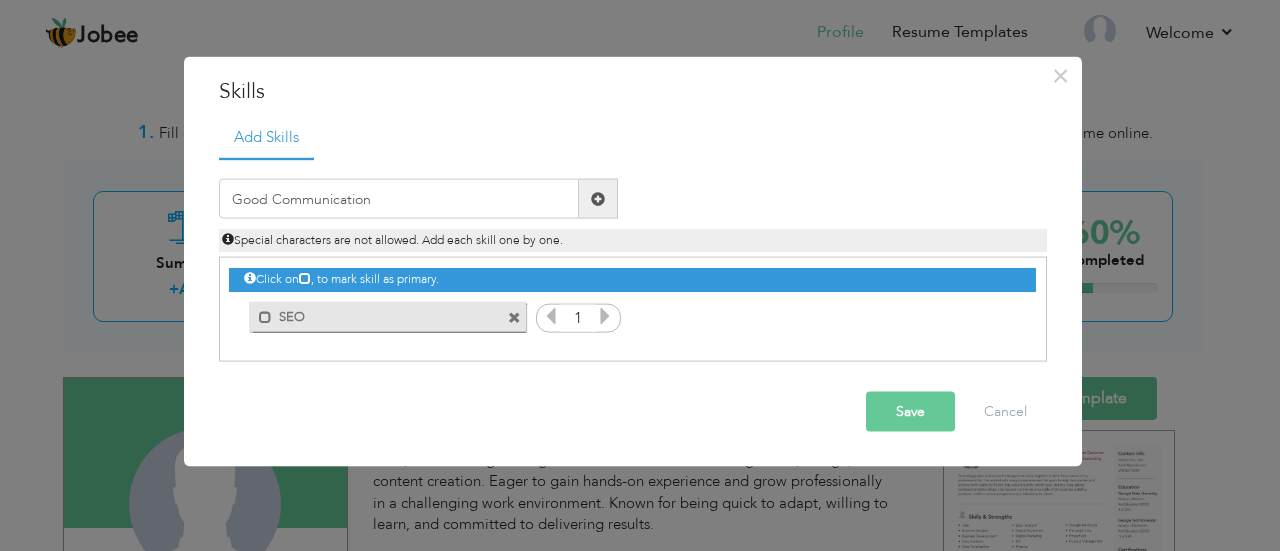 click at bounding box center (598, 198) 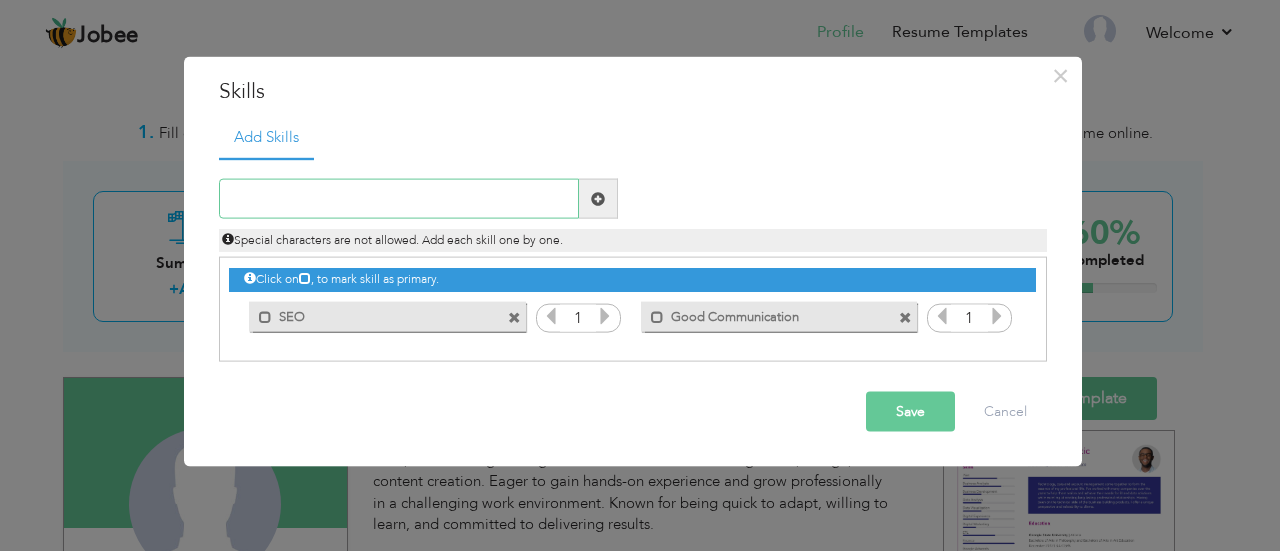 click at bounding box center [399, 199] 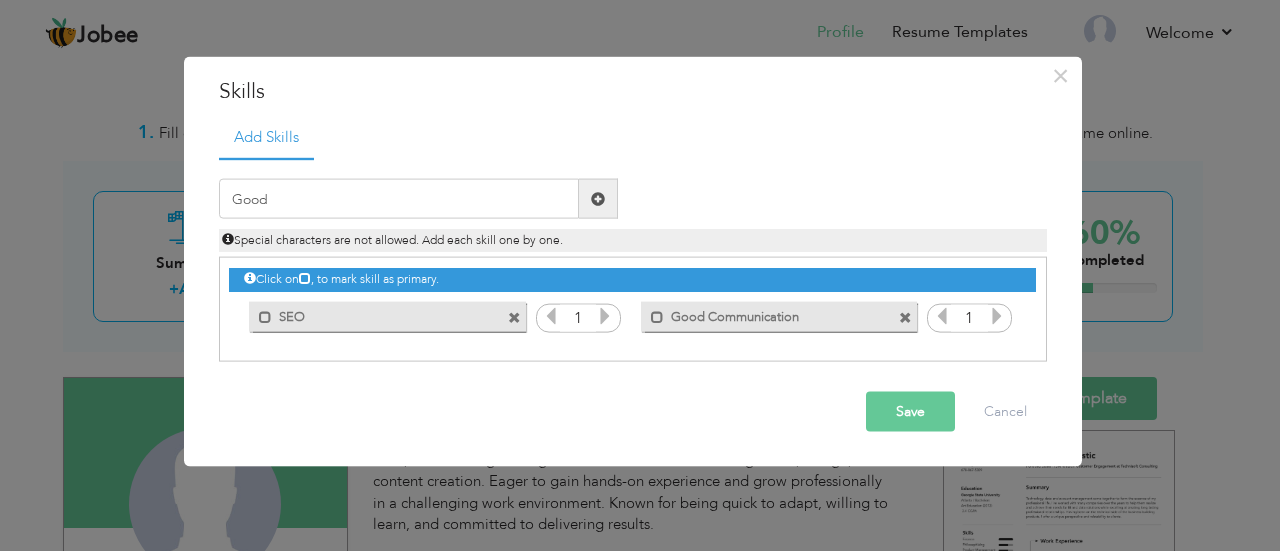 click at bounding box center (905, 317) 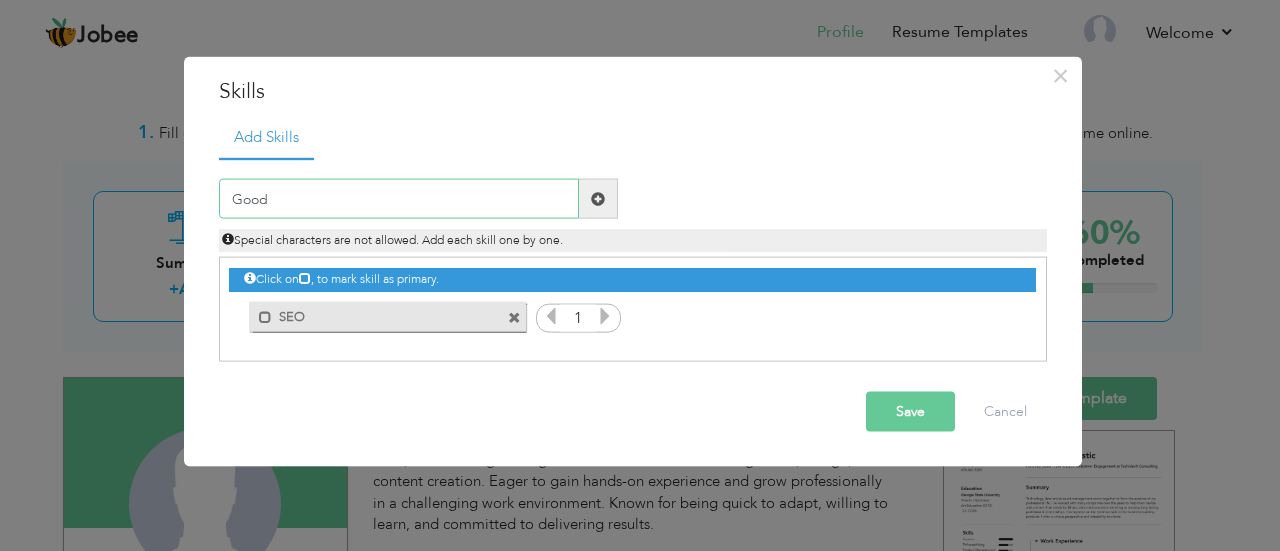 click on "Good" at bounding box center (399, 199) 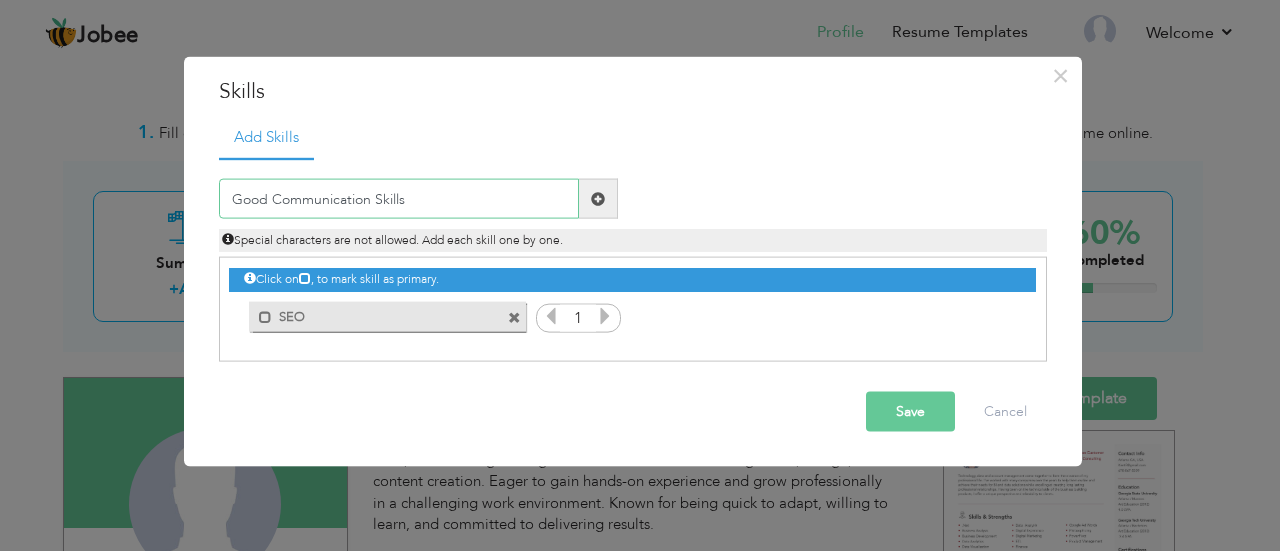 type on "Good Communication Skills" 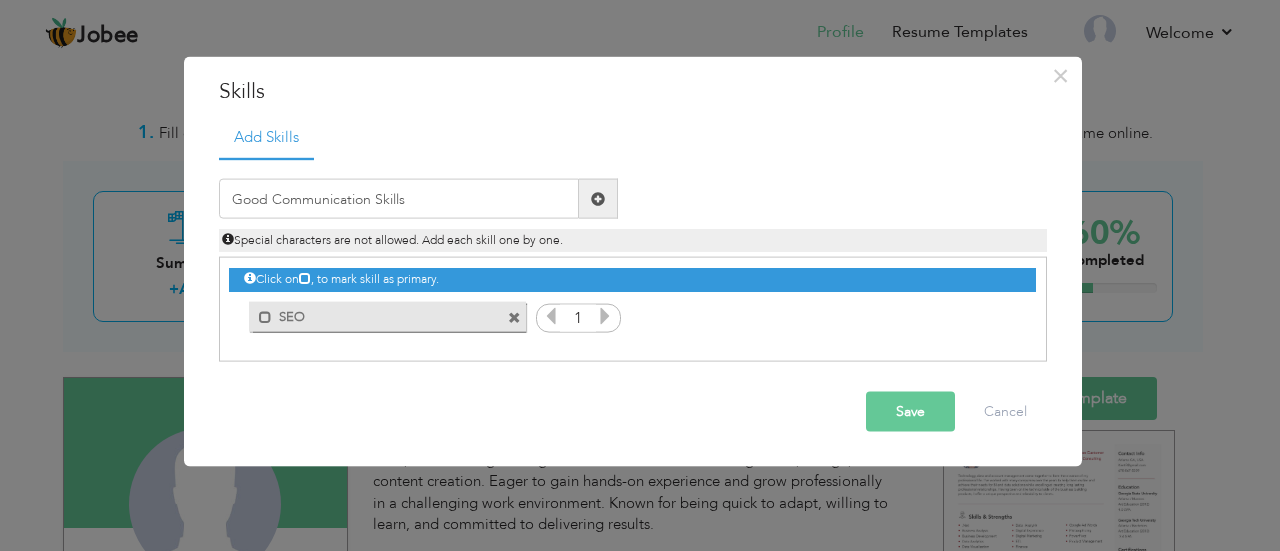 click at bounding box center [598, 198] 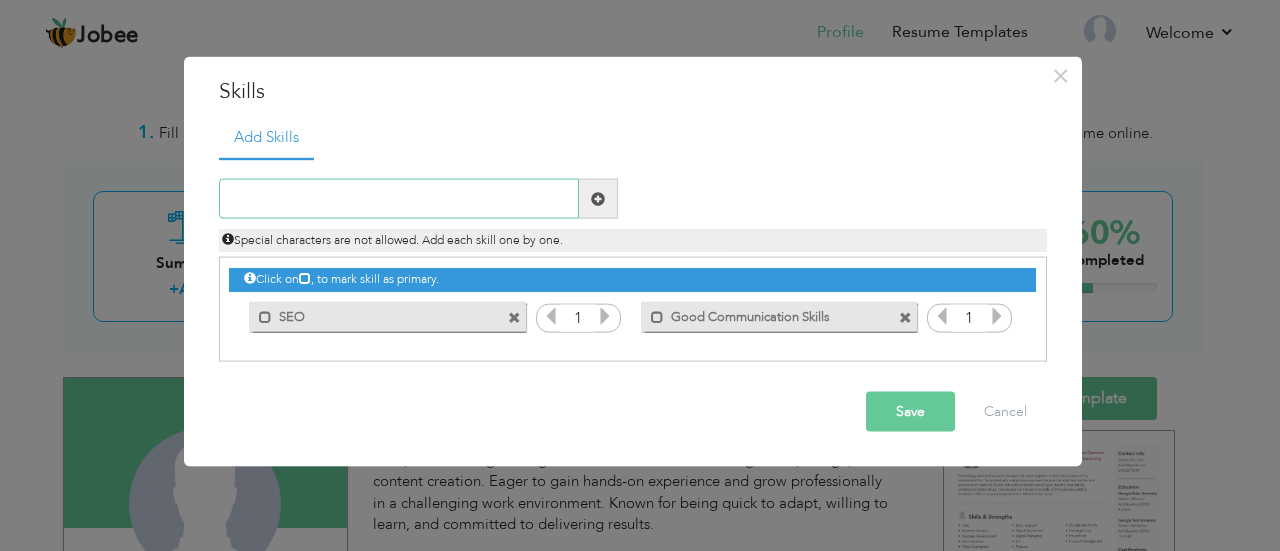 click at bounding box center [399, 199] 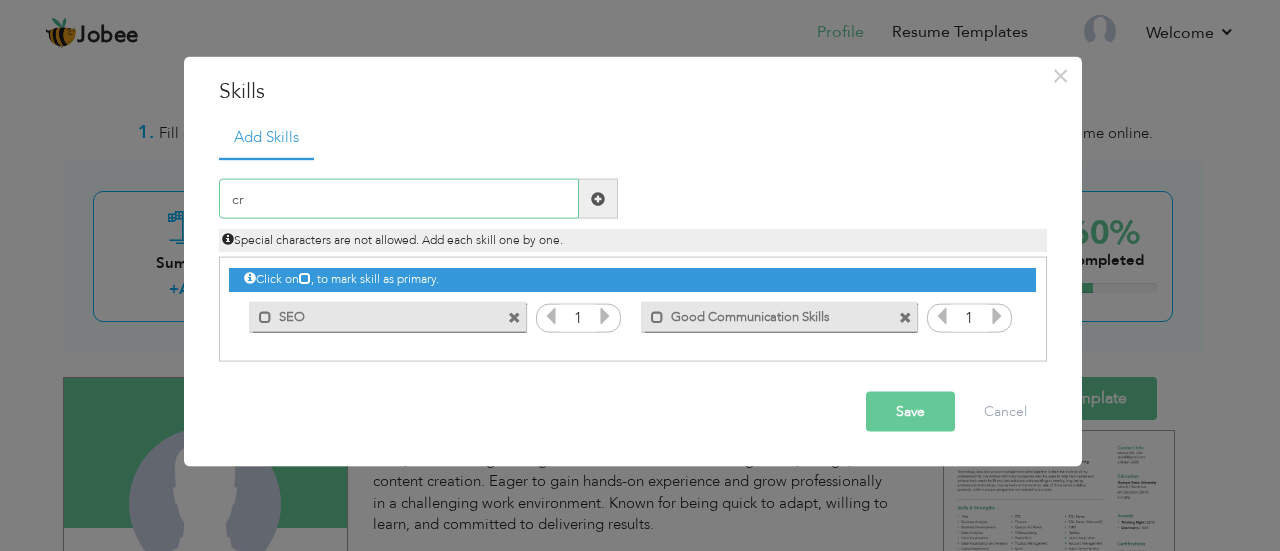 type on "c" 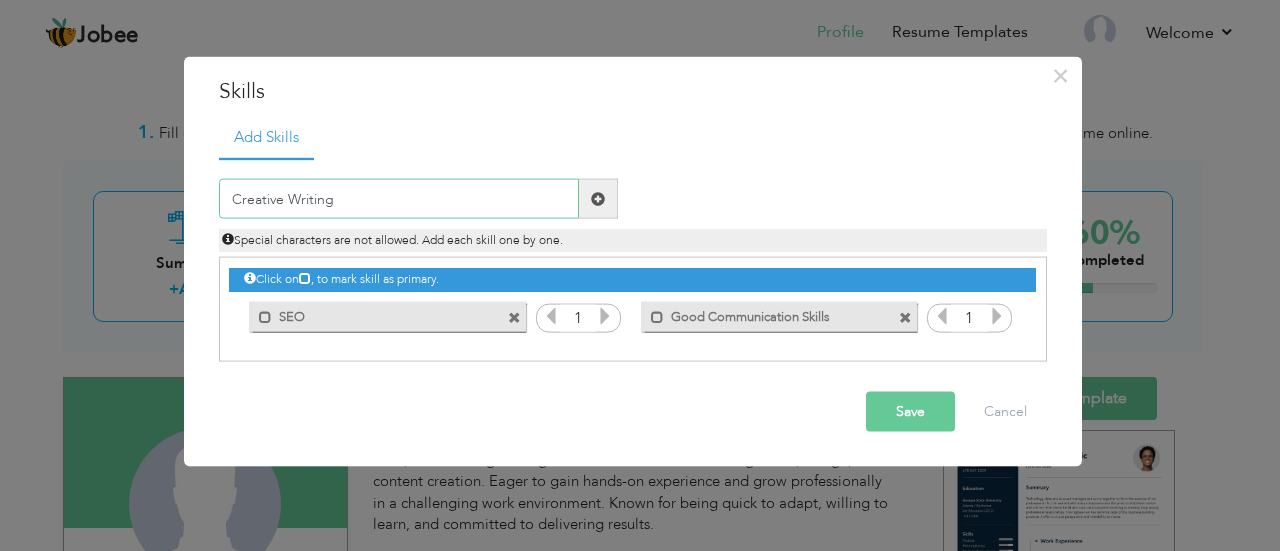 type on "Creative Writing" 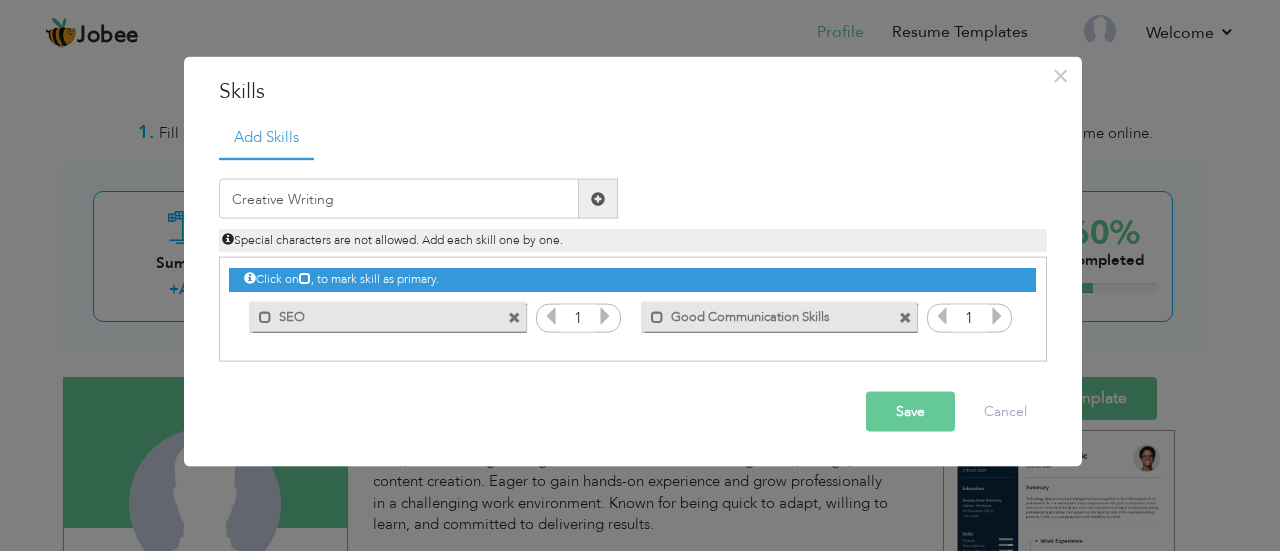 click at bounding box center [598, 198] 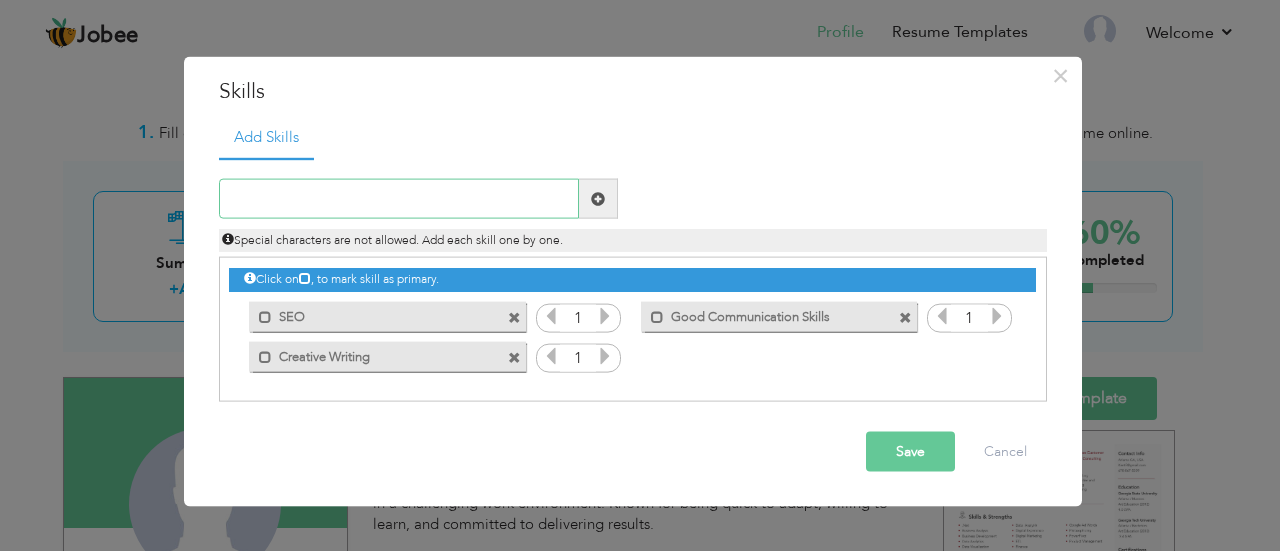 click at bounding box center [399, 199] 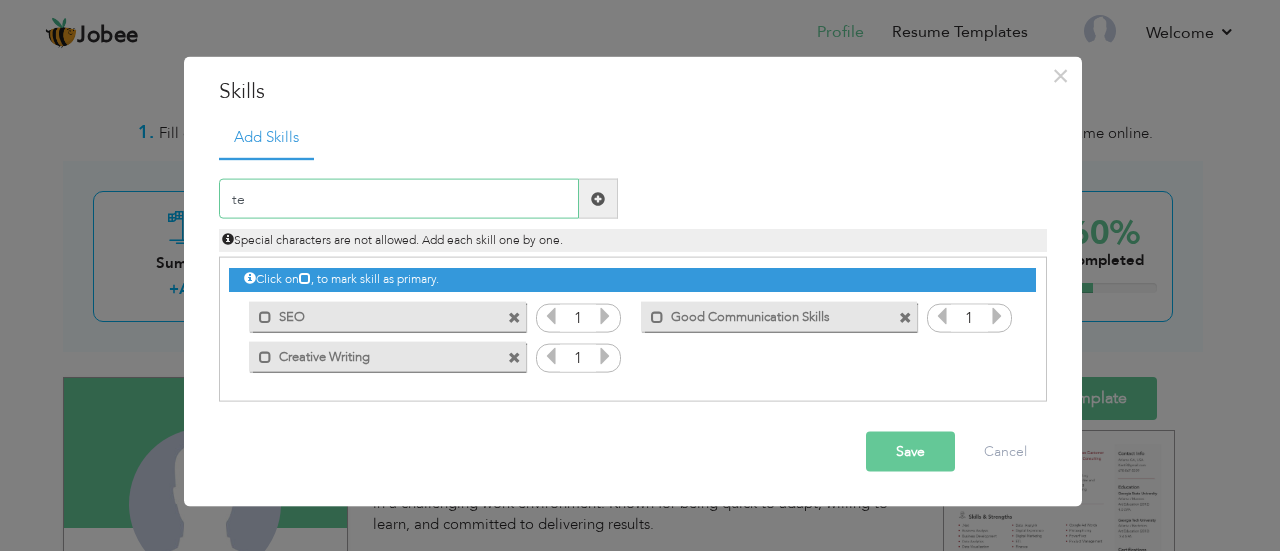 type on "t" 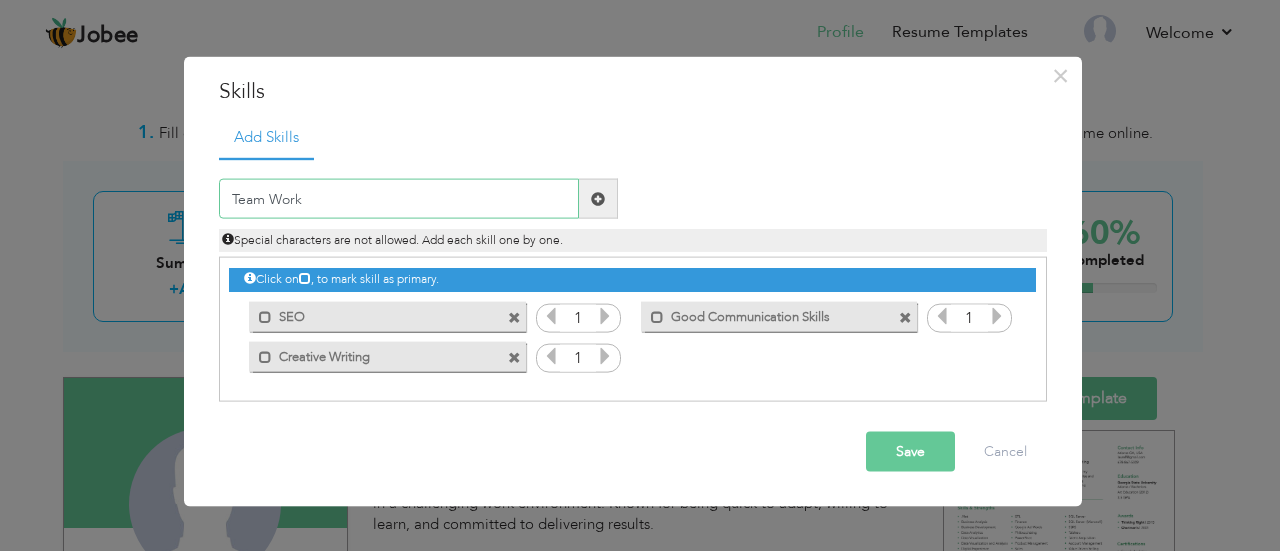 type on "Team Work" 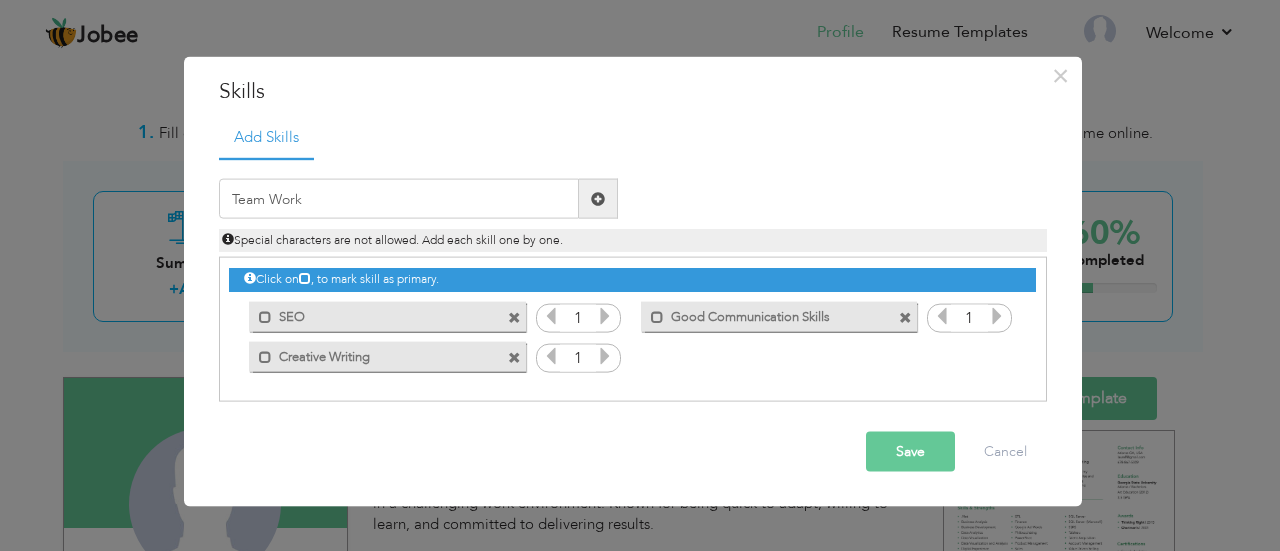 click at bounding box center [598, 198] 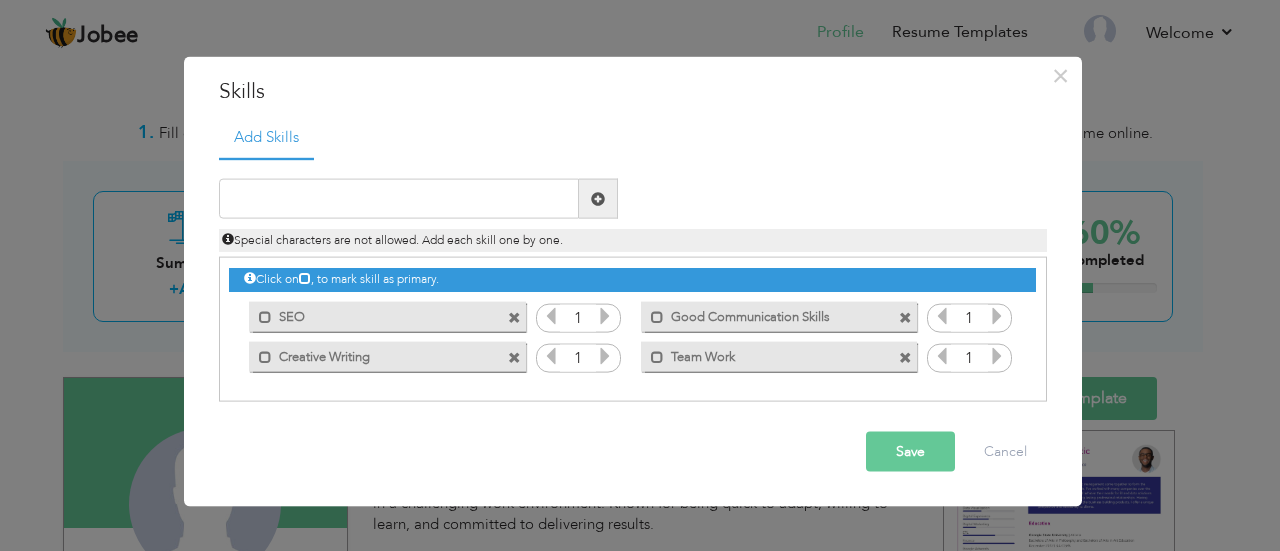 click at bounding box center (905, 357) 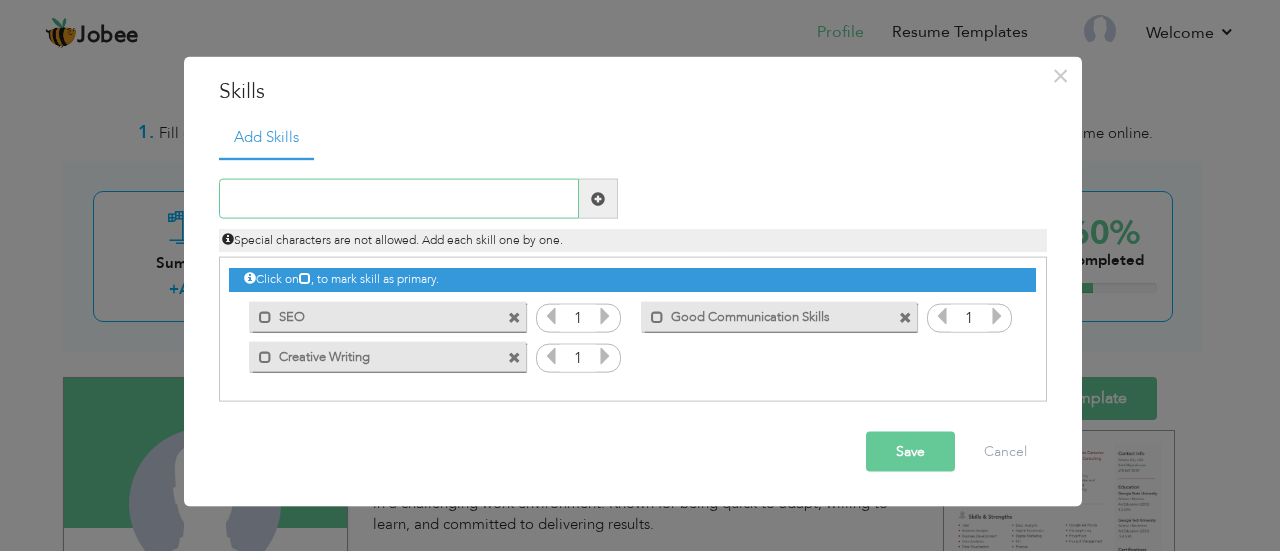 click at bounding box center [399, 199] 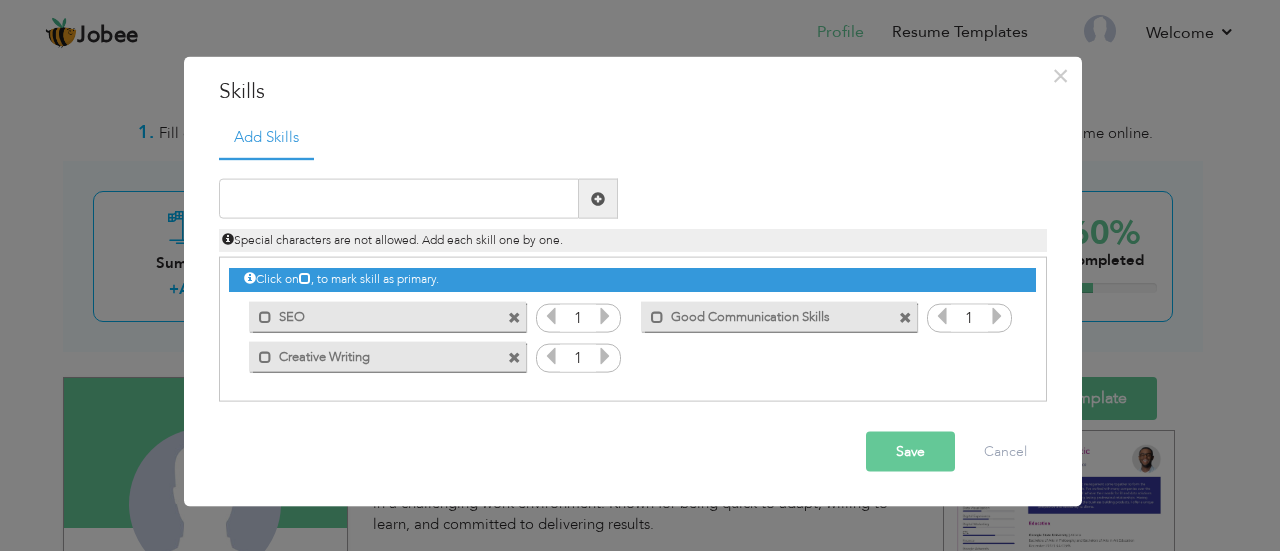 click at bounding box center (514, 357) 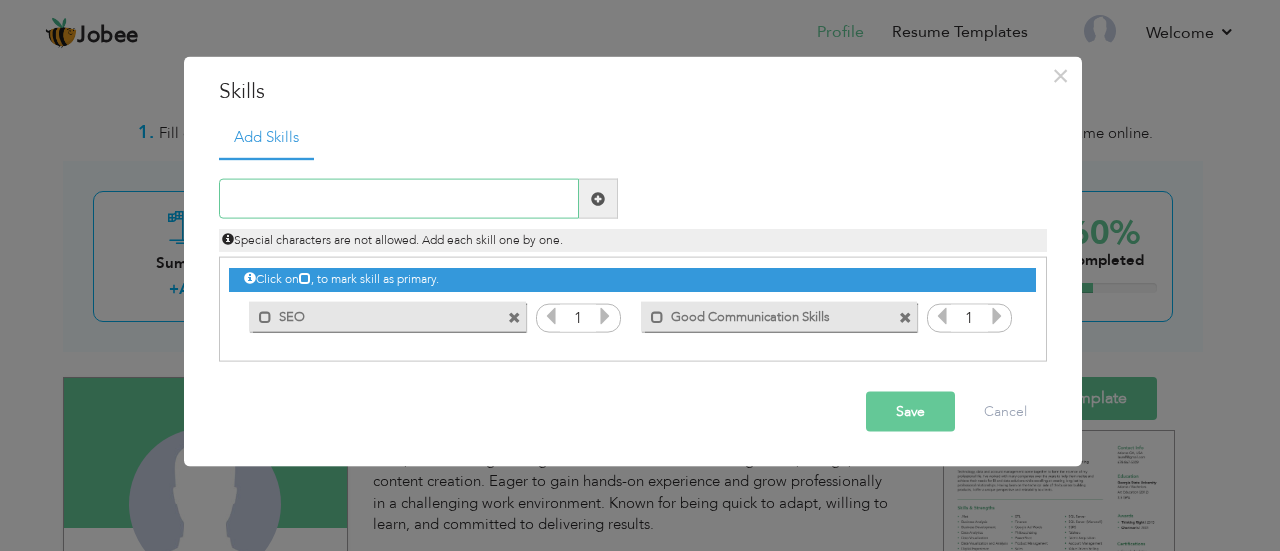 click at bounding box center [399, 199] 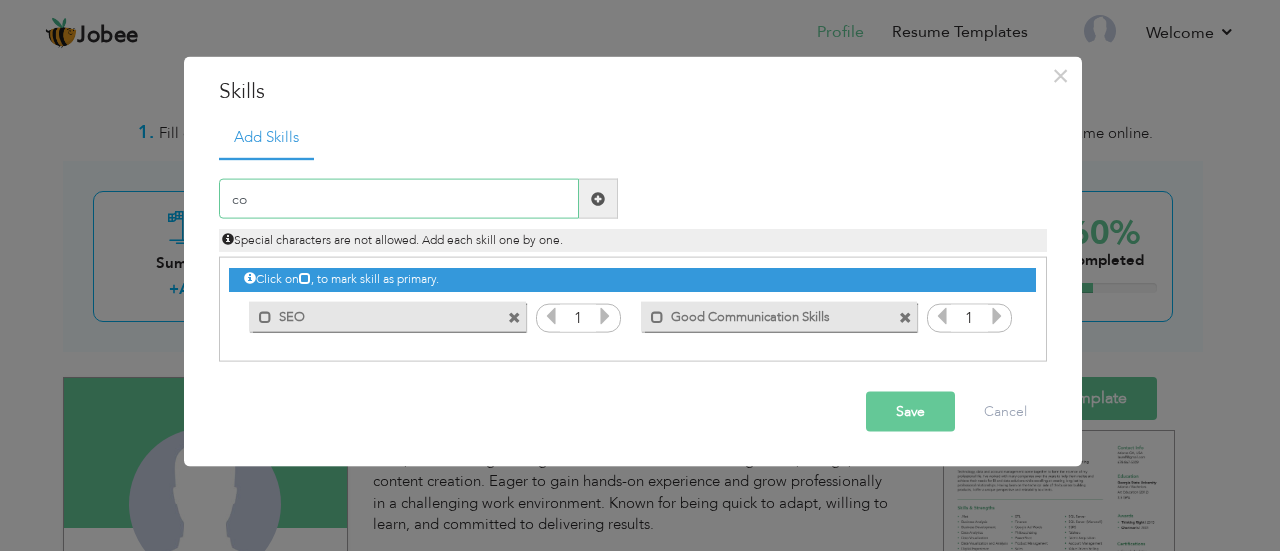 type on "c" 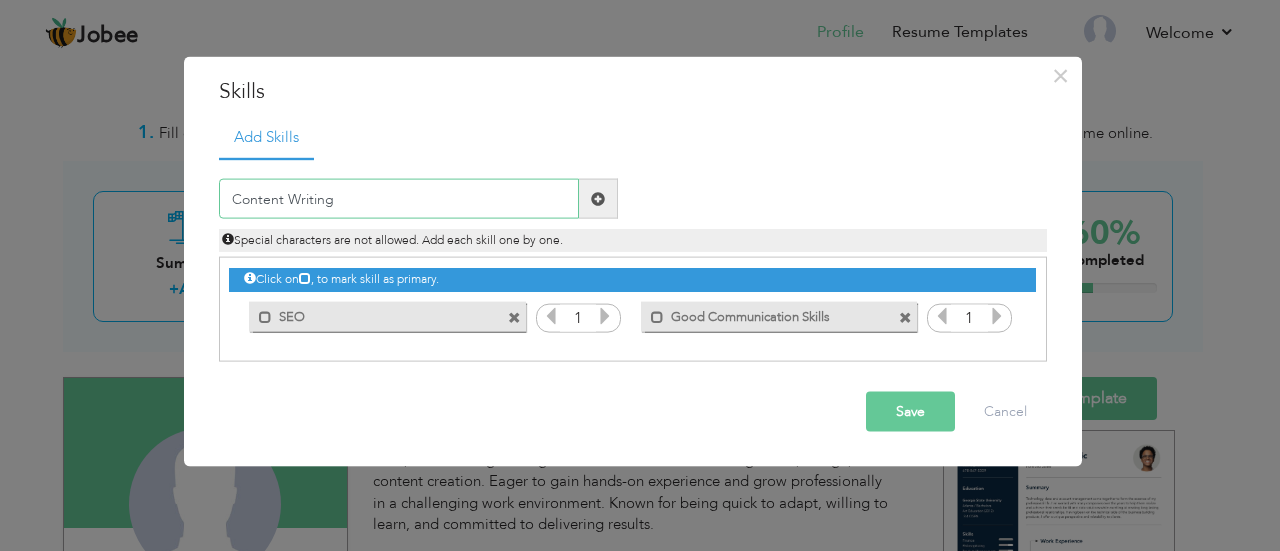 type on "Content Writing" 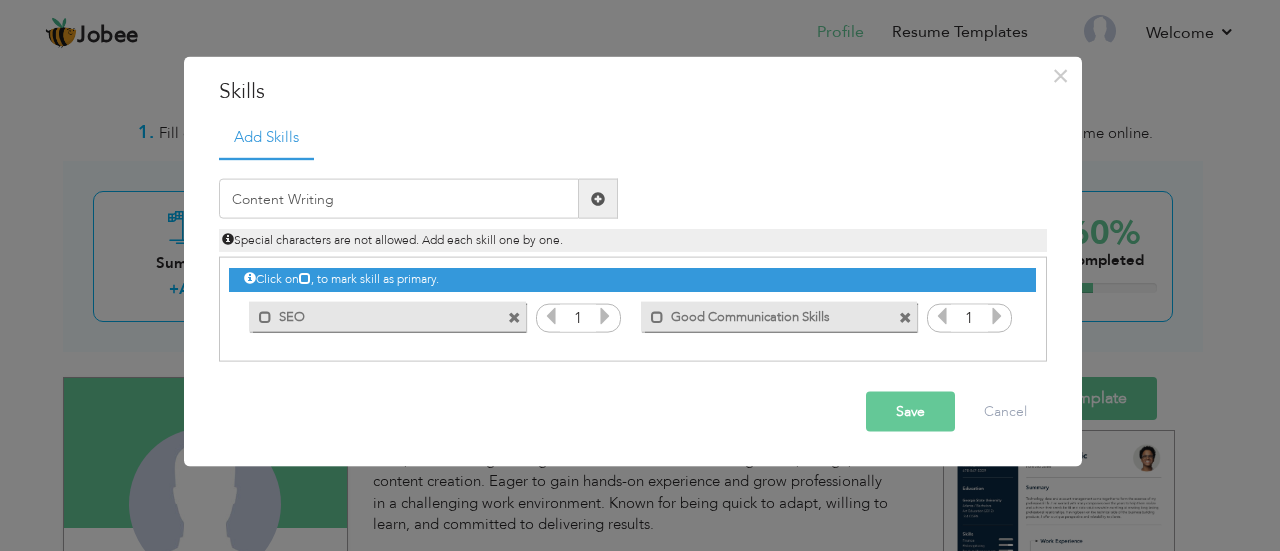 click on "Save" at bounding box center (910, 412) 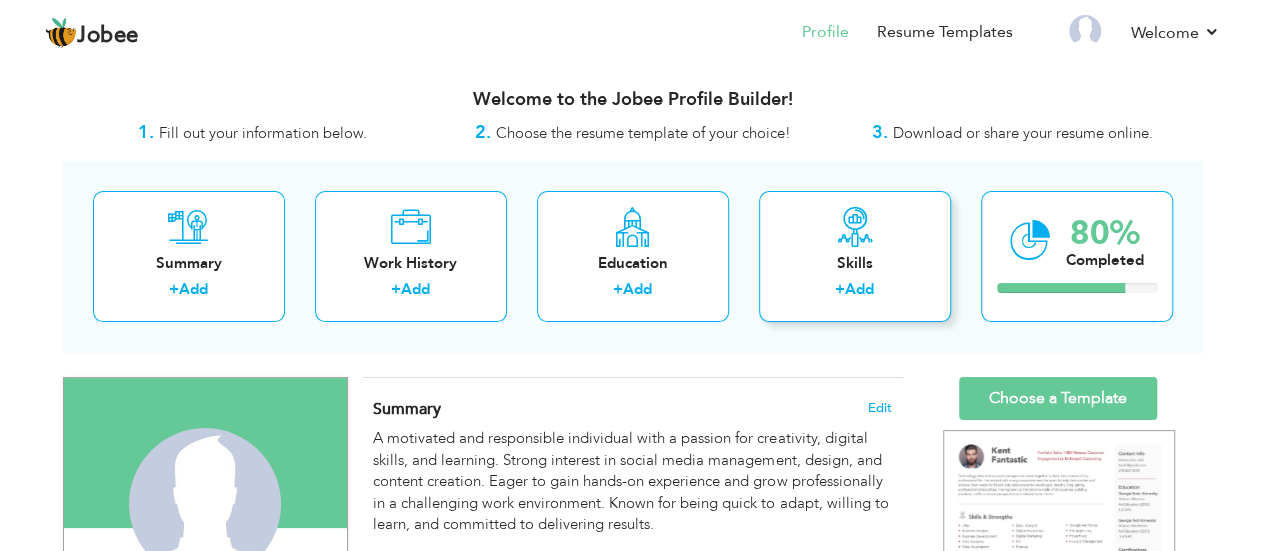 click on "Skills" at bounding box center [855, 263] 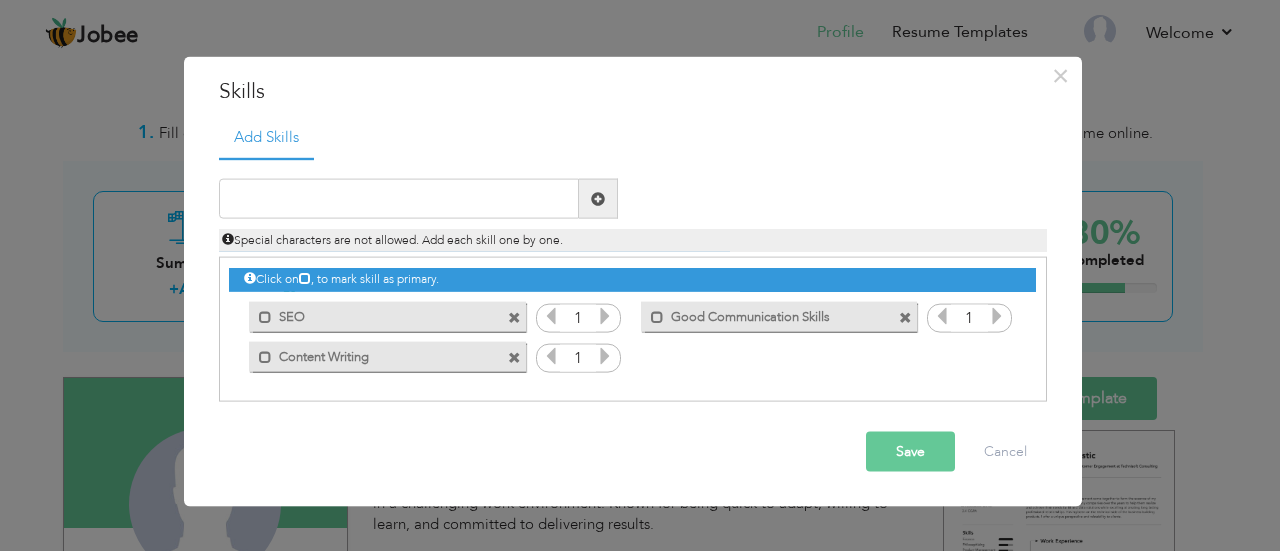 click on "×
Skills
Add Skills
Duplicate entry Mark as primary skill. SEO 1" at bounding box center [640, 275] 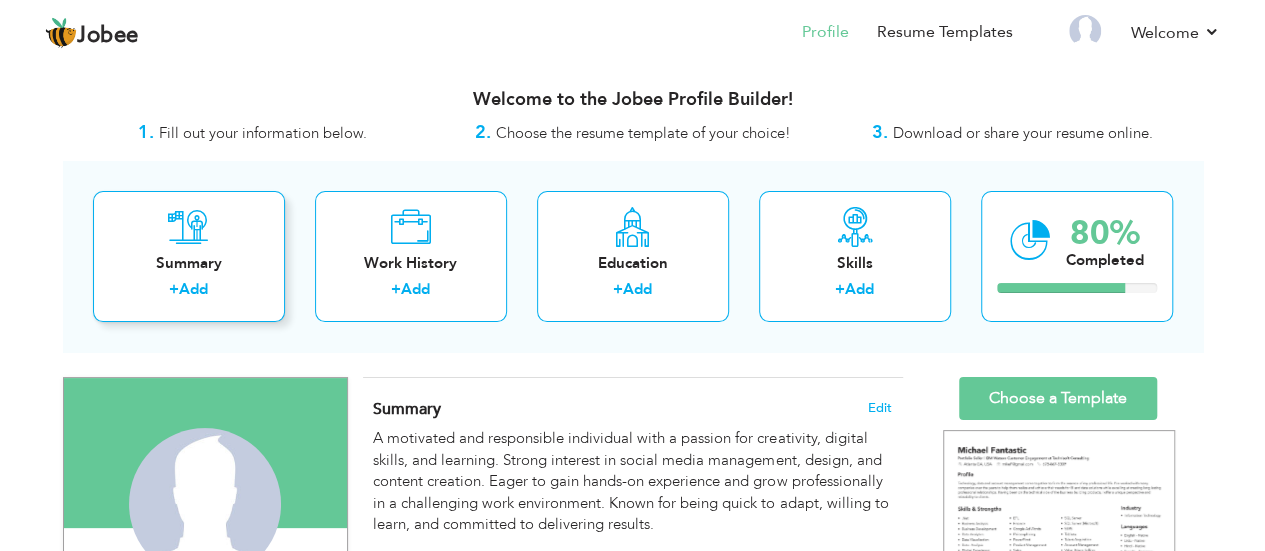 click at bounding box center [188, 227] 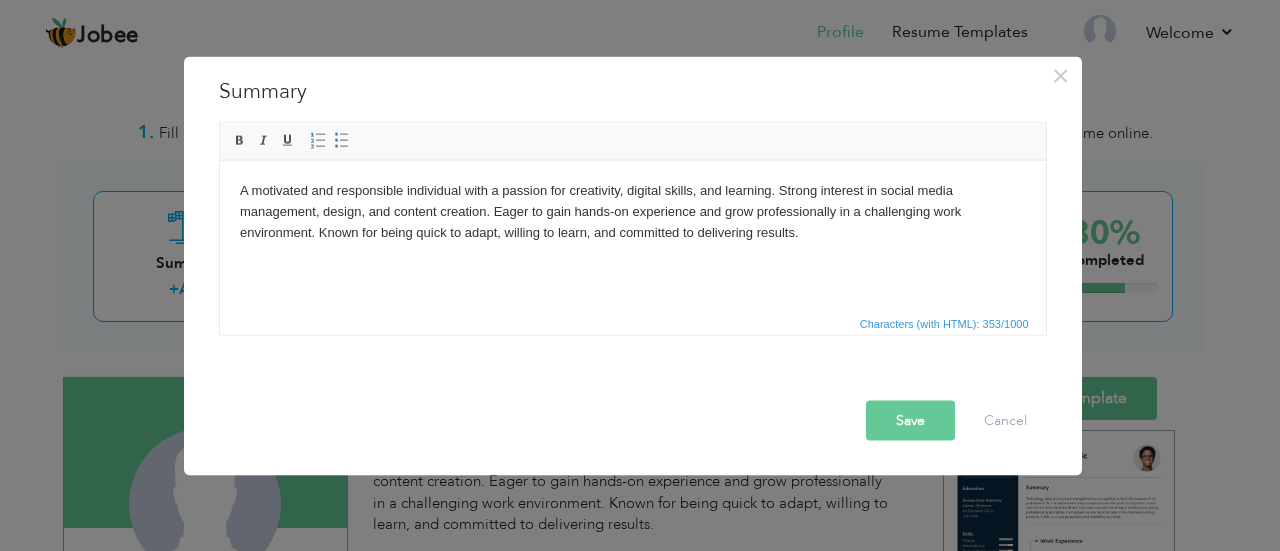 click on "×
Summary
A motivated and responsible individual with a passion for creativity, digital skills, and learning. Strong interest in social media management, design, and content creation. Eager to gain hands-on experience and grow professionally in a challenging work environment. Known for being quick to adapt, willing to learn, and committed to delivering results. Rich Text Editor, summaryEditor Editor toolbars Basic Styles   Bold   Italic   Underline Paragraph   Insert/Remove Numbered List   Insert/Remove Bulleted List Press ALT 0 for help Save Cancel" at bounding box center [640, 275] 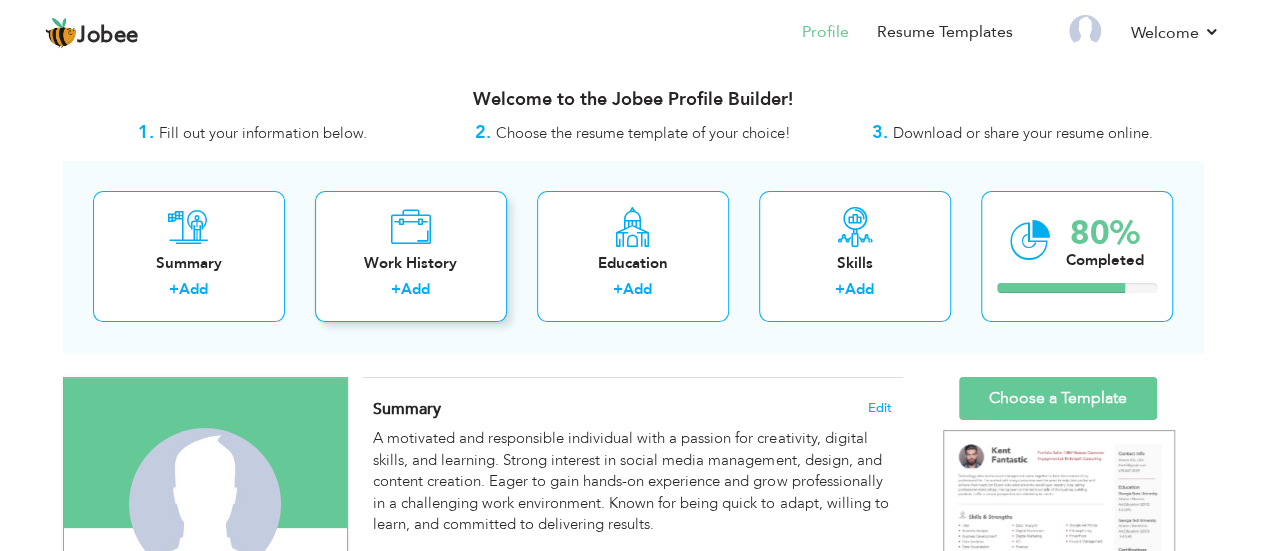 click on "Work History" at bounding box center [411, 263] 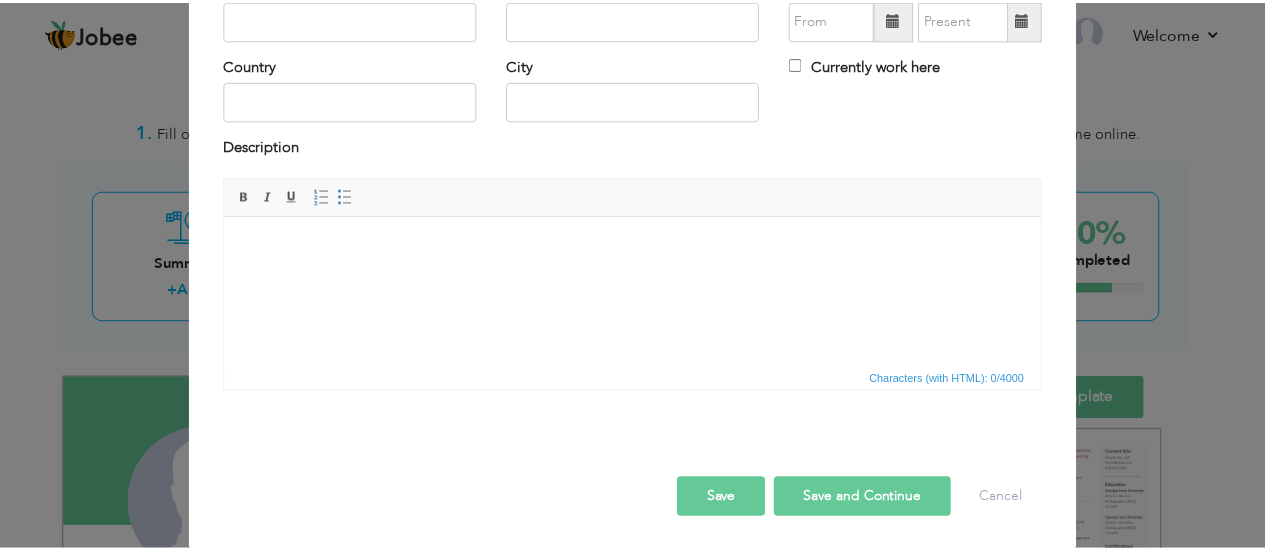scroll, scrollTop: 0, scrollLeft: 0, axis: both 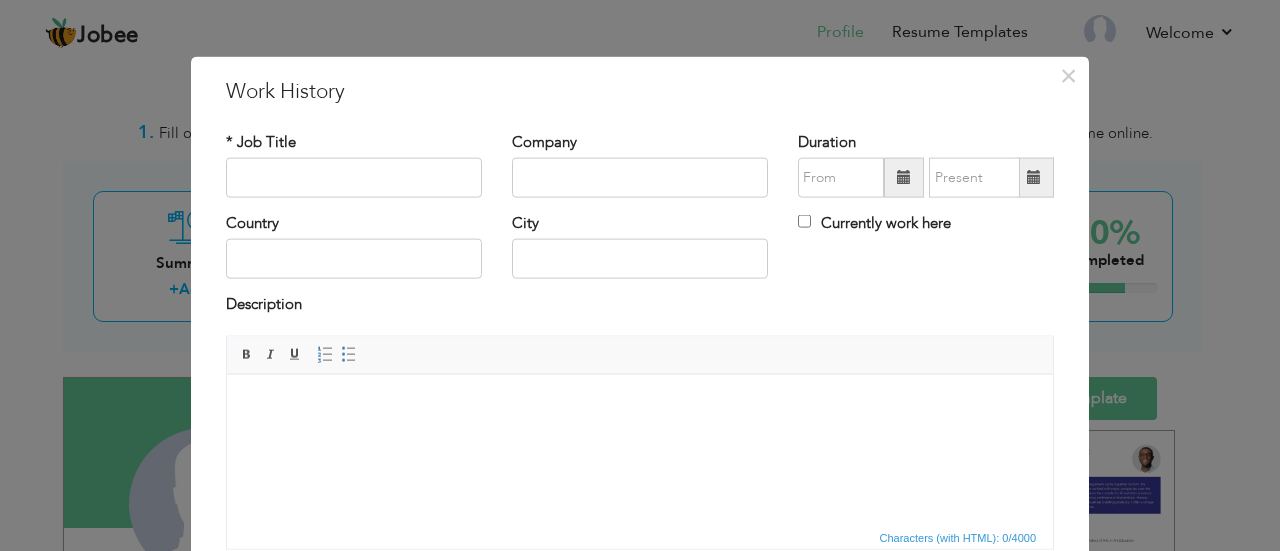 click on "×
Work History
* Job Title
Company
Duration Currently work here Country" at bounding box center (640, 275) 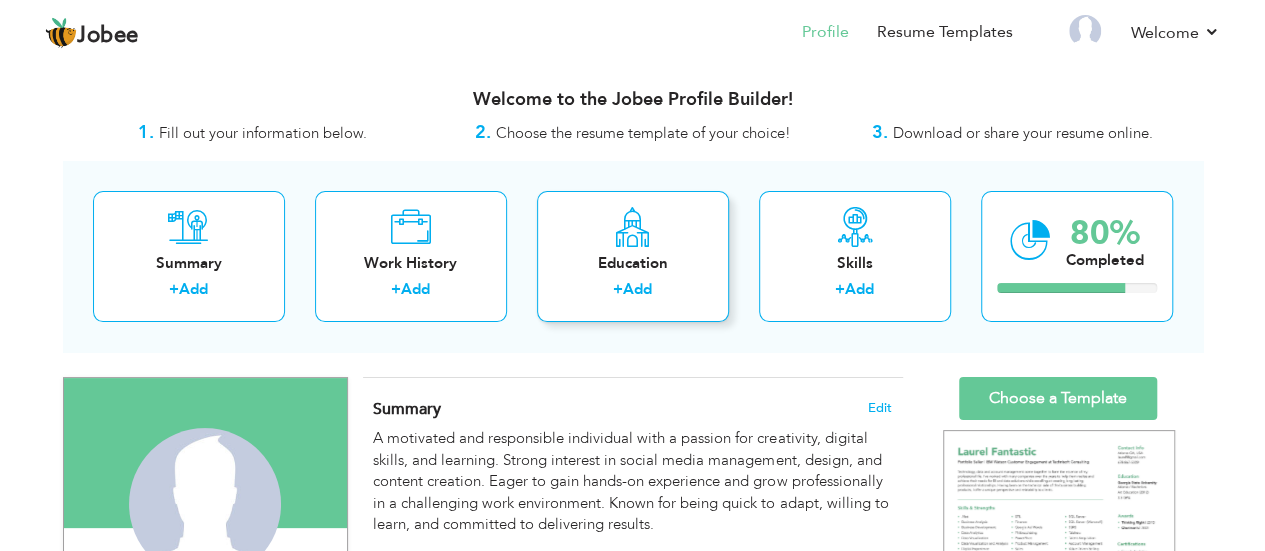 click on "Education
+  Add" at bounding box center [633, 256] 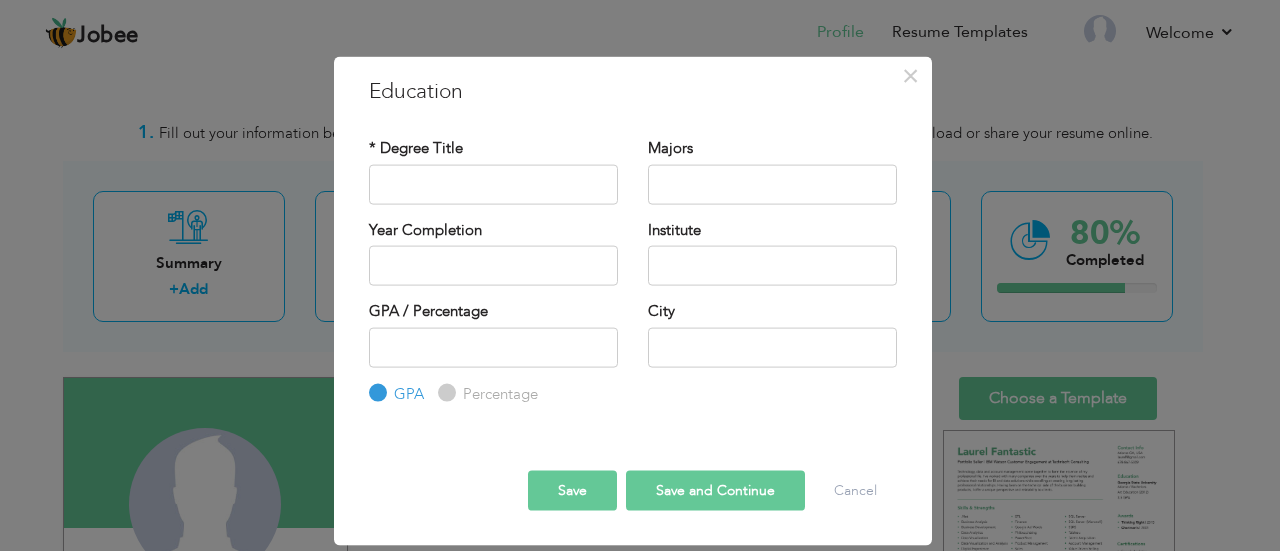 click on "×
Education
* Degree Title
Majors
Year Completion Institute GPA" at bounding box center (640, 275) 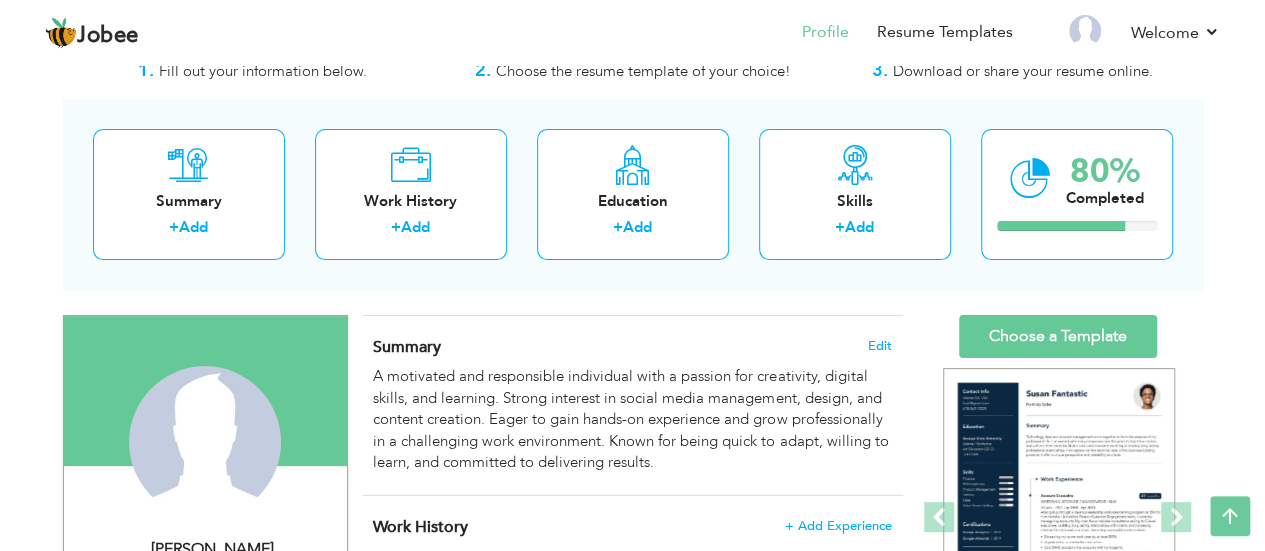 scroll, scrollTop: 0, scrollLeft: 0, axis: both 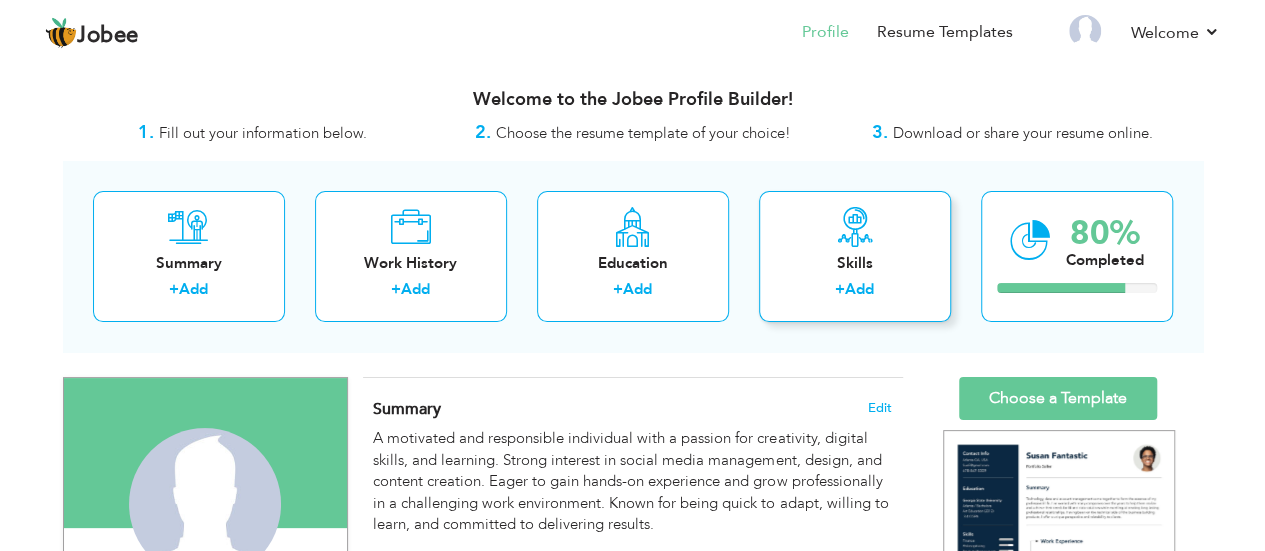 click on "Skills" at bounding box center [855, 263] 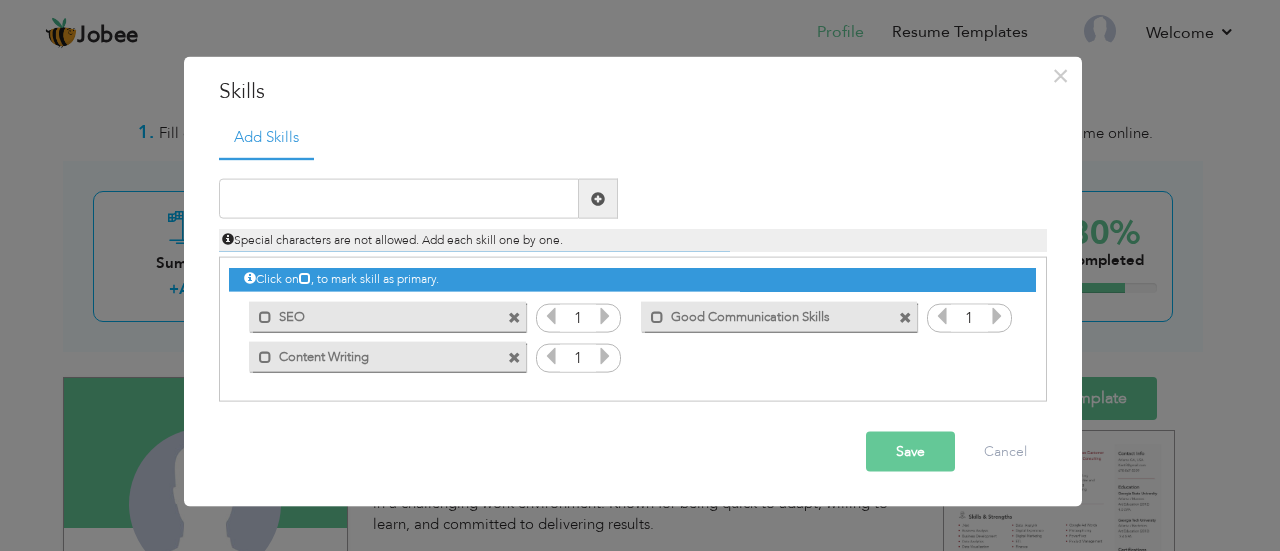 click on "×
Skills
Add Skills
Duplicate entry Mark as primary skill. SEO 1" at bounding box center [640, 275] 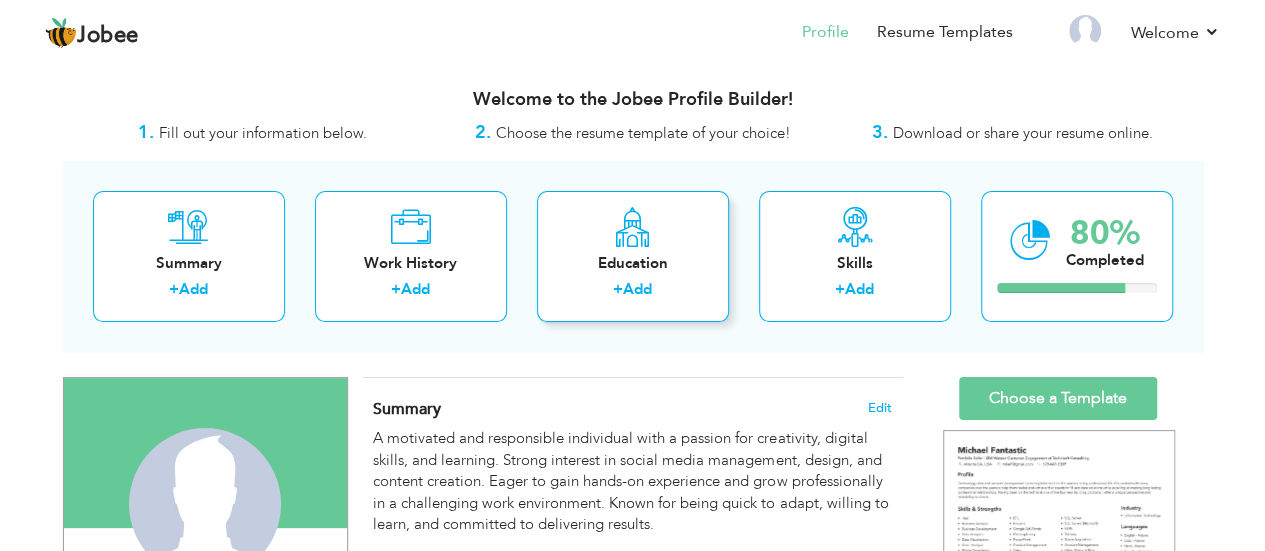 click at bounding box center [632, 227] 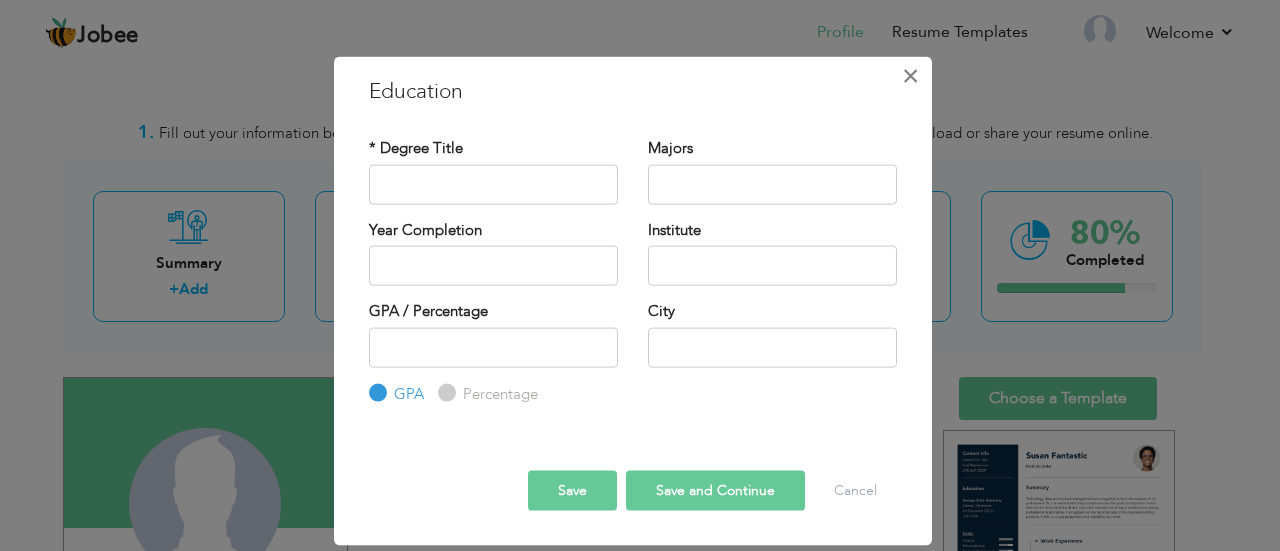 click on "×" at bounding box center [910, 75] 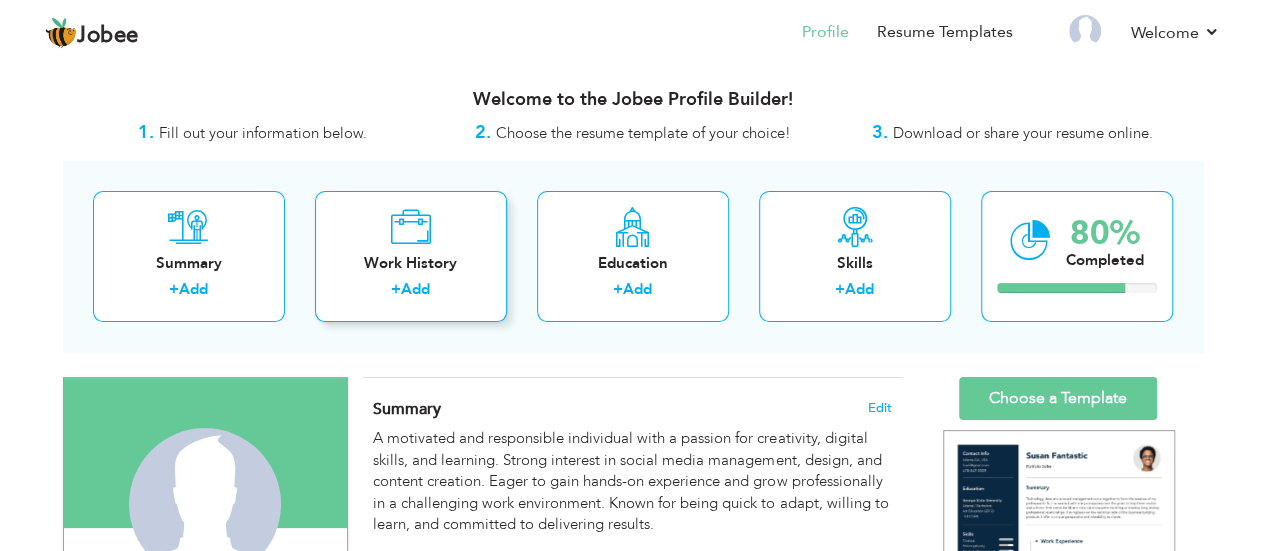 click on "Work History
+  Add" at bounding box center (411, 256) 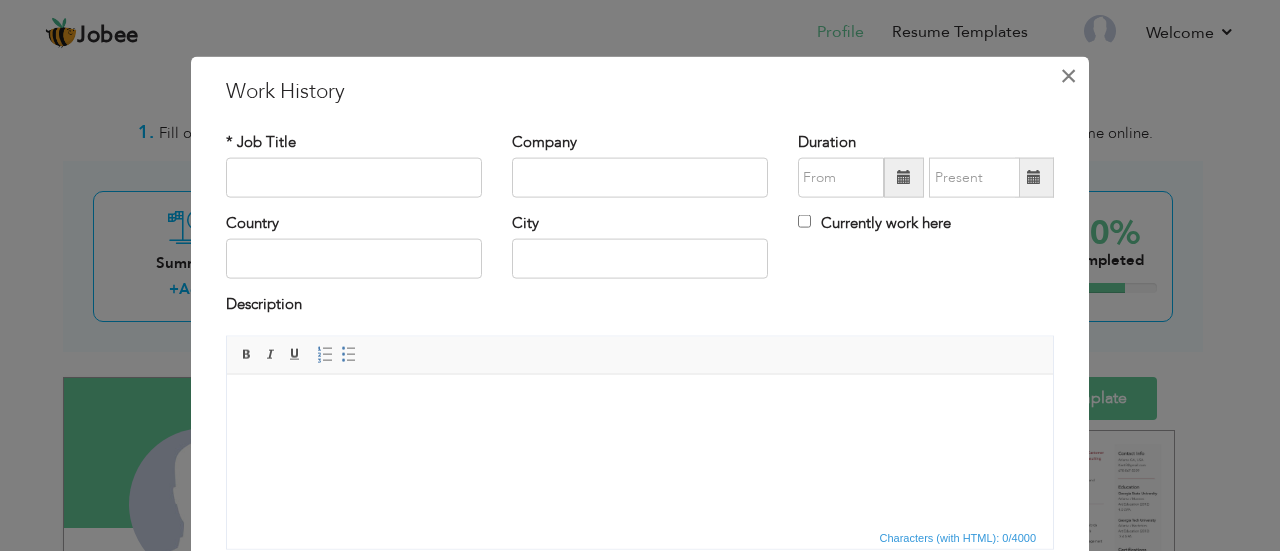click on "×" at bounding box center [1068, 75] 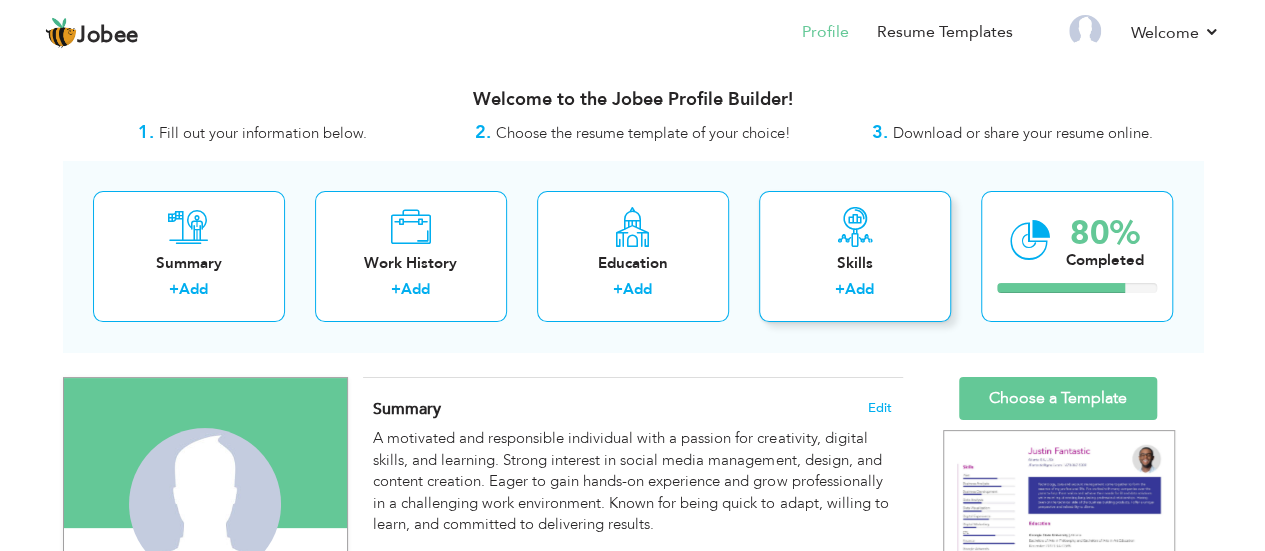click on "Skills
+  Add" at bounding box center (855, 256) 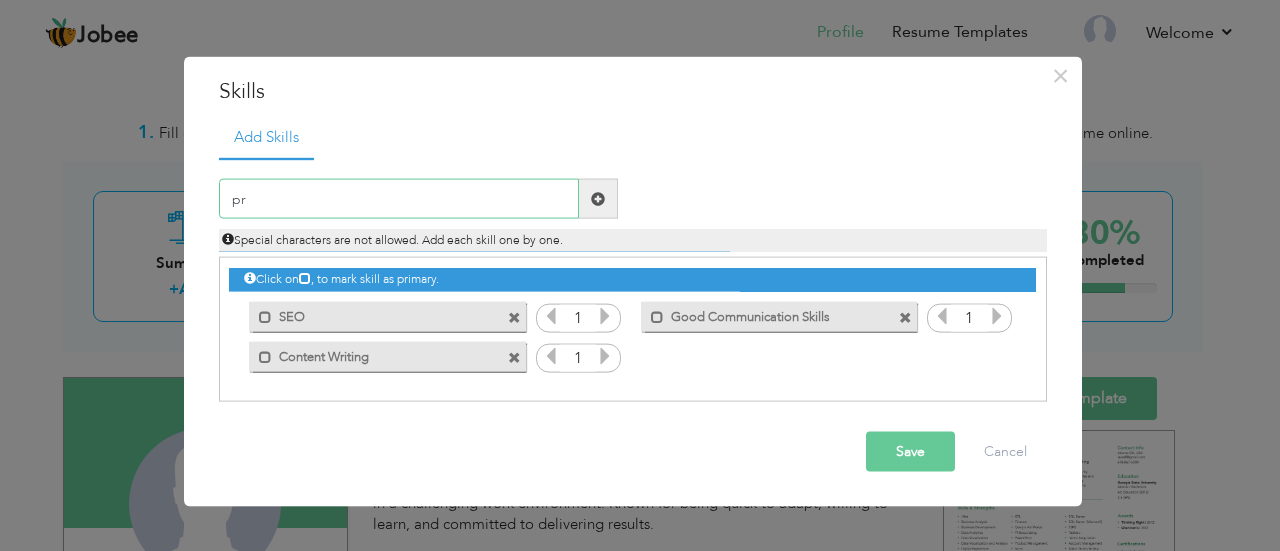 type on "p" 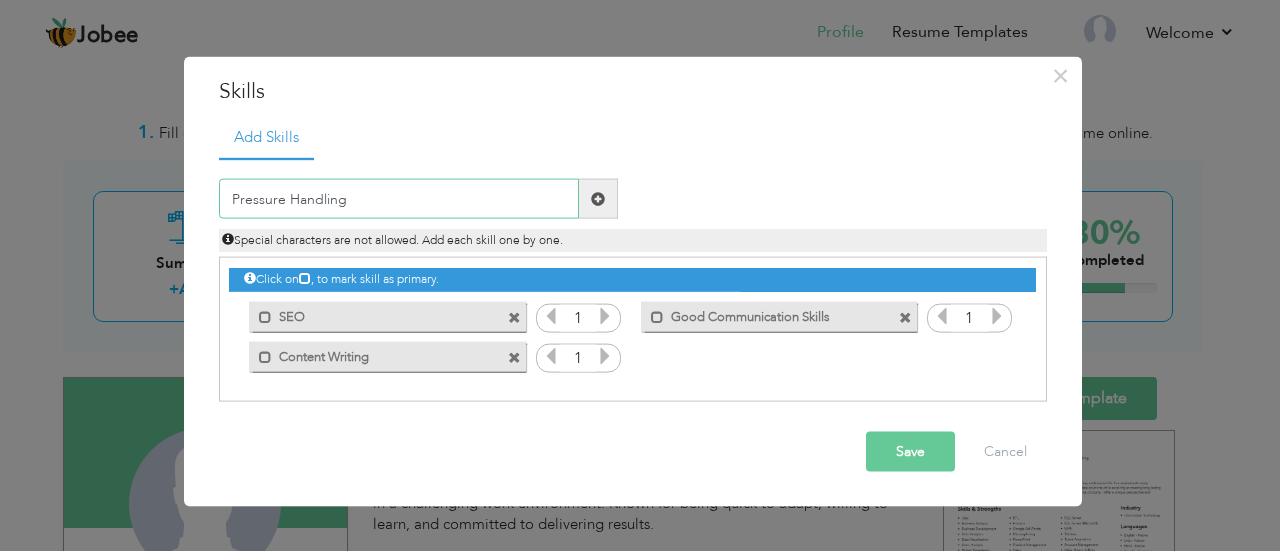 type on "Pressure Handling" 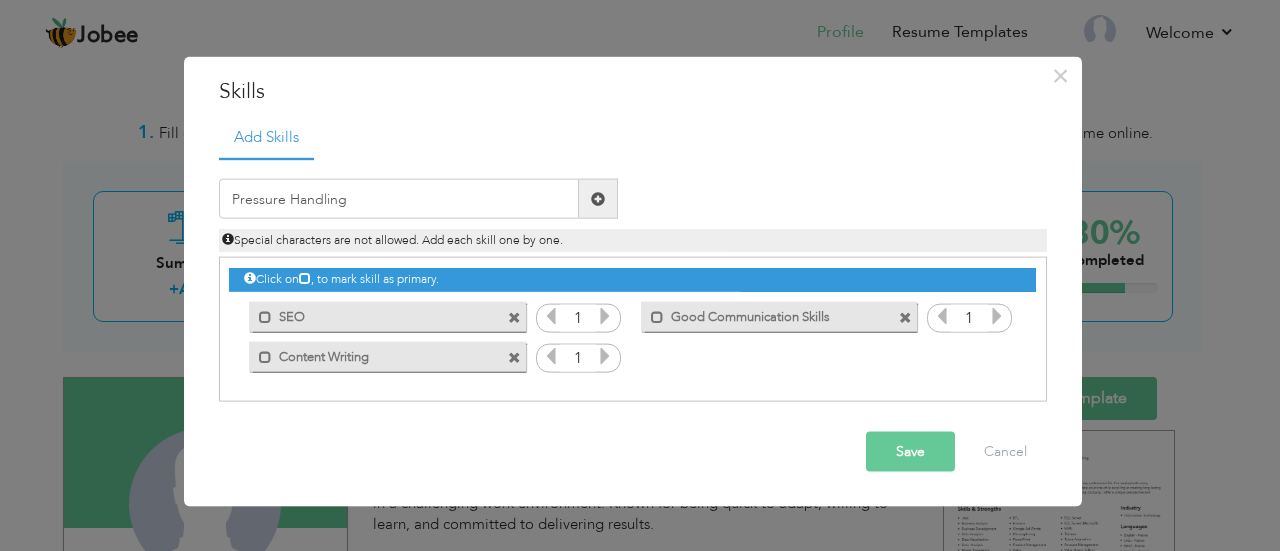 click on "Save" at bounding box center [910, 452] 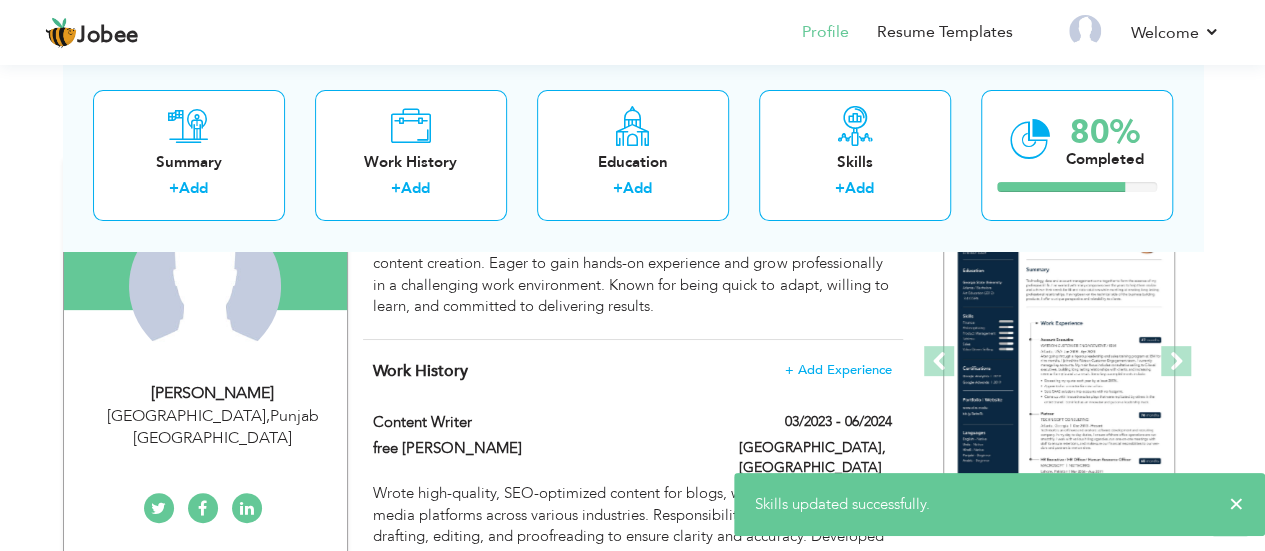 scroll, scrollTop: 219, scrollLeft: 0, axis: vertical 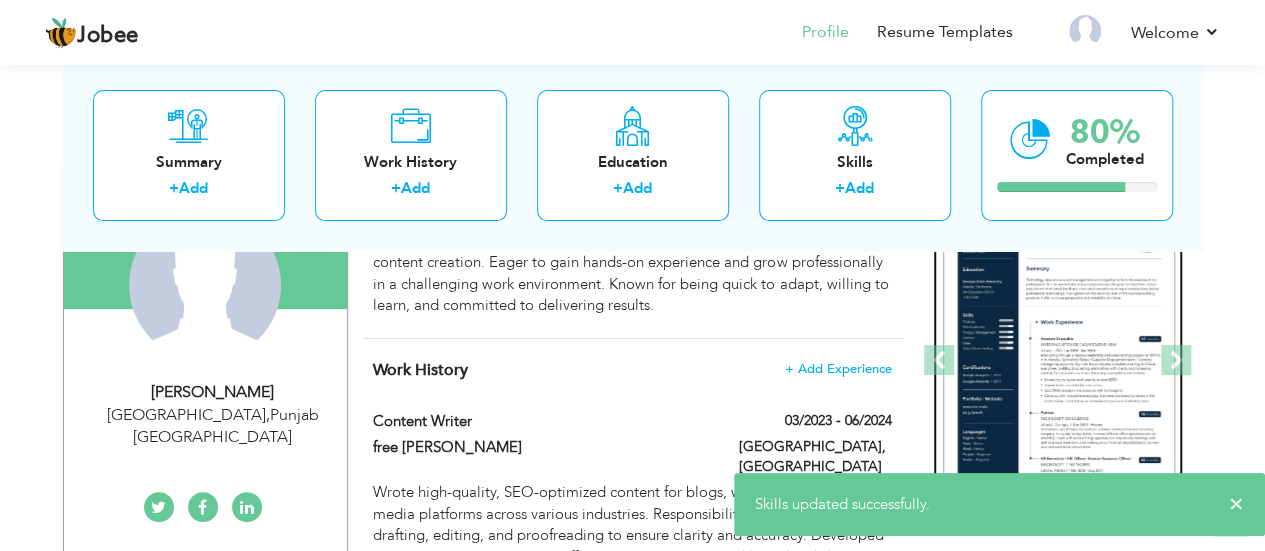 click at bounding box center (1059, 361) 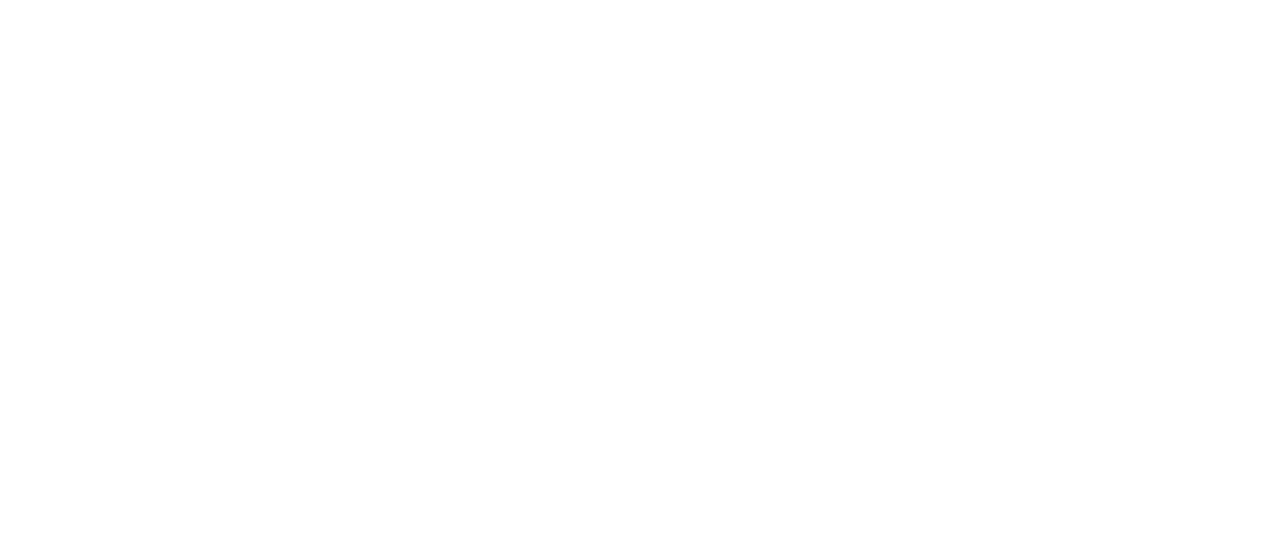 scroll, scrollTop: 0, scrollLeft: 0, axis: both 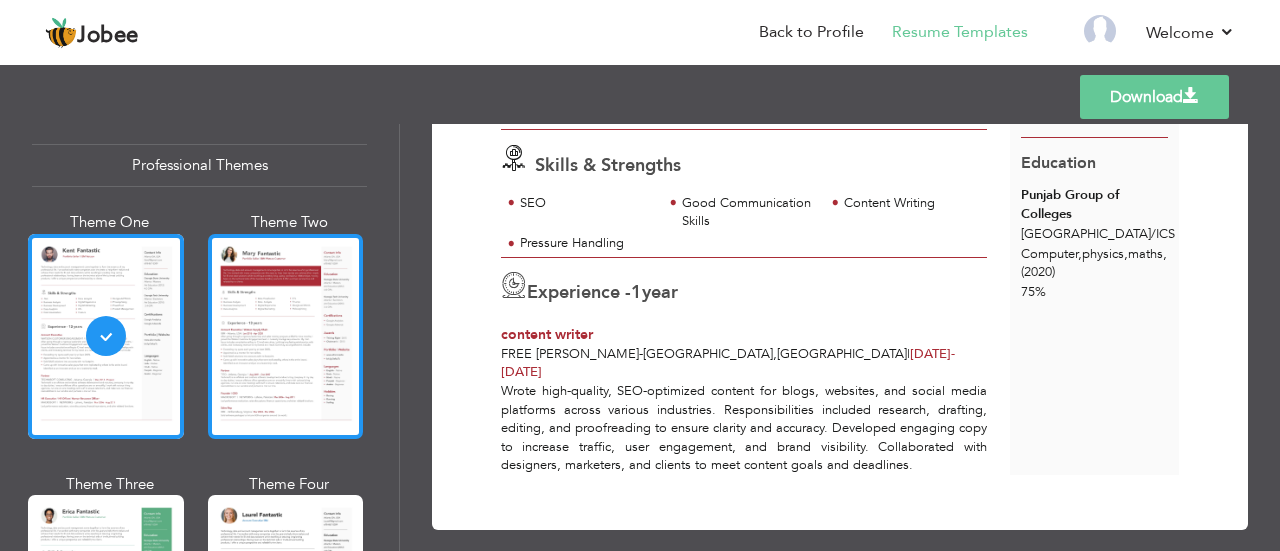 click at bounding box center (286, 336) 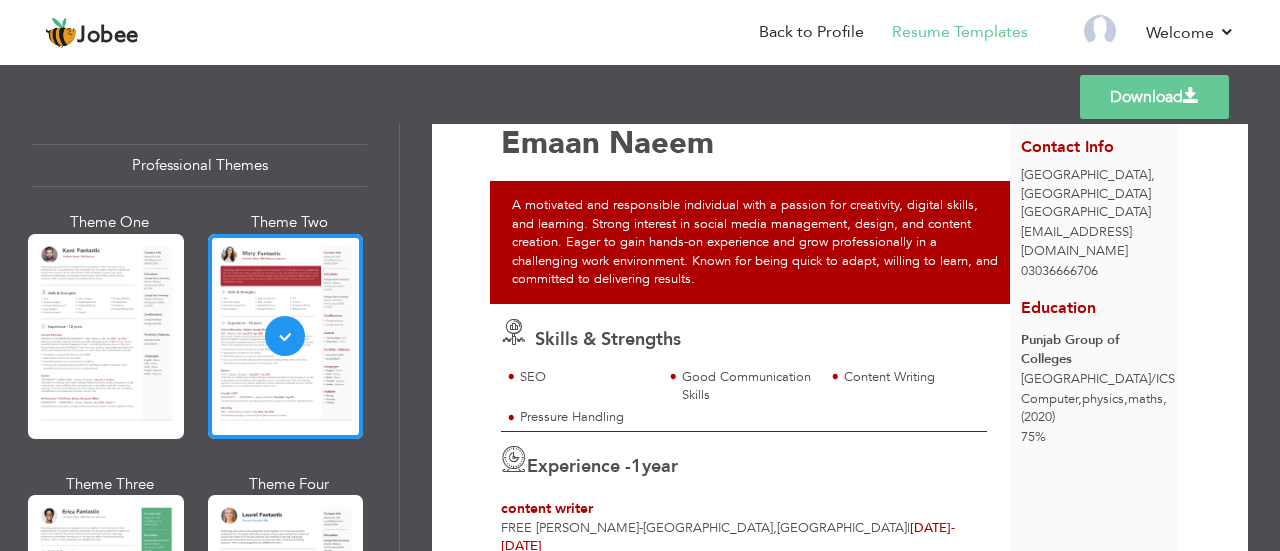 scroll, scrollTop: 68, scrollLeft: 0, axis: vertical 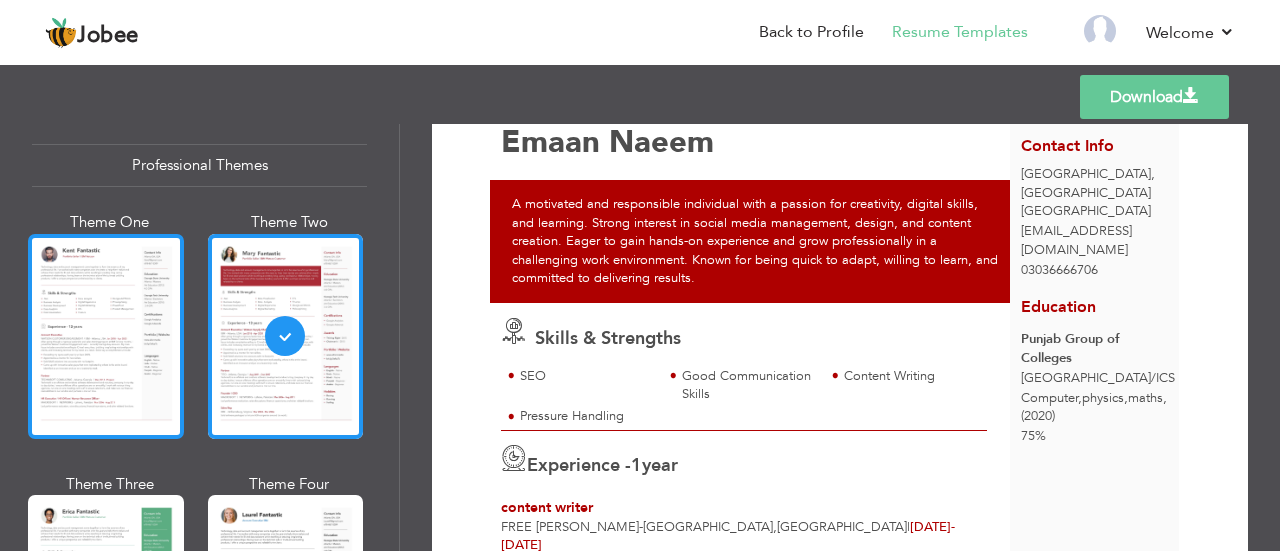 click at bounding box center (106, 336) 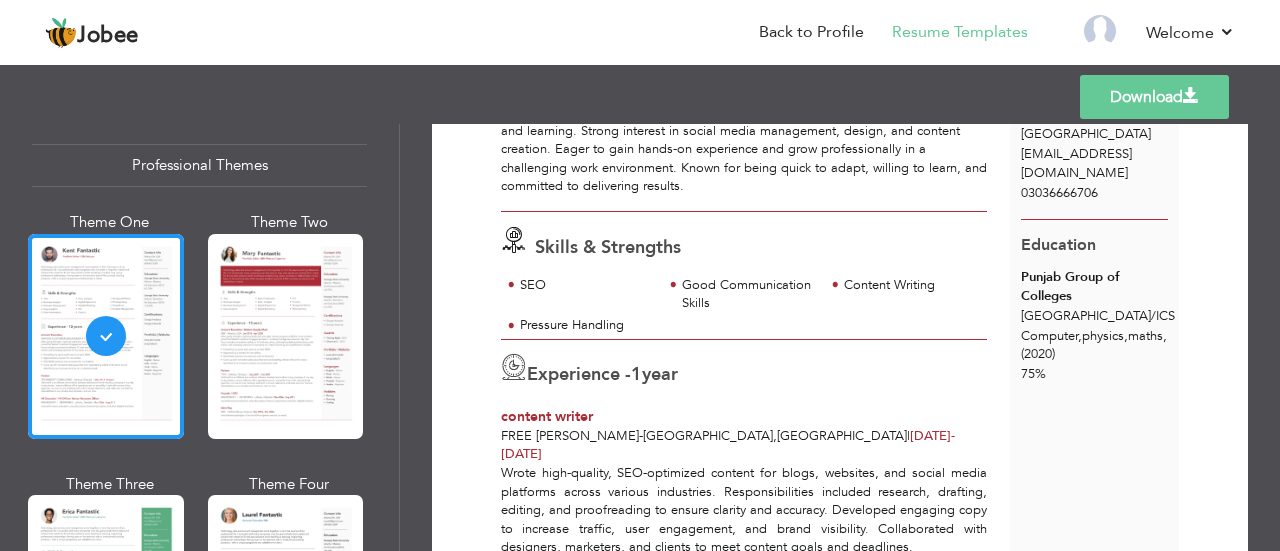 scroll, scrollTop: 147, scrollLeft: 0, axis: vertical 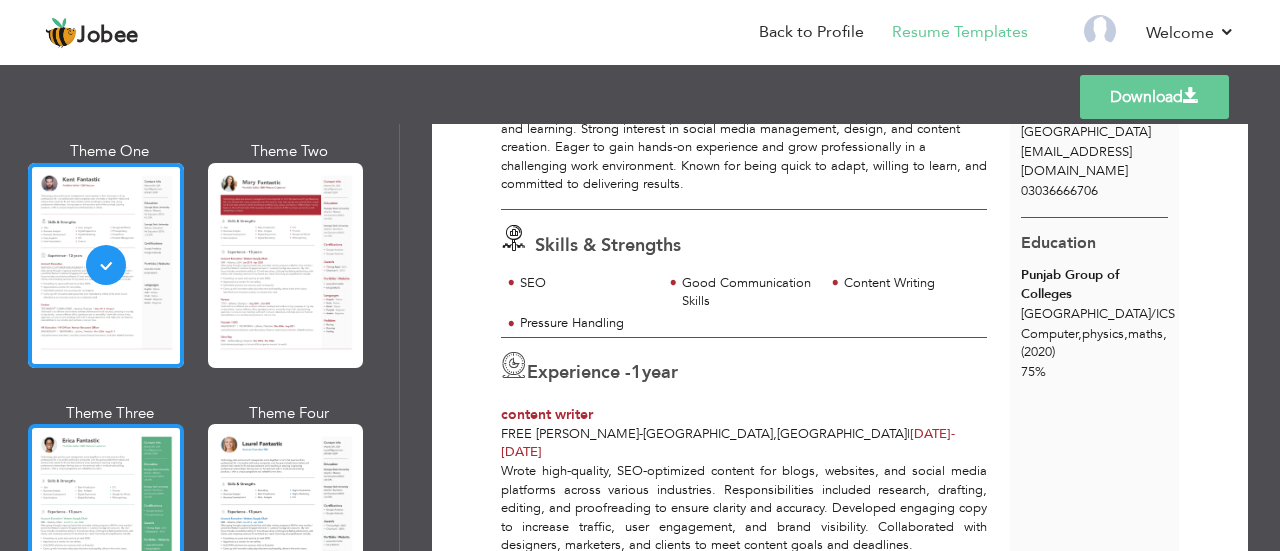 click at bounding box center [106, 526] 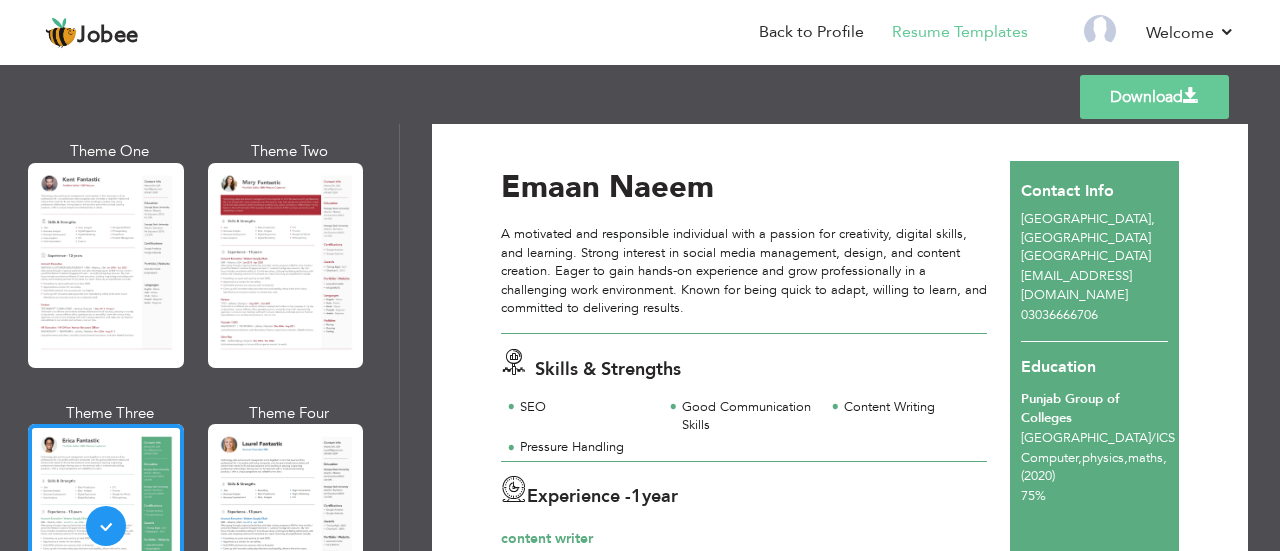 scroll, scrollTop: 84, scrollLeft: 0, axis: vertical 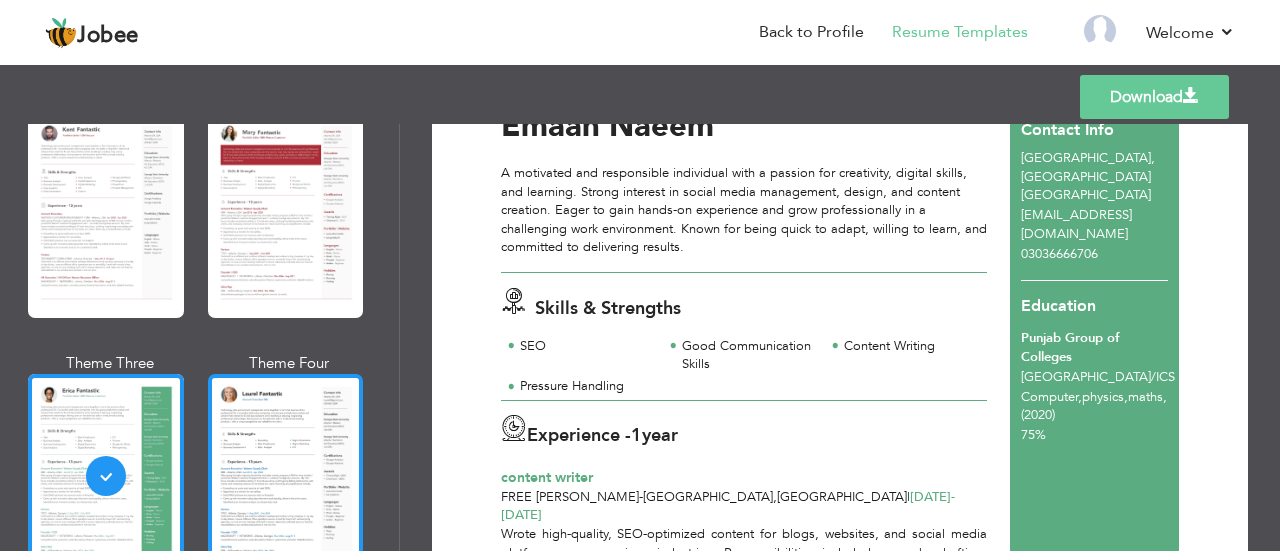 click at bounding box center [286, 476] 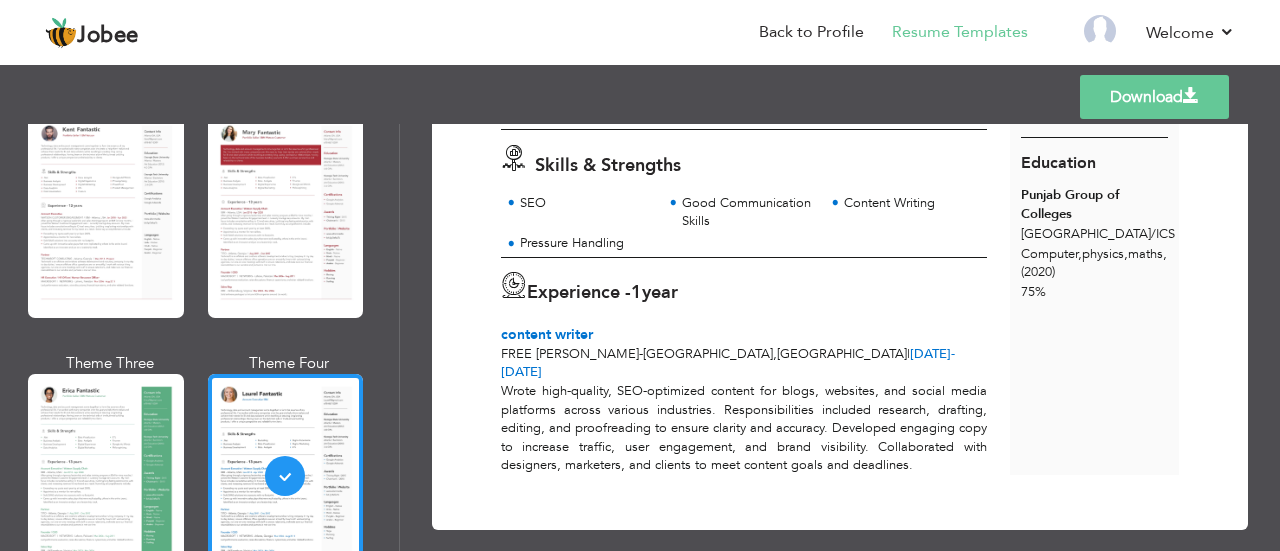 scroll, scrollTop: 66, scrollLeft: 0, axis: vertical 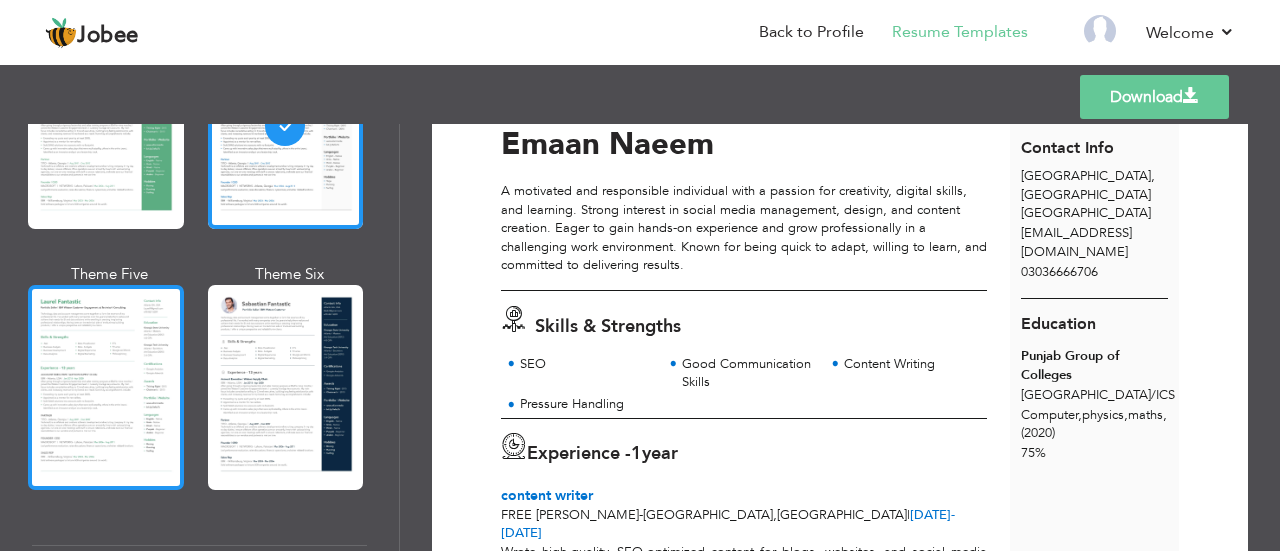 click at bounding box center (106, 387) 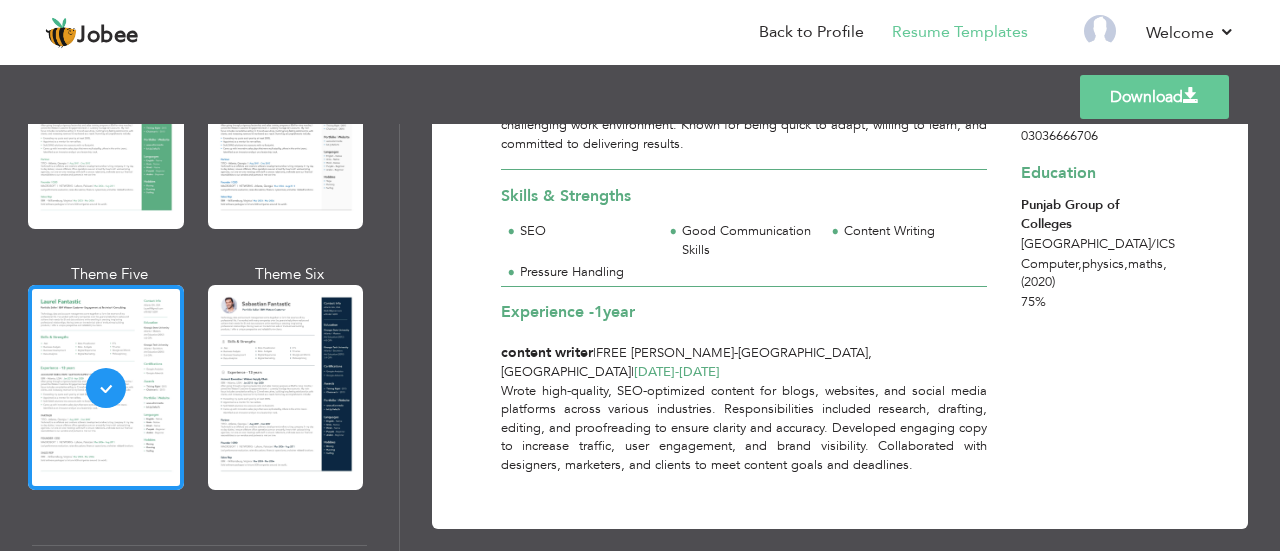 scroll, scrollTop: 0, scrollLeft: 0, axis: both 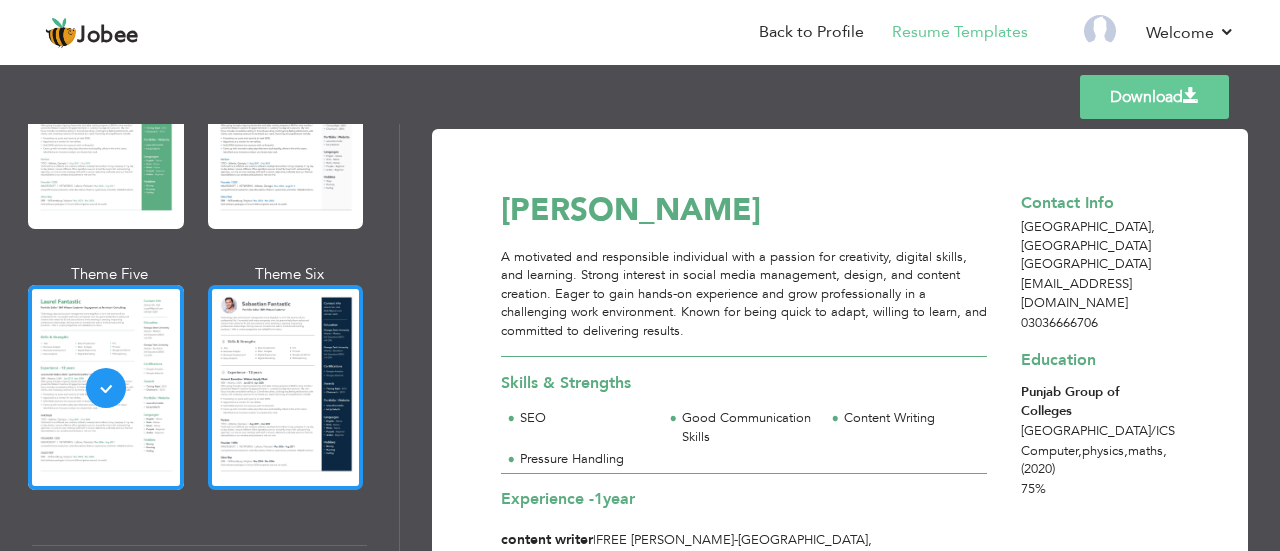 click at bounding box center [286, 387] 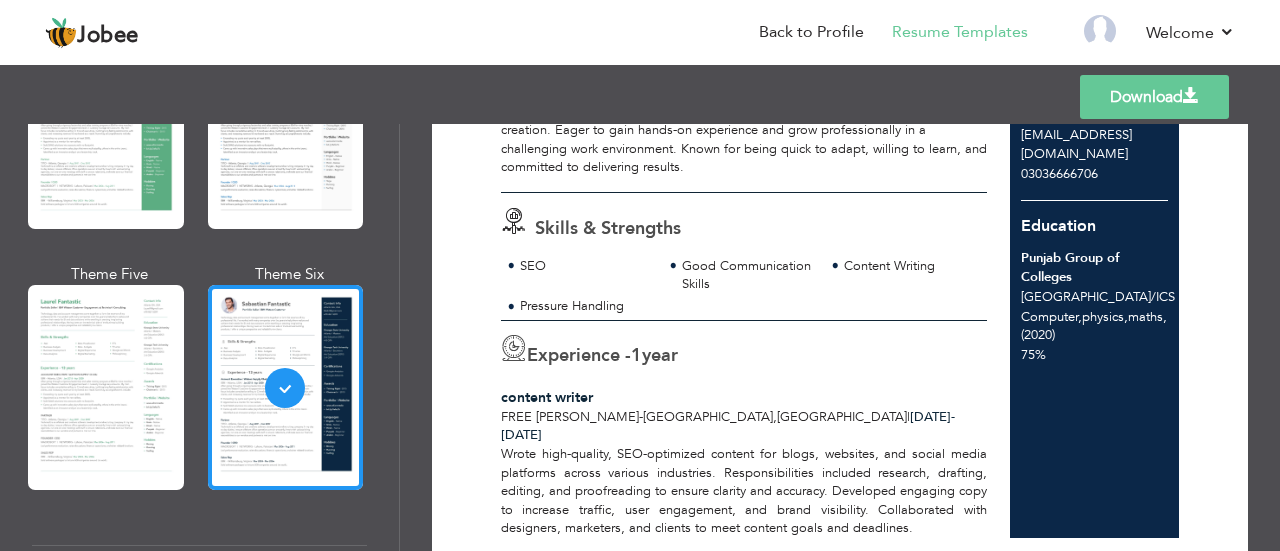 scroll, scrollTop: 0, scrollLeft: 0, axis: both 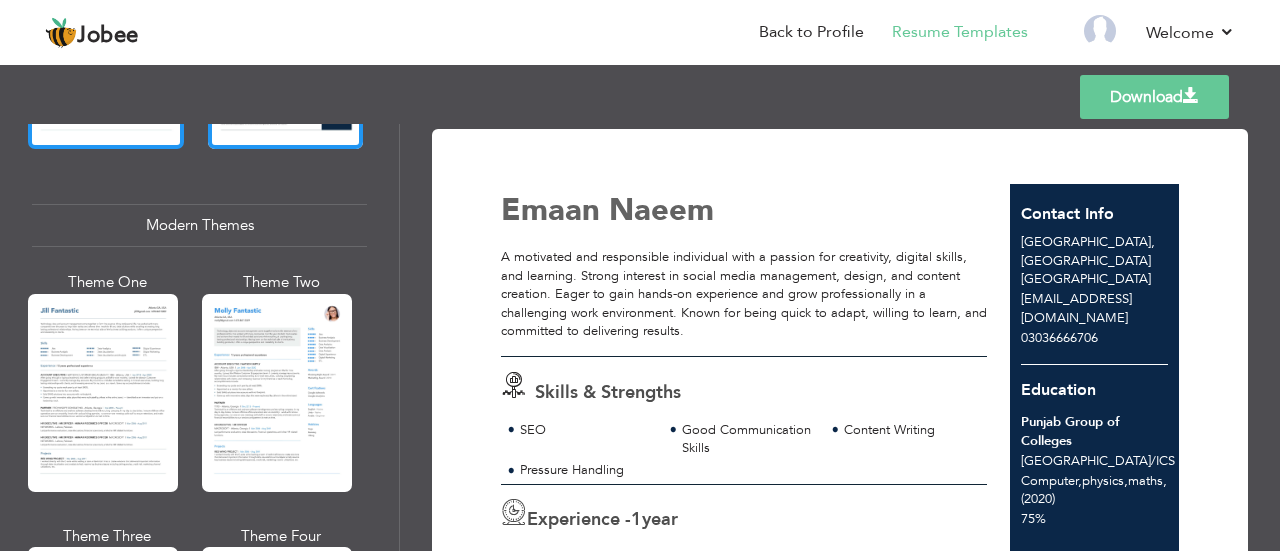 click at bounding box center [103, 393] 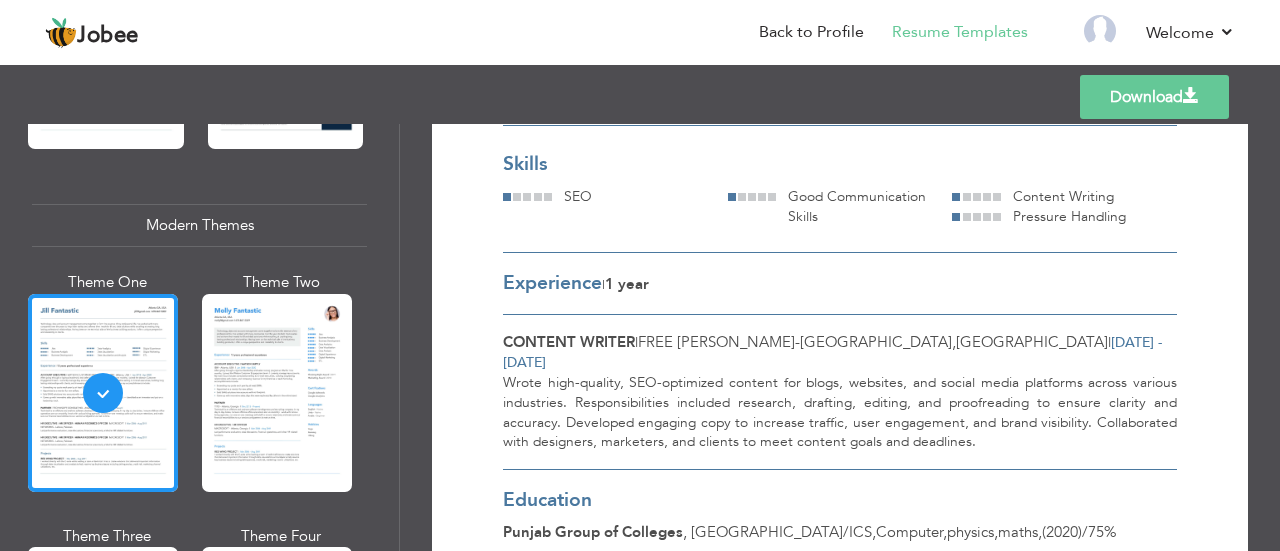 scroll, scrollTop: 358, scrollLeft: 0, axis: vertical 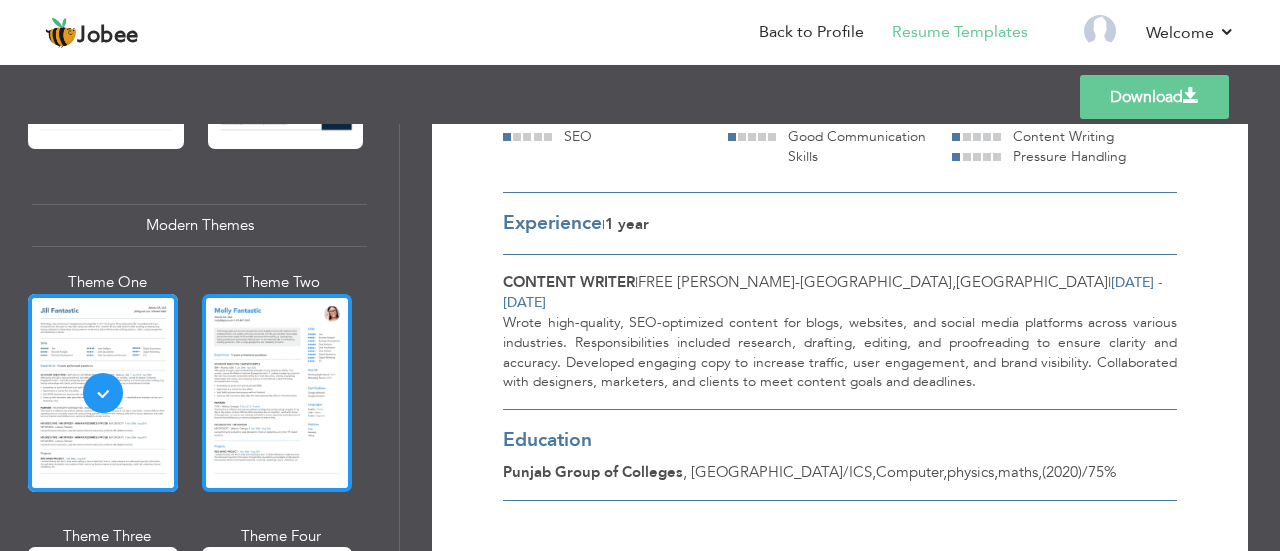 click at bounding box center [277, 393] 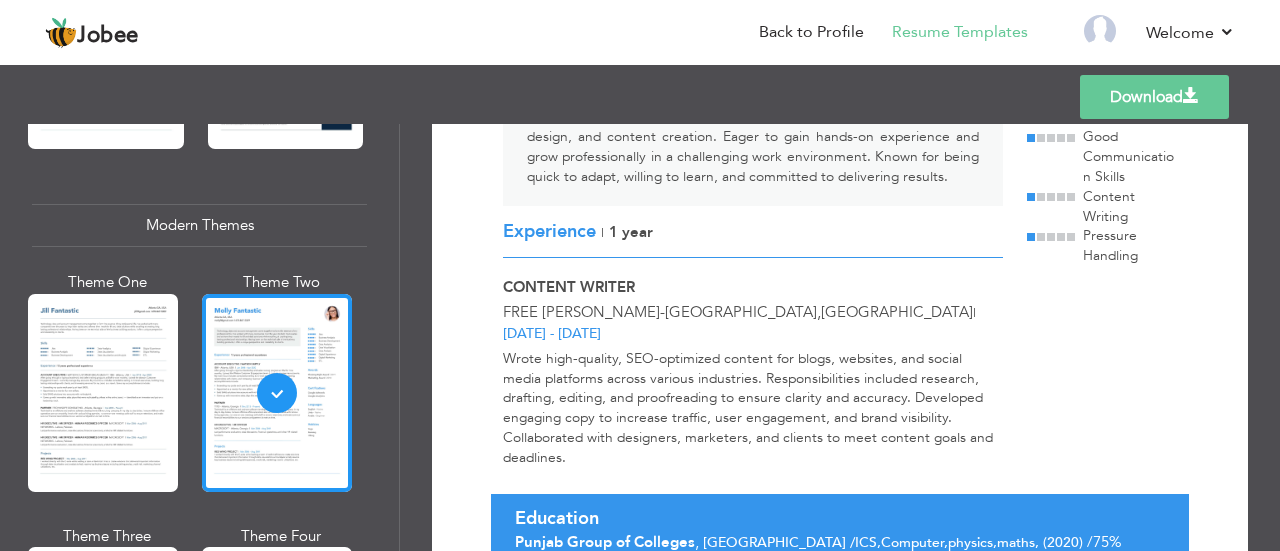 scroll, scrollTop: 232, scrollLeft: 0, axis: vertical 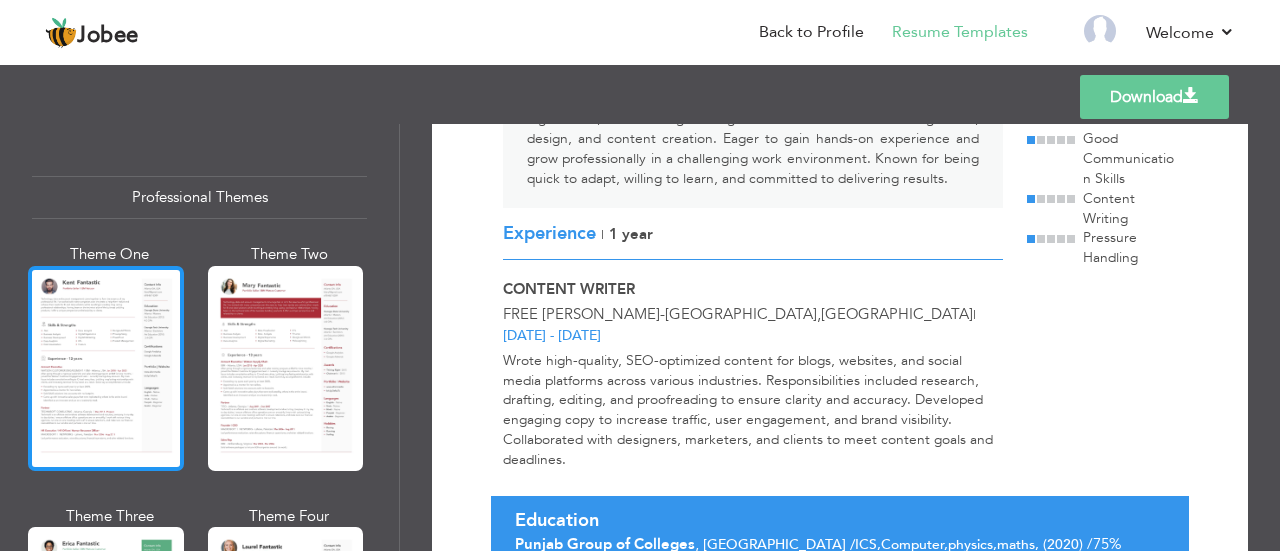 click at bounding box center (106, 368) 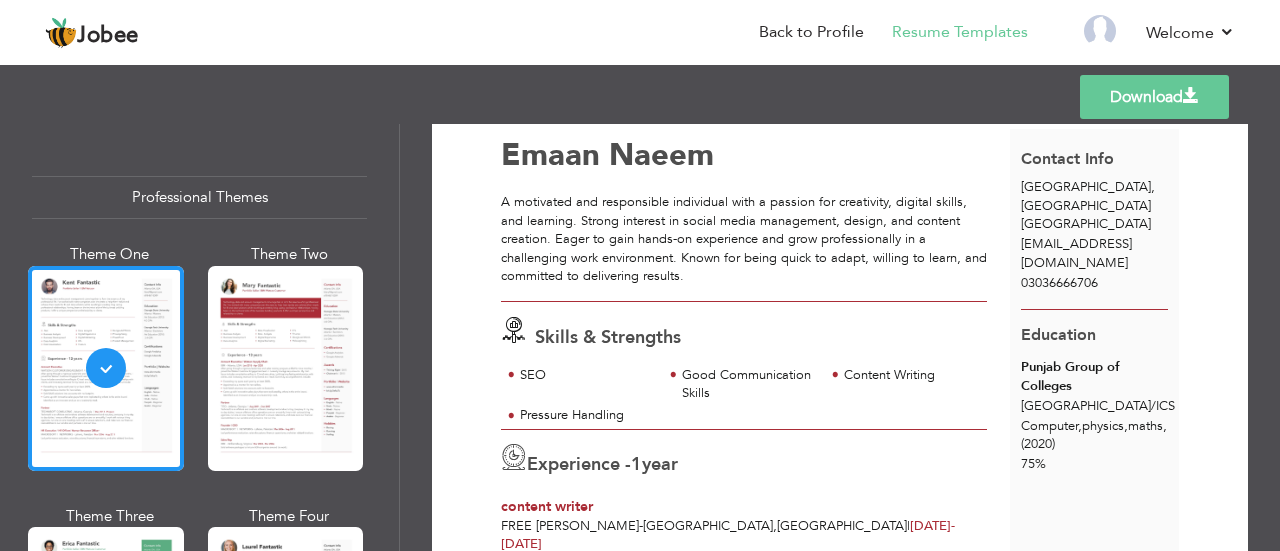 scroll, scrollTop: 56, scrollLeft: 0, axis: vertical 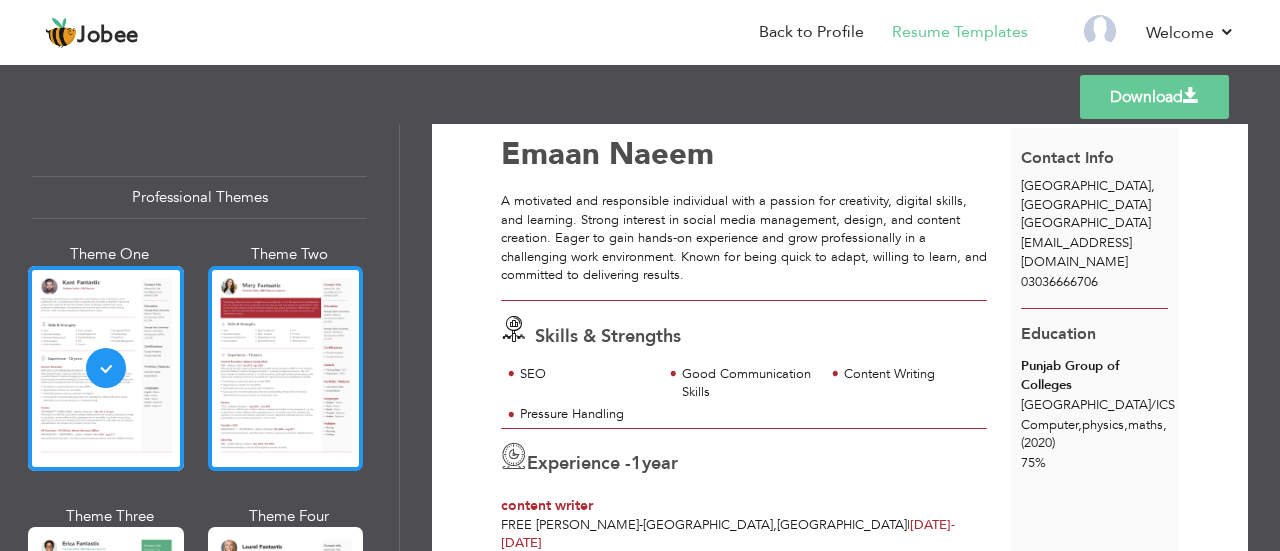 click at bounding box center (286, 368) 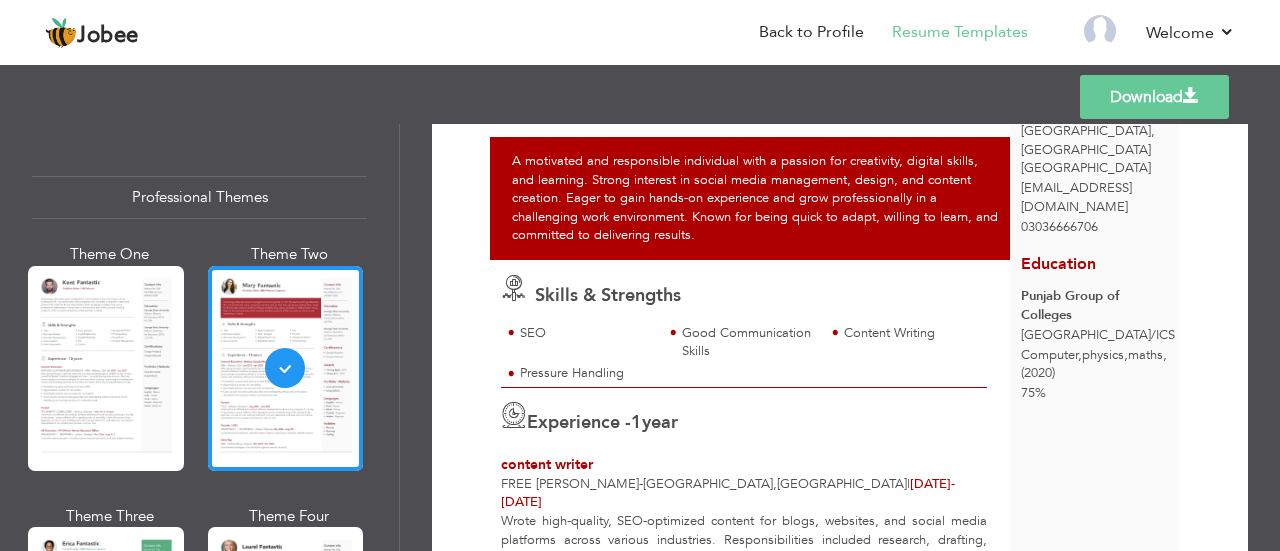 scroll, scrollTop: 112, scrollLeft: 0, axis: vertical 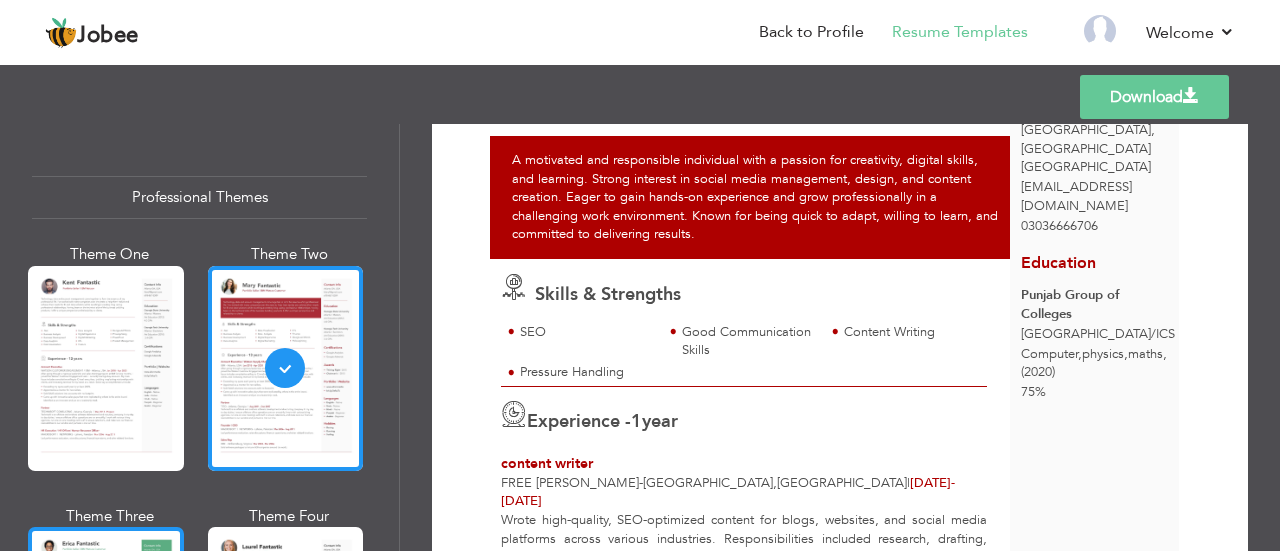 click at bounding box center (106, 629) 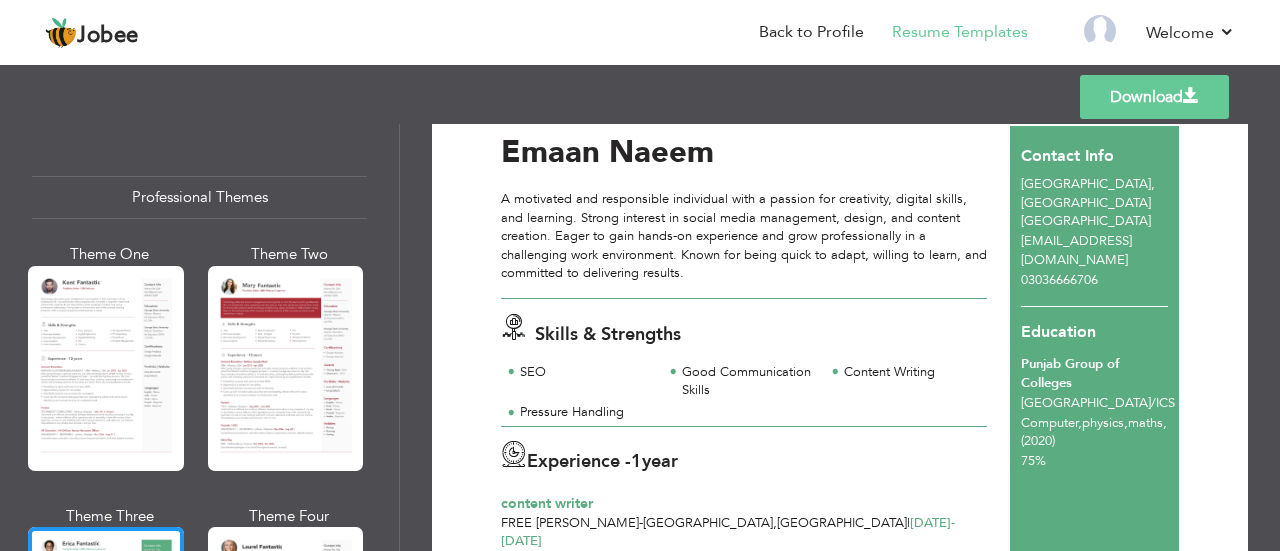scroll, scrollTop: 52, scrollLeft: 0, axis: vertical 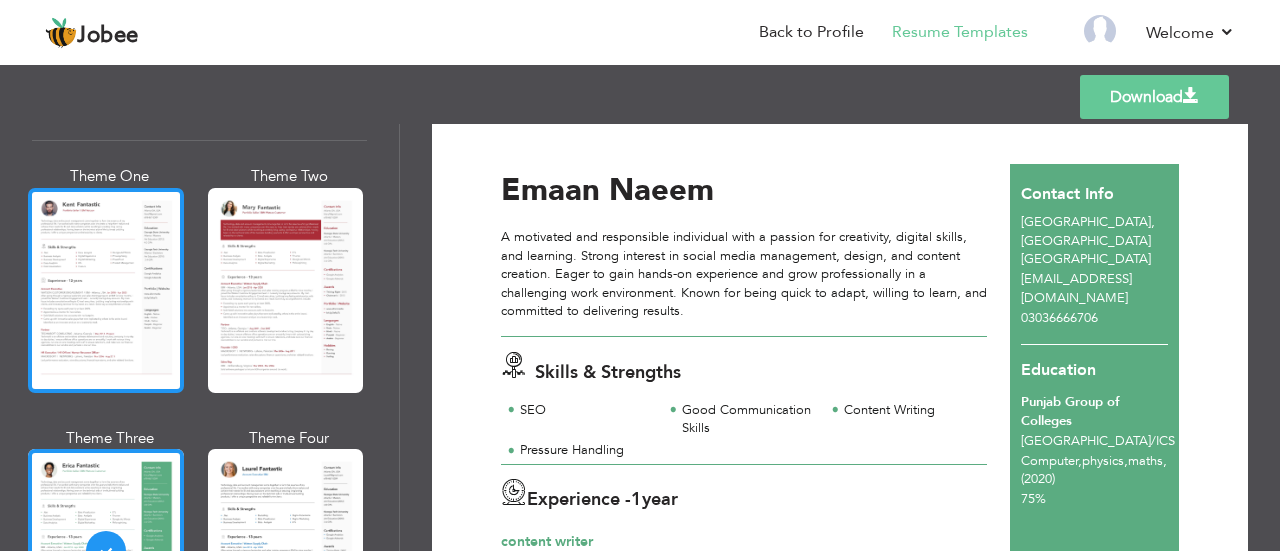 click at bounding box center [106, 290] 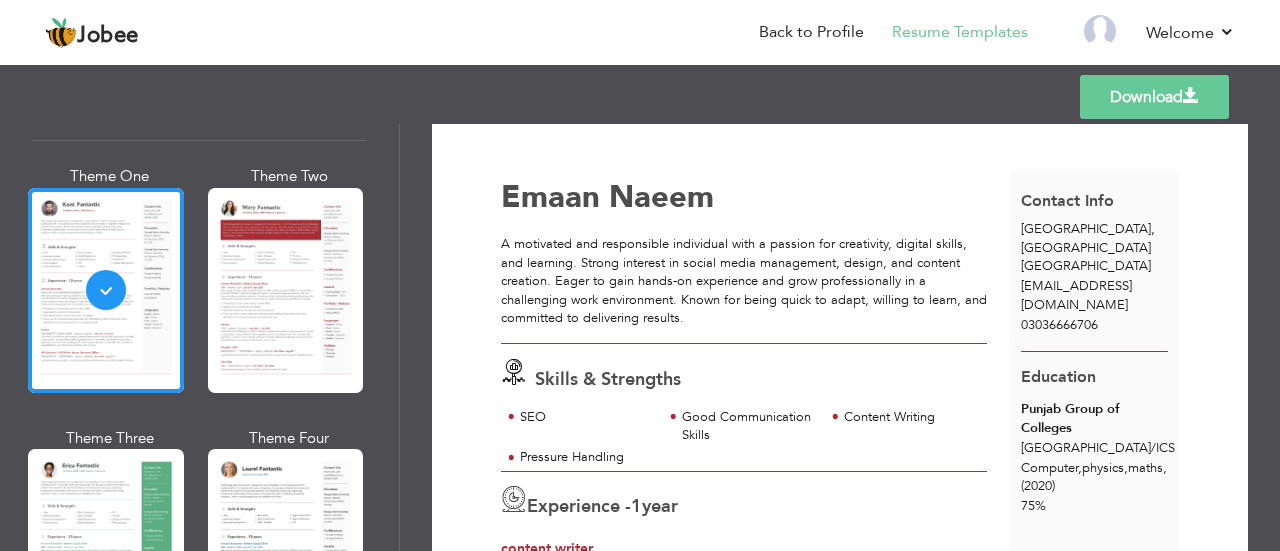 scroll, scrollTop: 0, scrollLeft: 0, axis: both 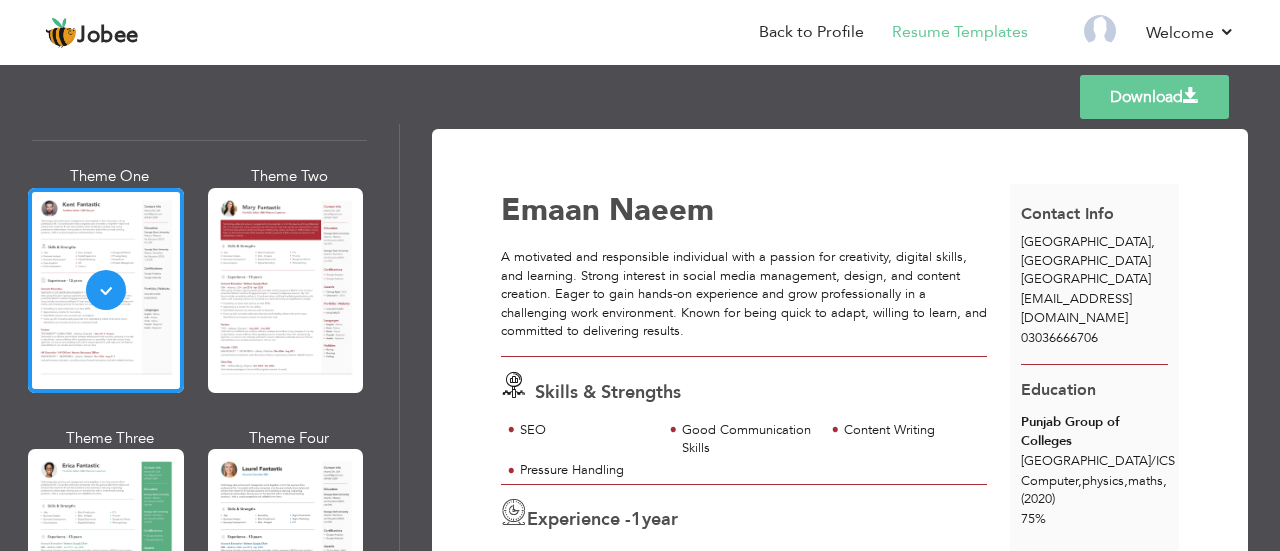 click on "Download" at bounding box center [1154, 97] 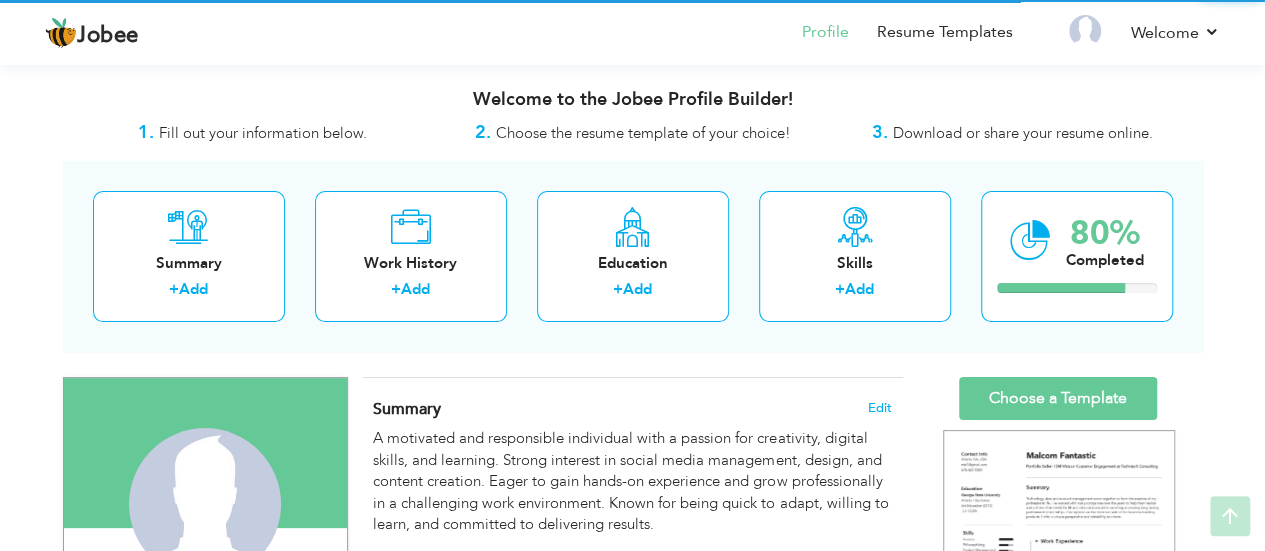 scroll, scrollTop: 219, scrollLeft: 0, axis: vertical 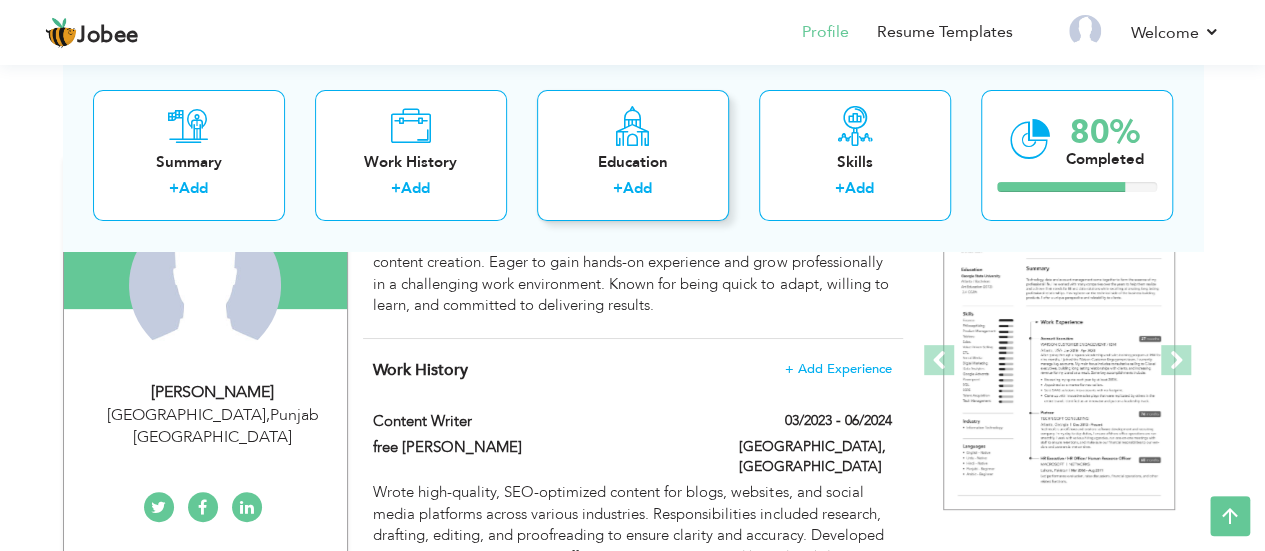 click on "Education" at bounding box center (633, 162) 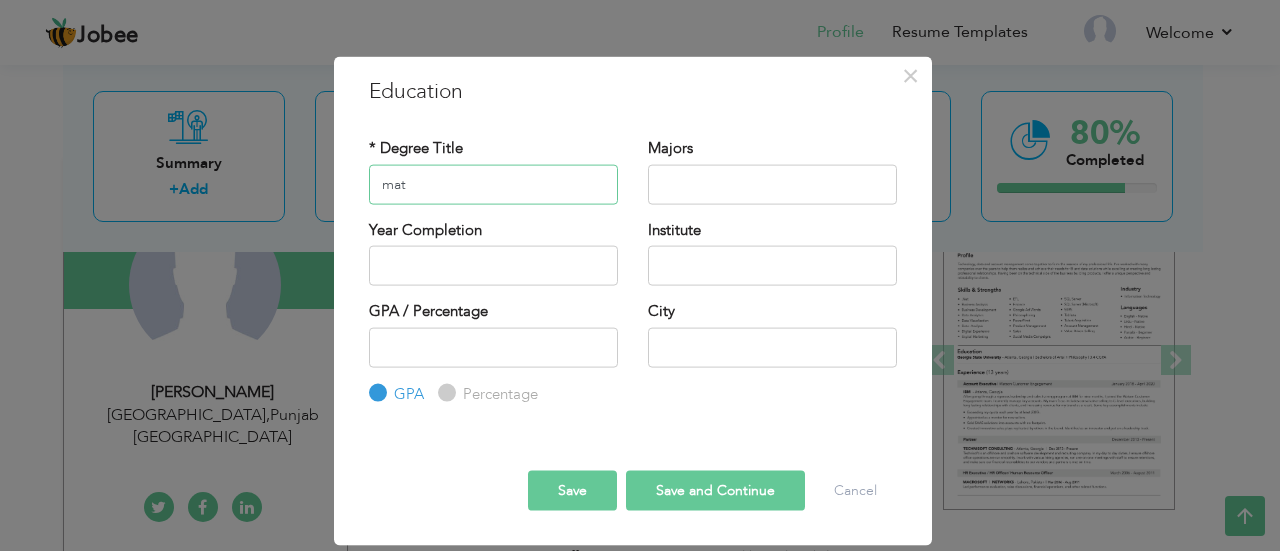 type on "Matriculation" 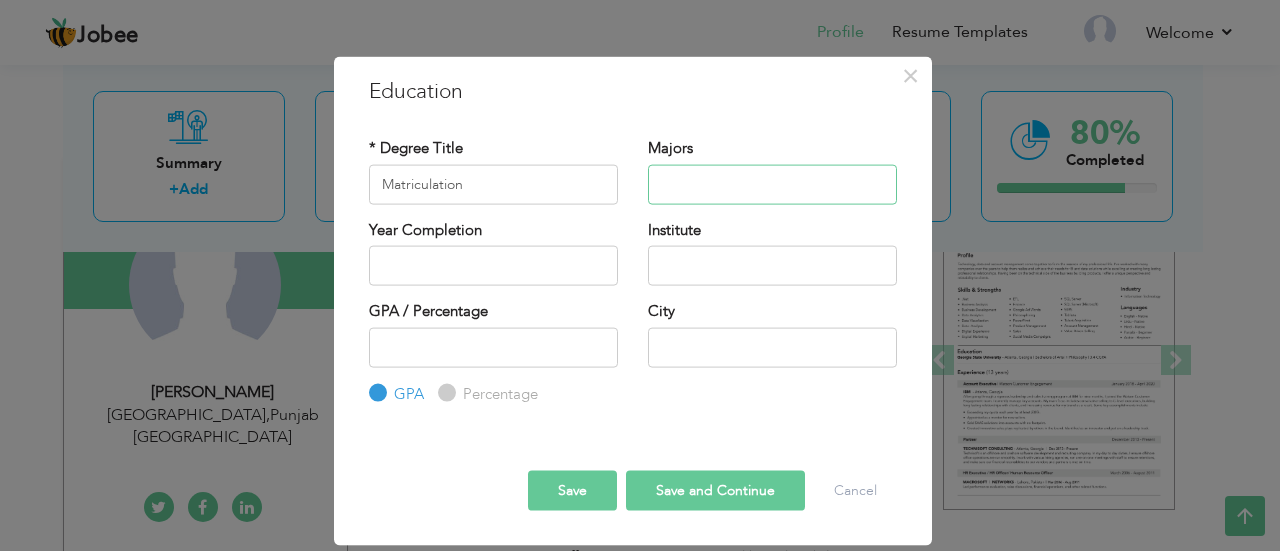 click at bounding box center [772, 184] 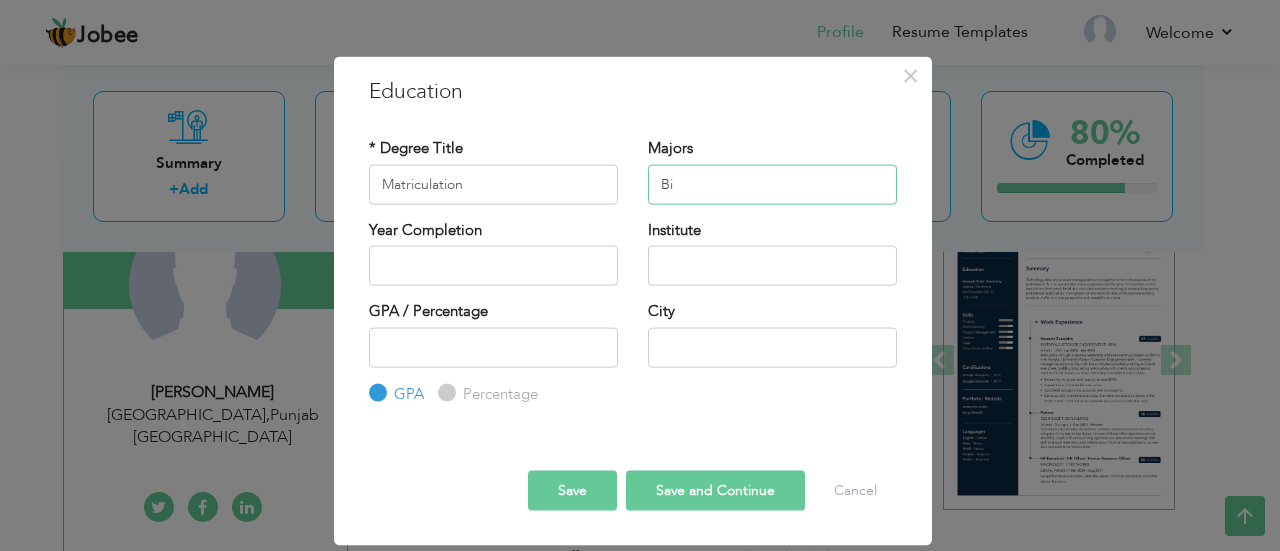 type on "B" 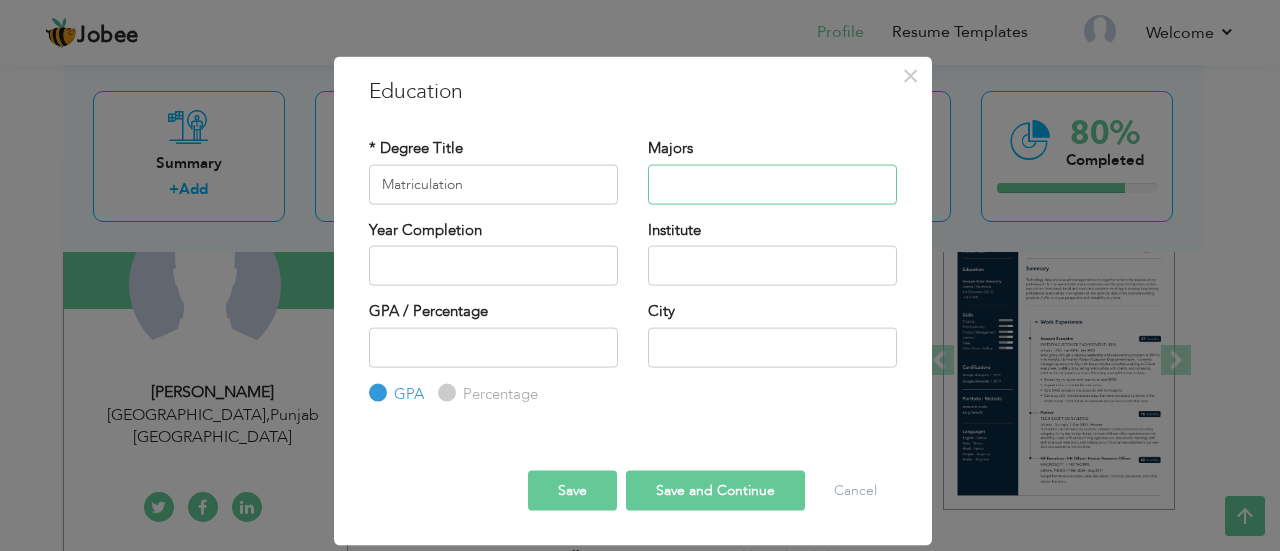 type on "s" 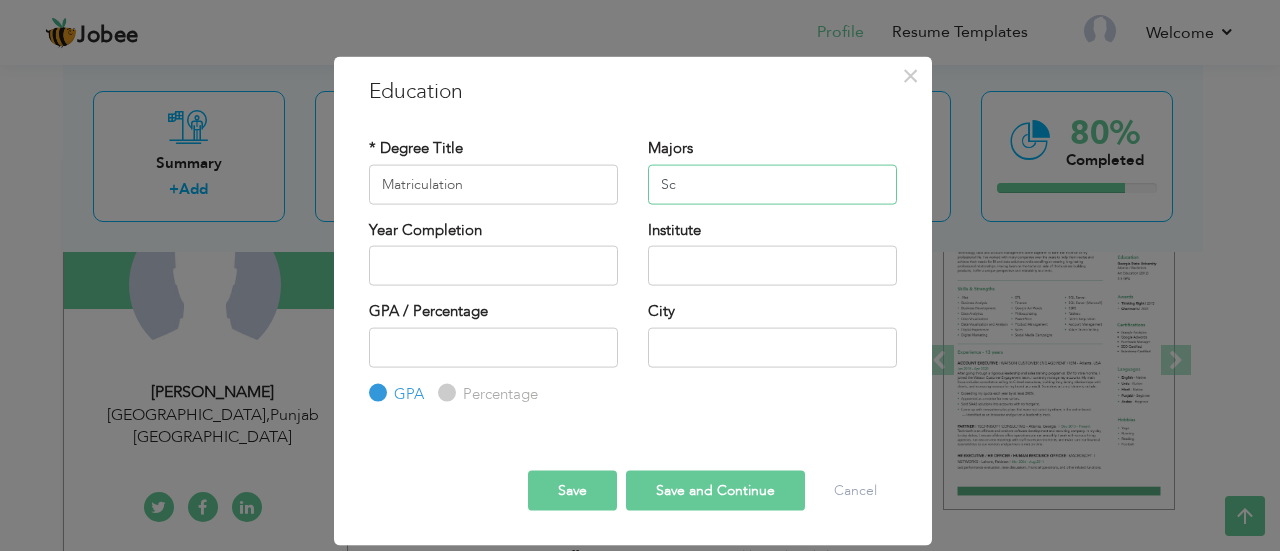 type on "S" 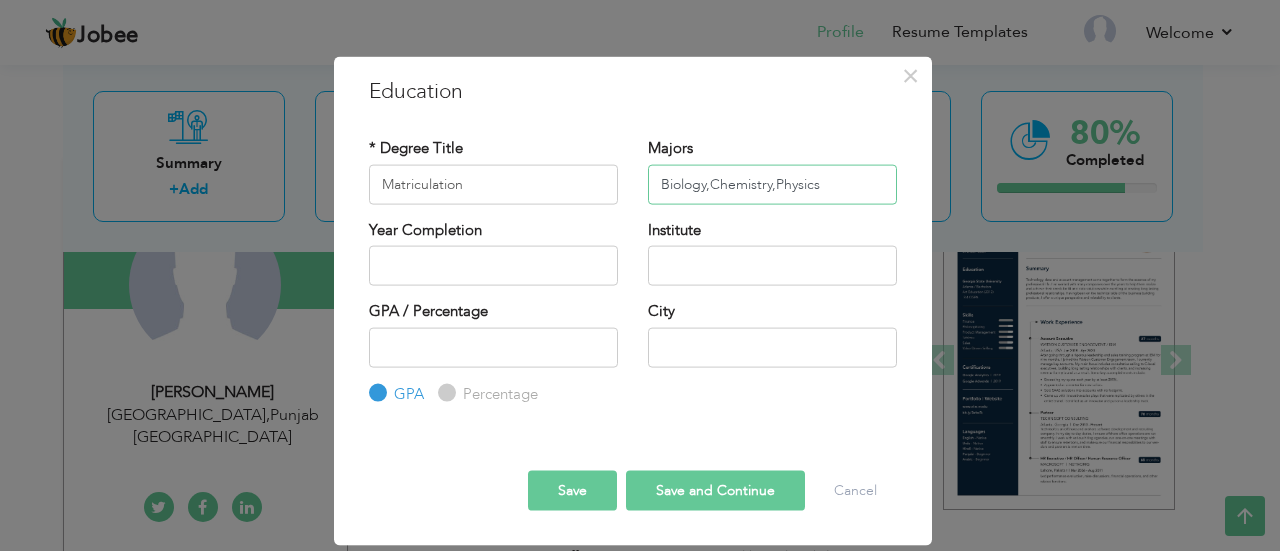 type on "Biology,Chemistry,Physics" 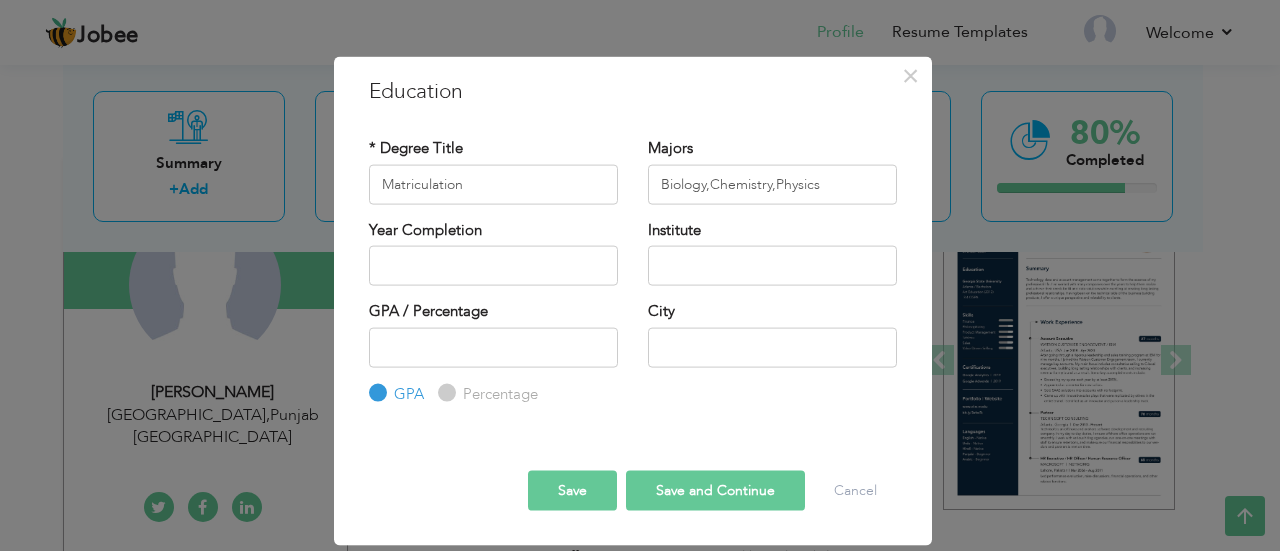 drag, startPoint x: 442, startPoint y: 238, endPoint x: 442, endPoint y: 260, distance: 22 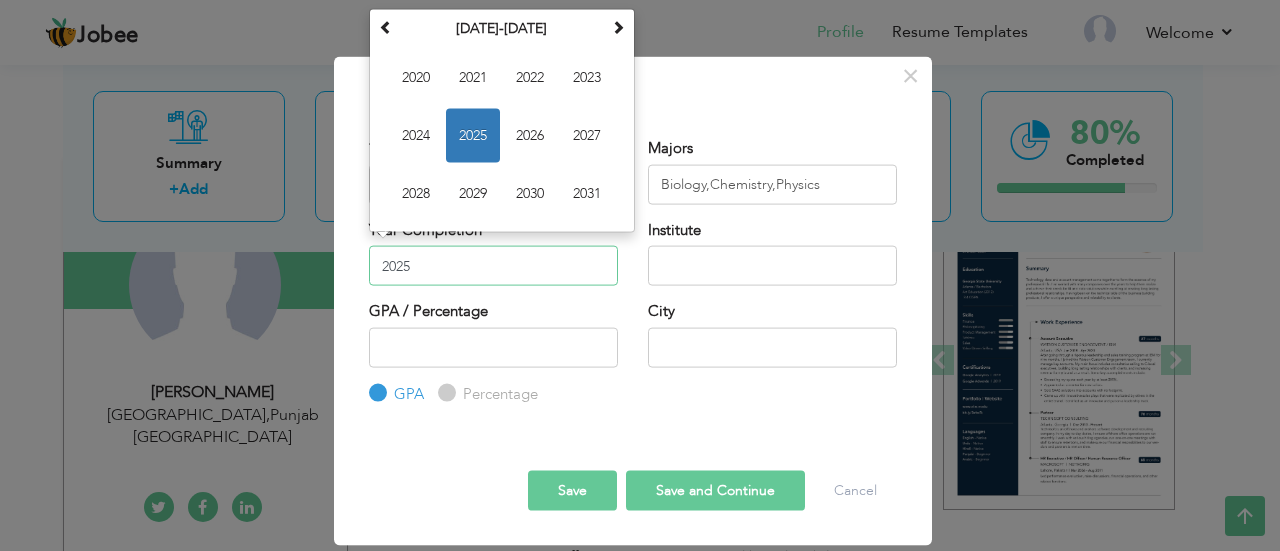 click on "2025" at bounding box center [493, 266] 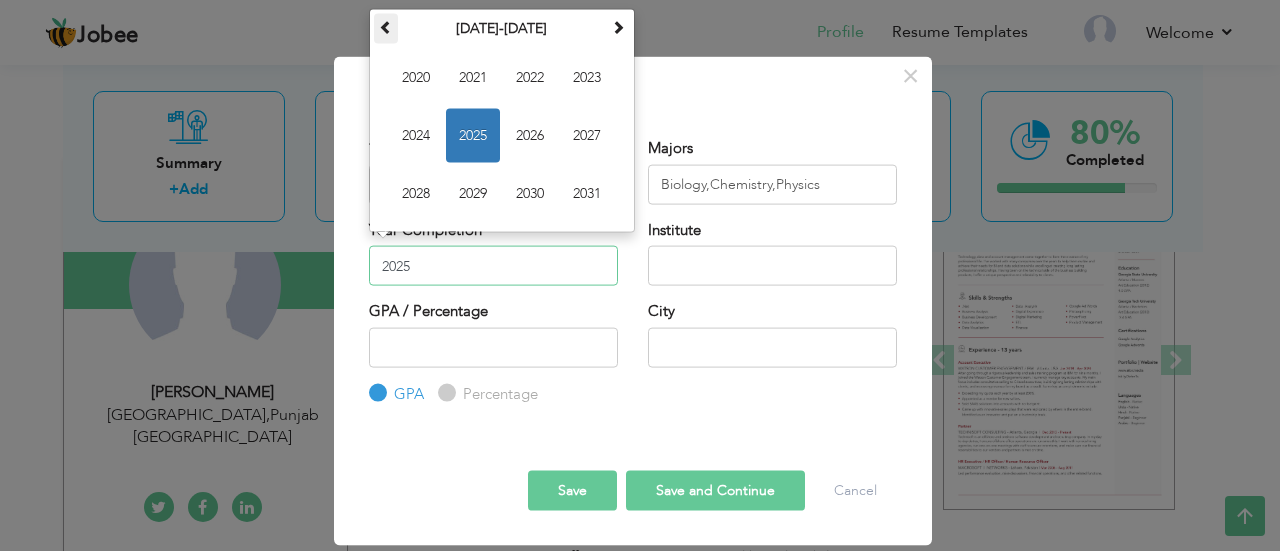 click at bounding box center (386, 26) 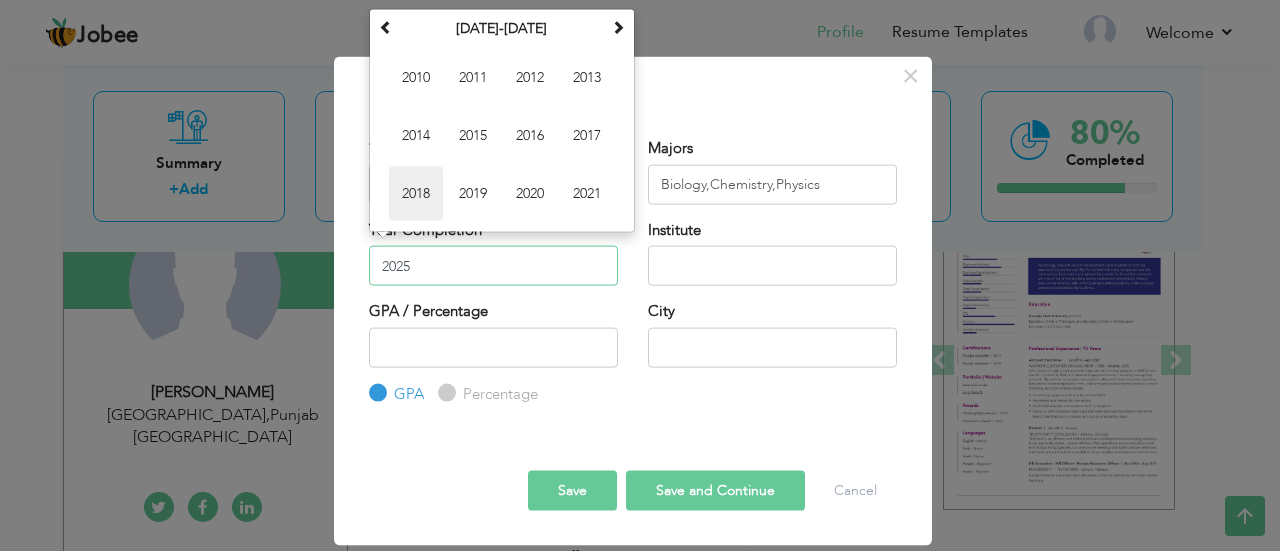 click on "2018" at bounding box center (416, 193) 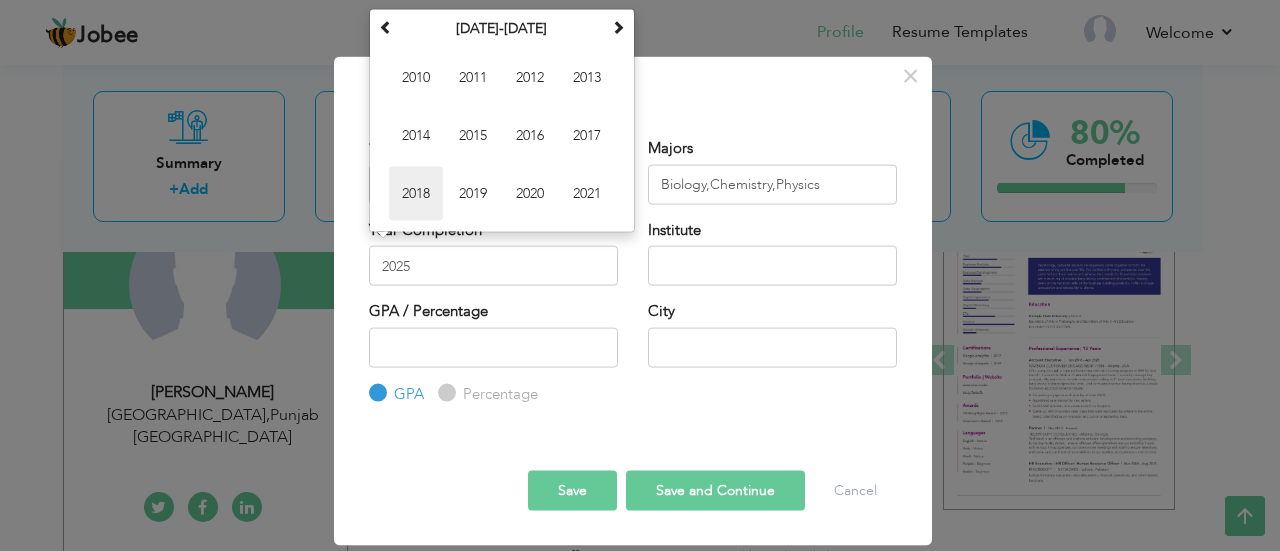 type on "2018" 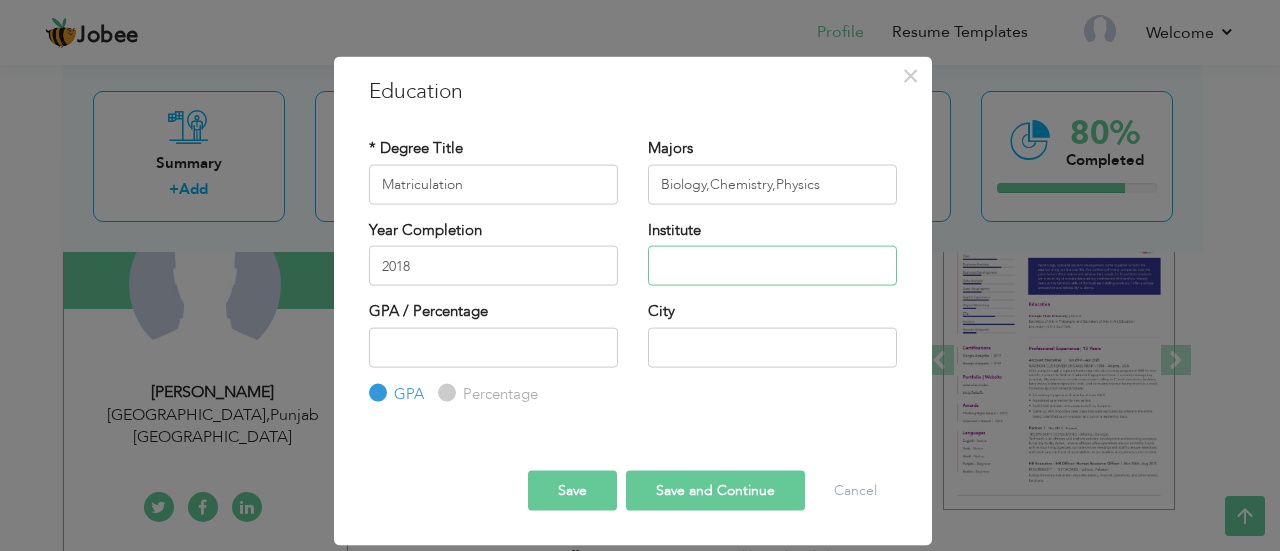 click at bounding box center [772, 266] 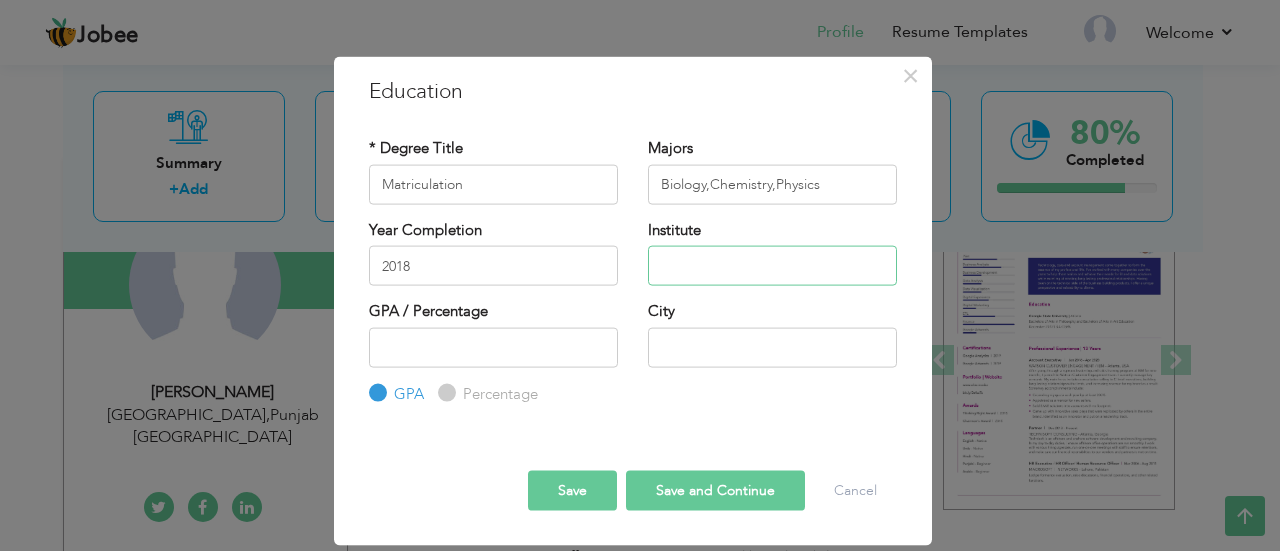 type on "Rehman Kids Garden" 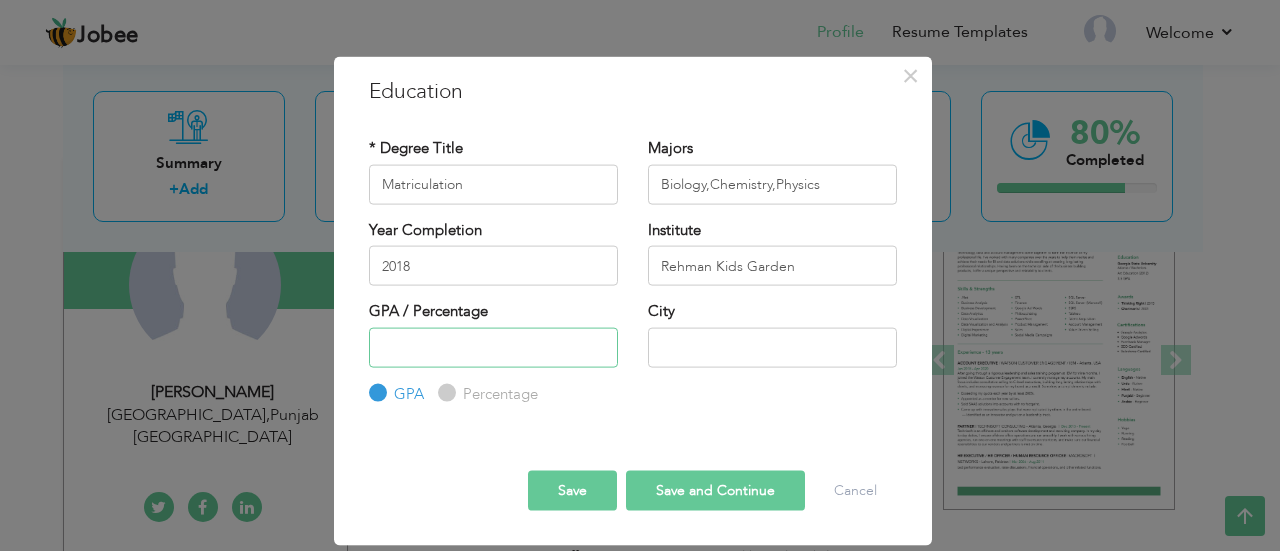 click at bounding box center (493, 347) 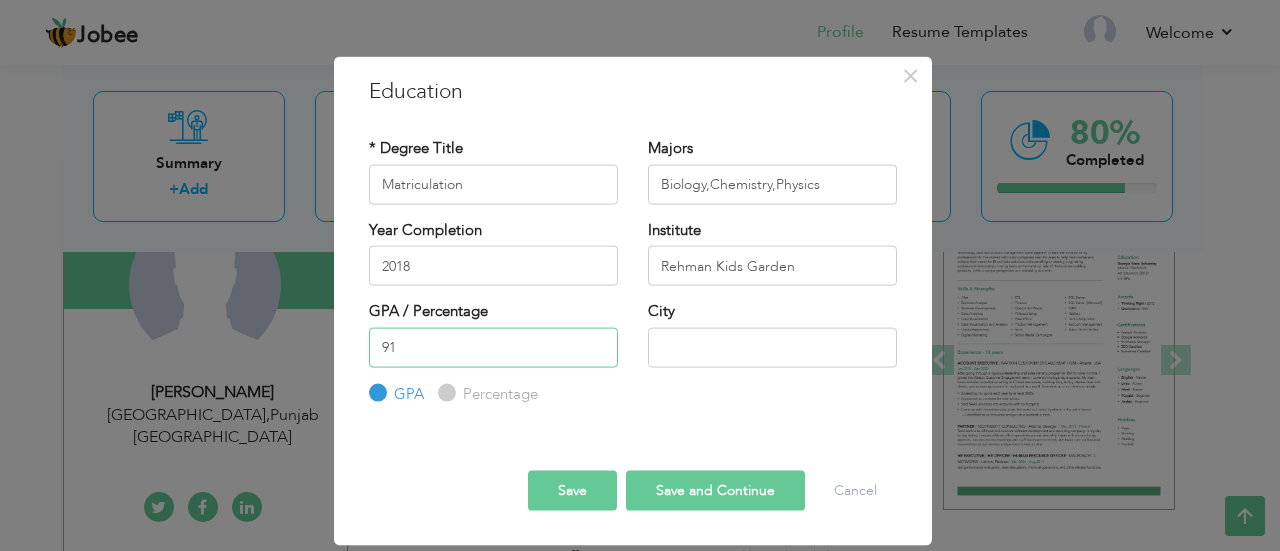 type on "91" 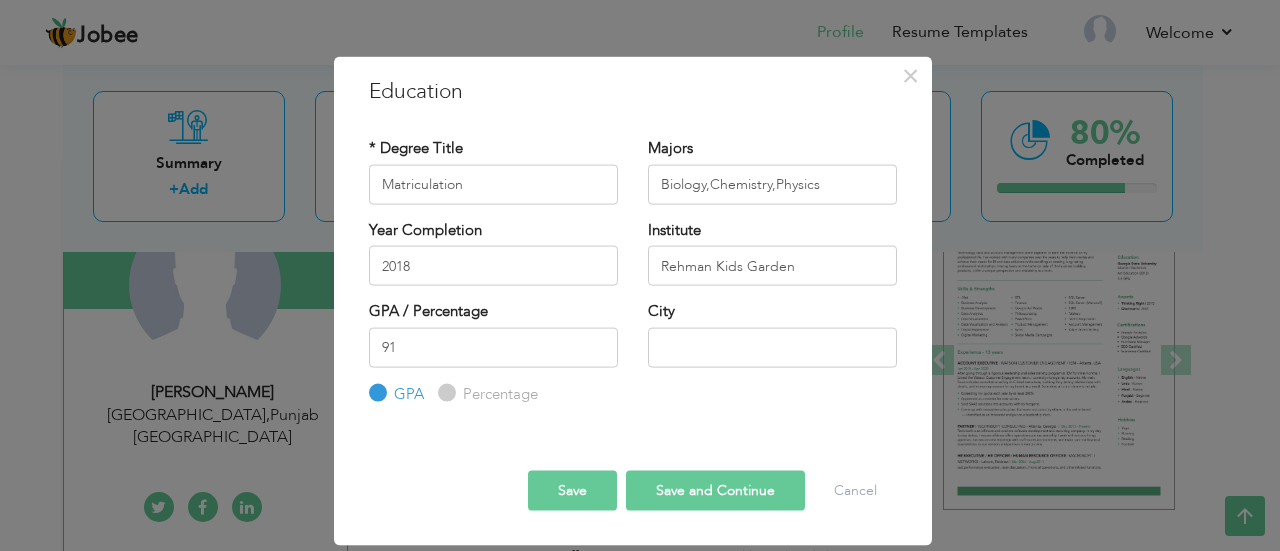 radio on "true" 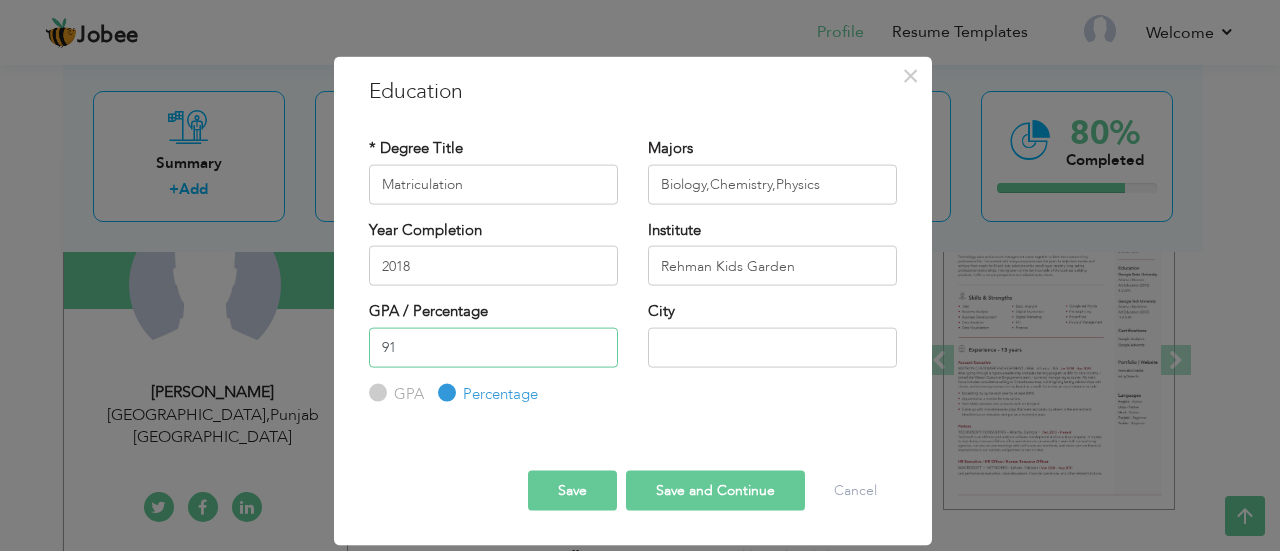 click on "91" at bounding box center (493, 347) 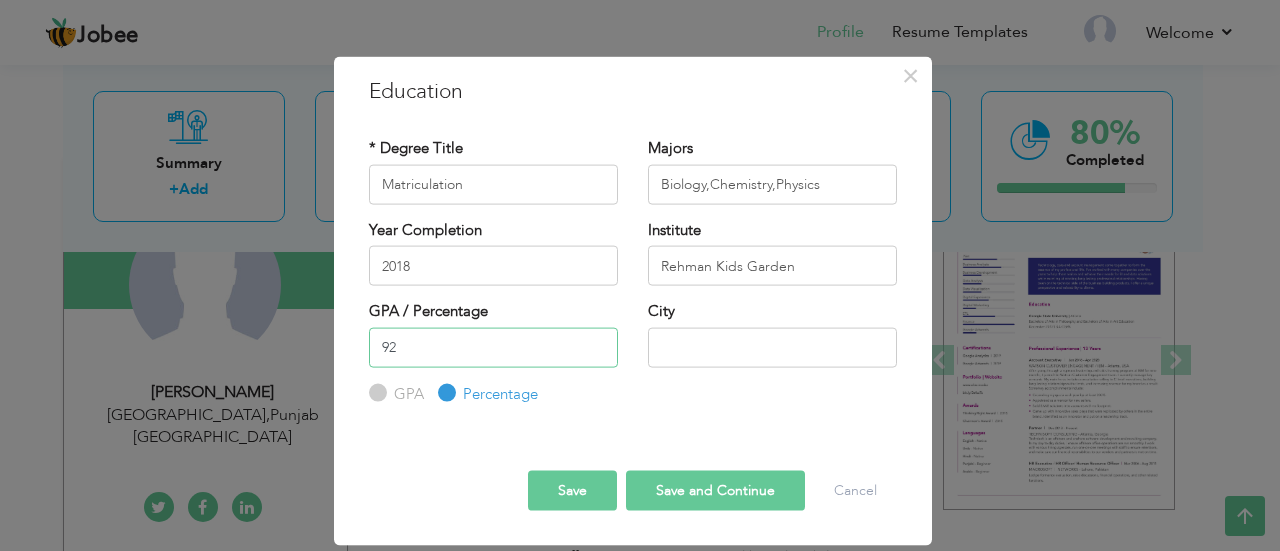 type on "92" 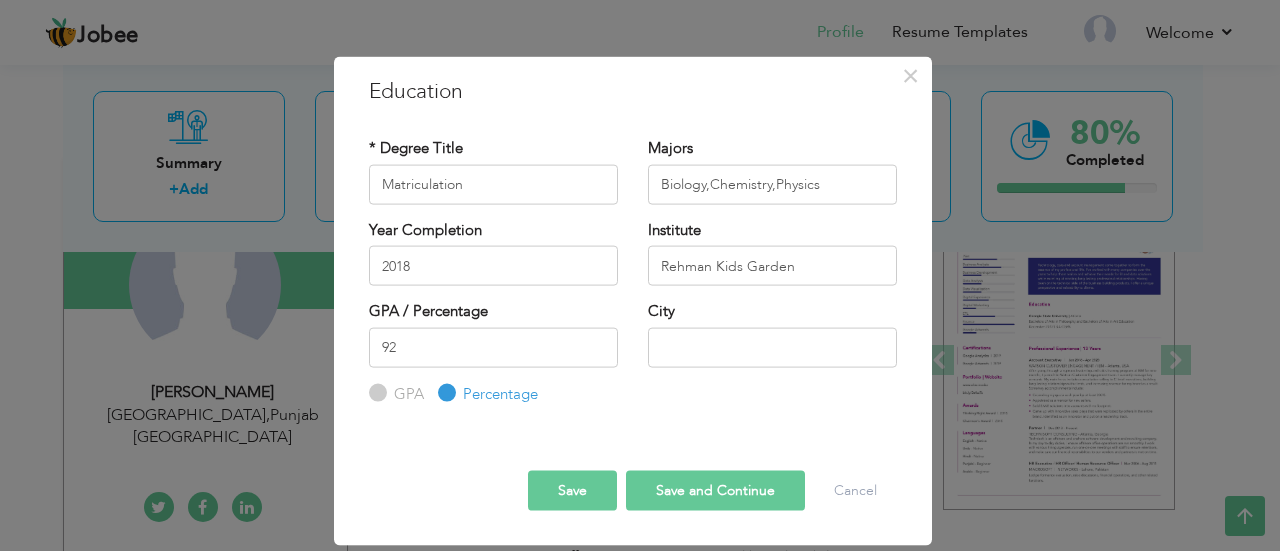 click on "Save and Continue" at bounding box center [715, 491] 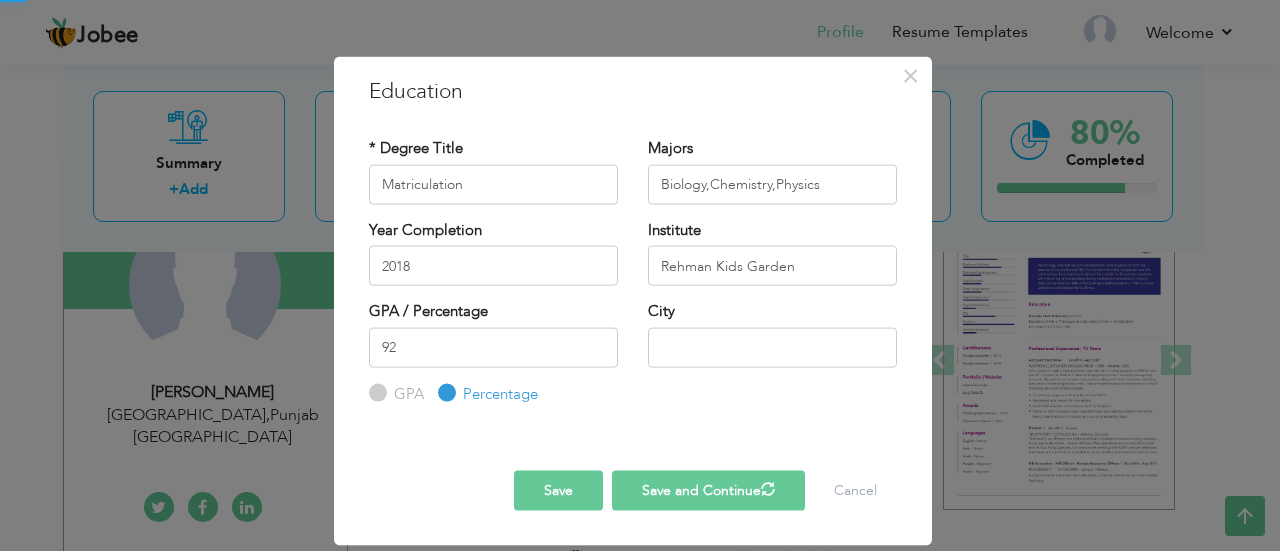 type 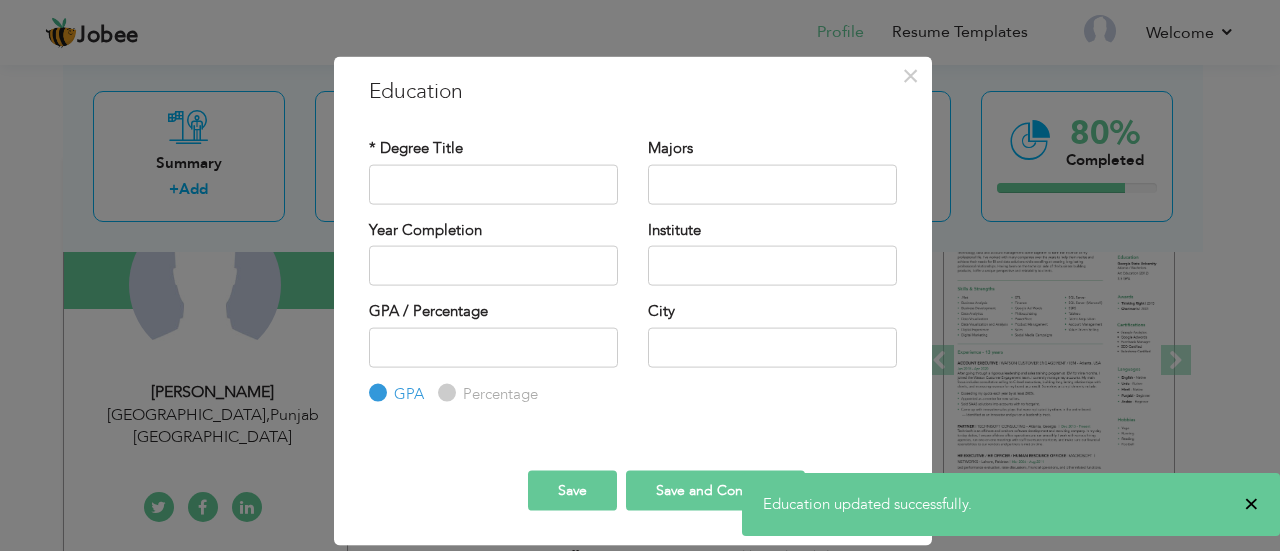click on "×" at bounding box center [1251, 504] 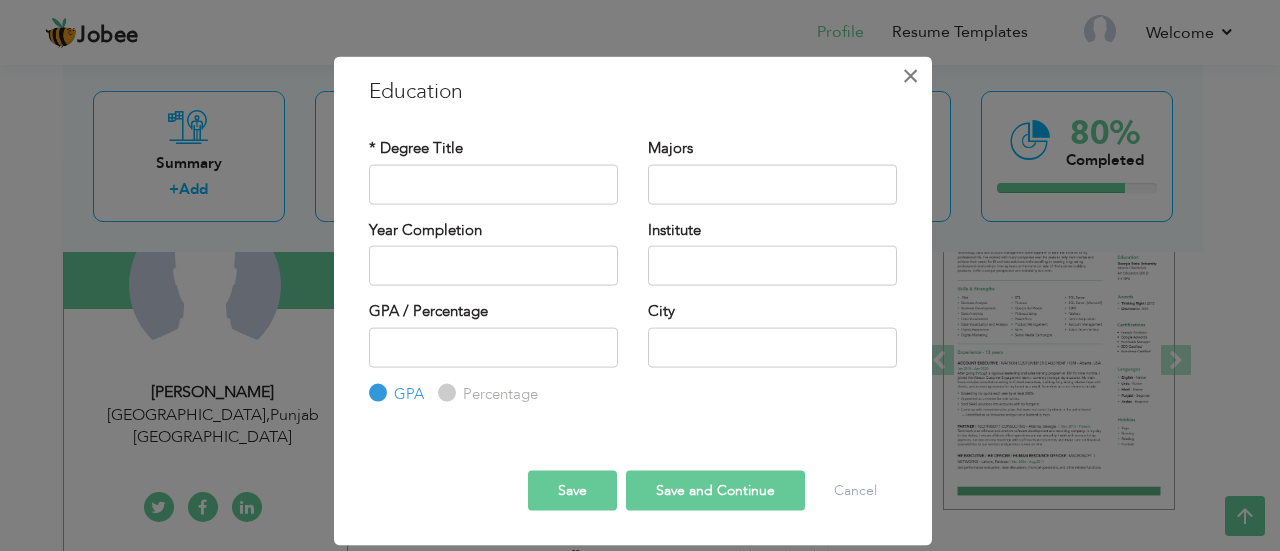 click on "×" at bounding box center [910, 75] 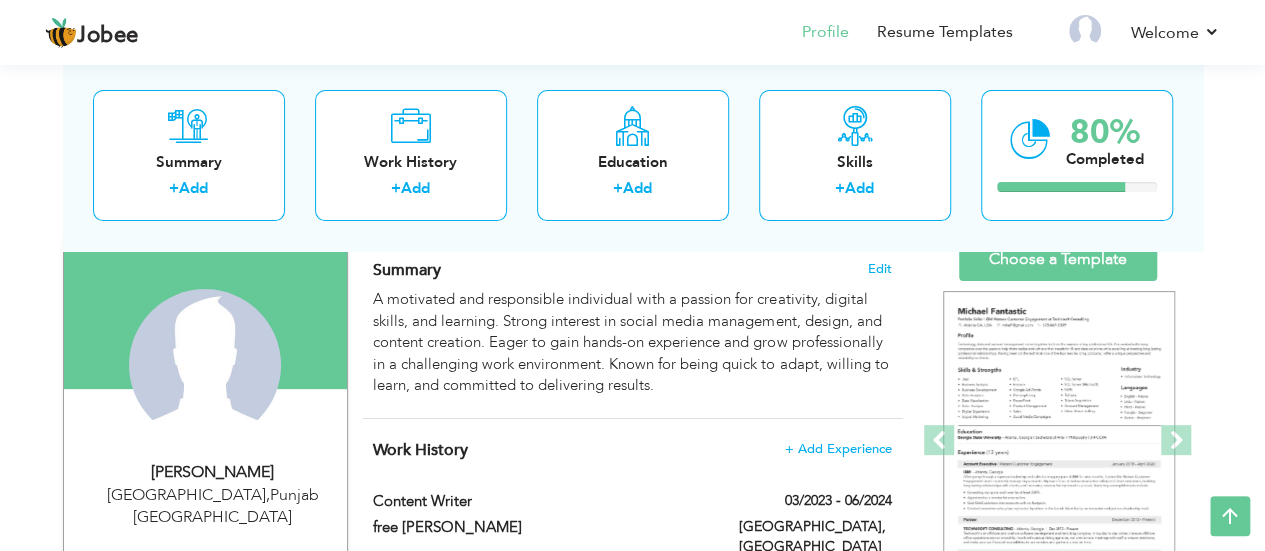 scroll, scrollTop: 136, scrollLeft: 0, axis: vertical 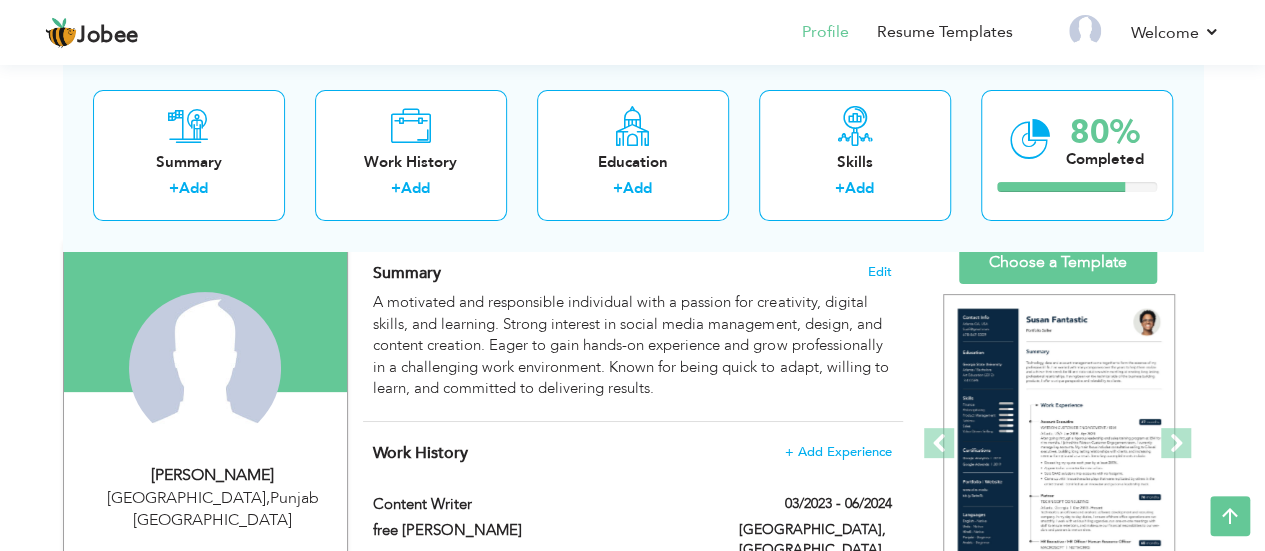 click on "View Resume
Export PDF
Profile
Summary
Public Link
Experience
Education
Awards
Work Histroy
Projects
Certifications
Skills
Preferred Job City" at bounding box center [632, 662] 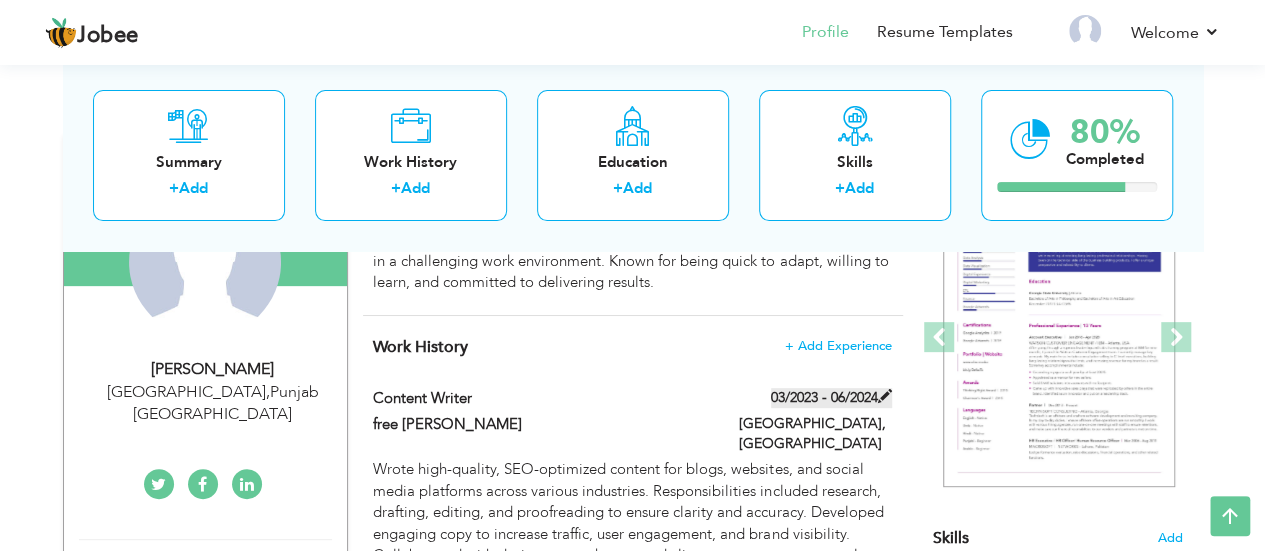 scroll, scrollTop: 240, scrollLeft: 0, axis: vertical 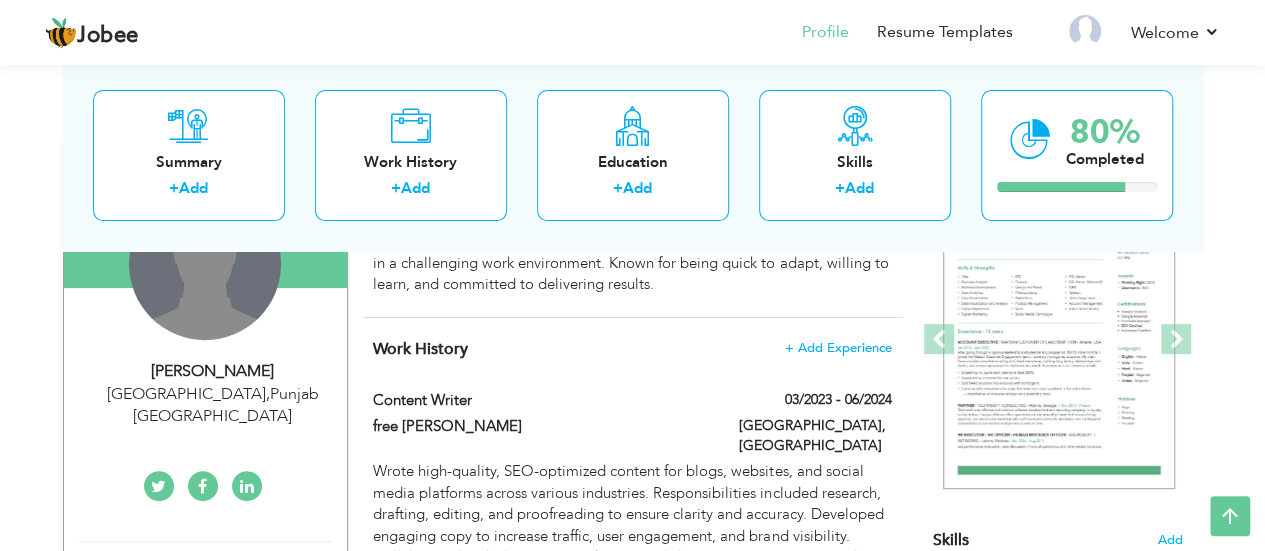 click on "Change
Remove" at bounding box center (205, 264) 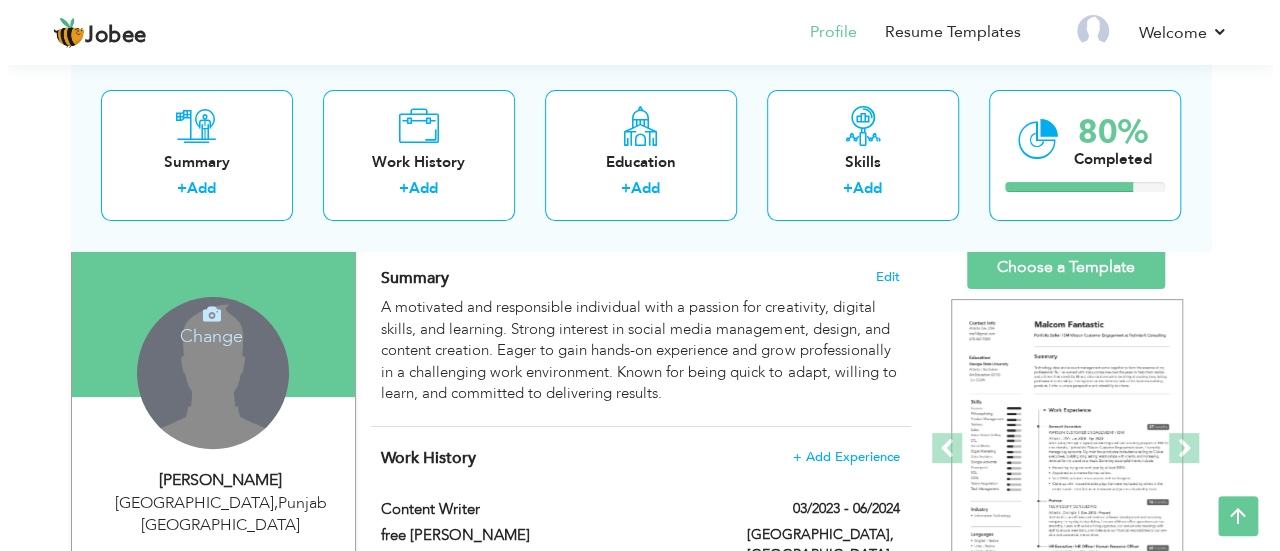 scroll, scrollTop: 120, scrollLeft: 0, axis: vertical 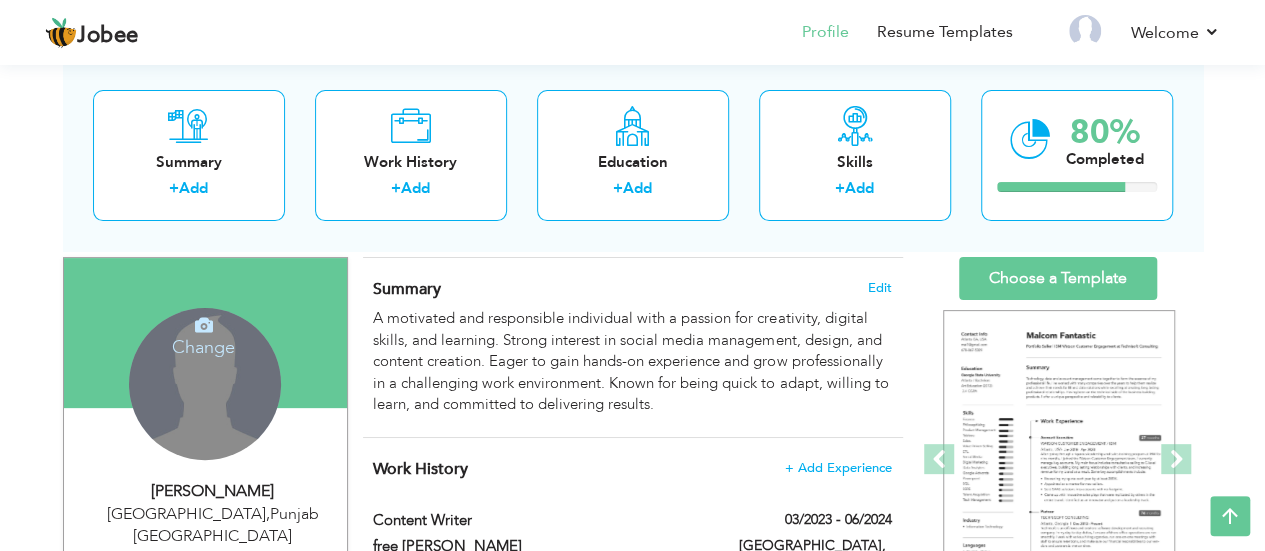 click on "Change" at bounding box center [203, 334] 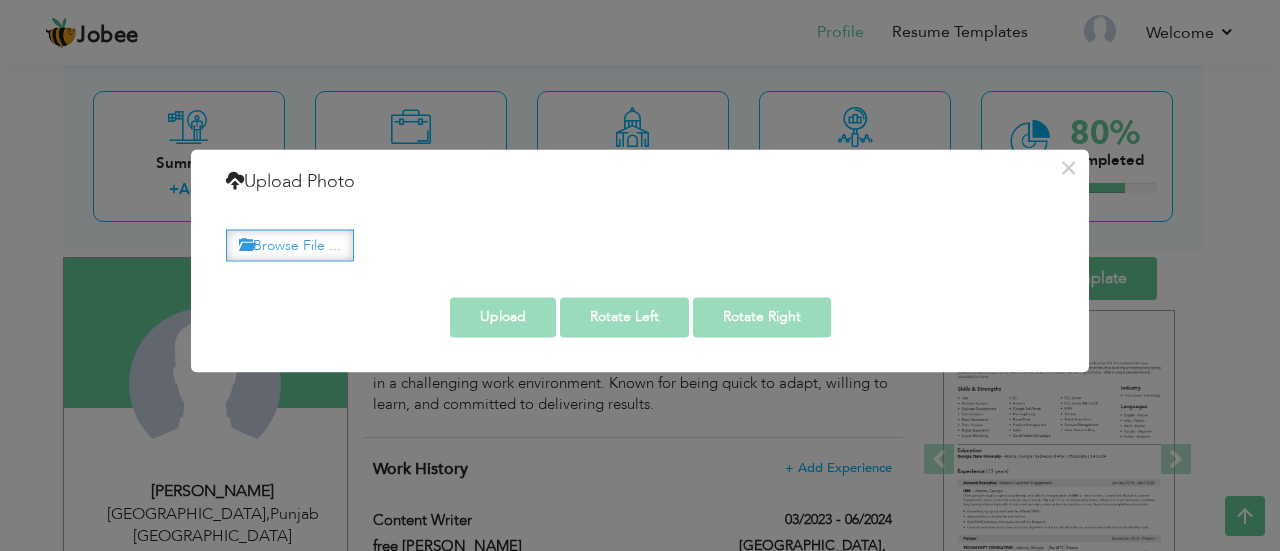 click on "Browse File ..." at bounding box center [290, 245] 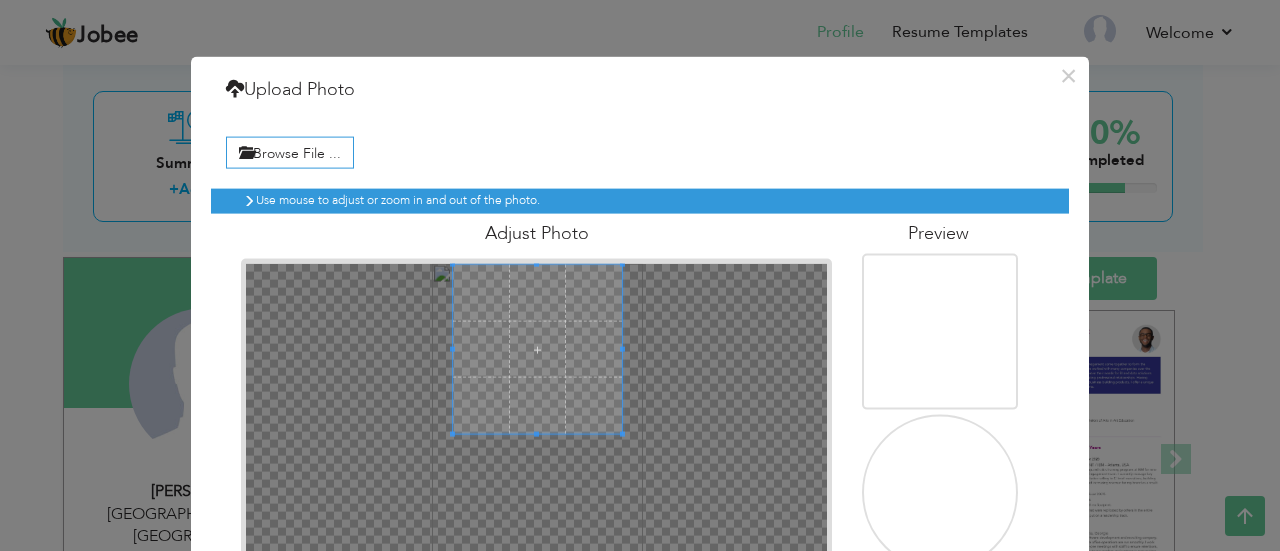 click at bounding box center (537, 349) 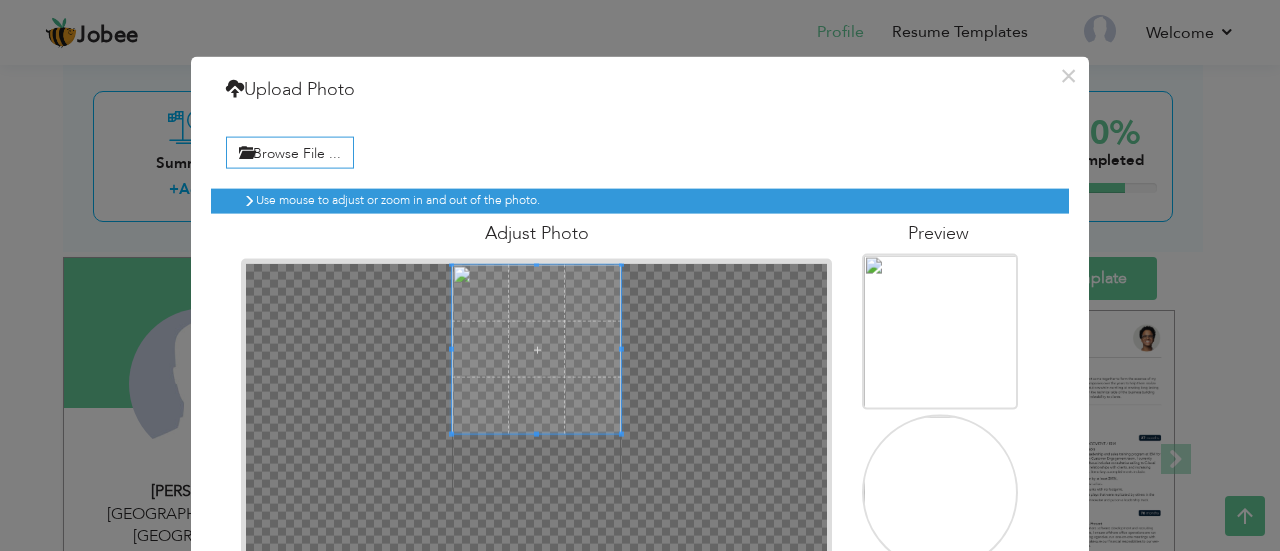 click at bounding box center [537, 408] 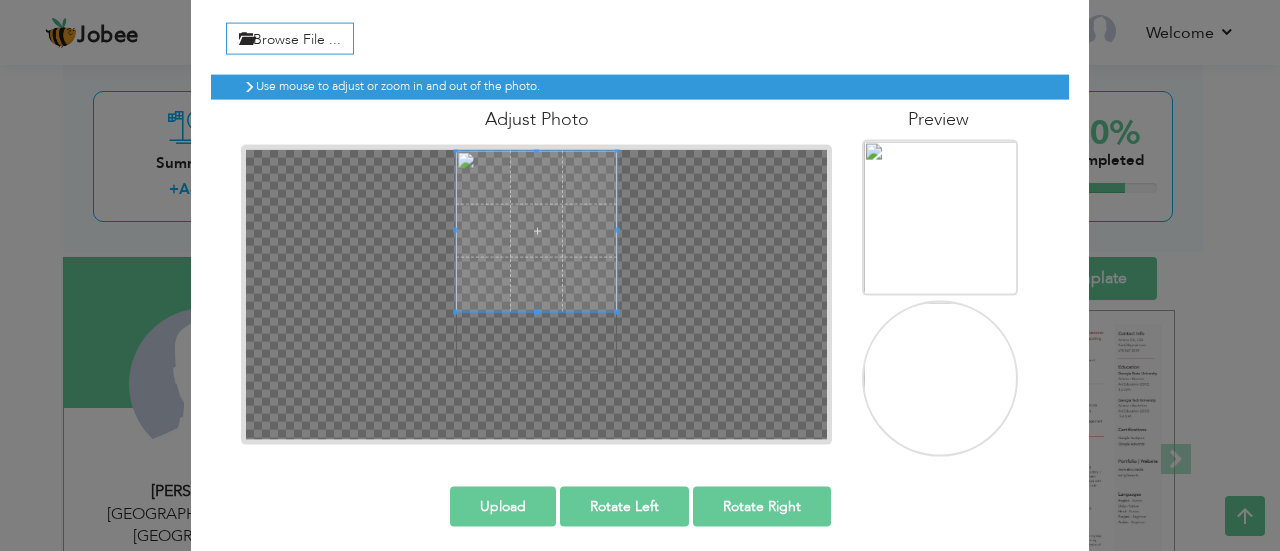 scroll, scrollTop: 122, scrollLeft: 0, axis: vertical 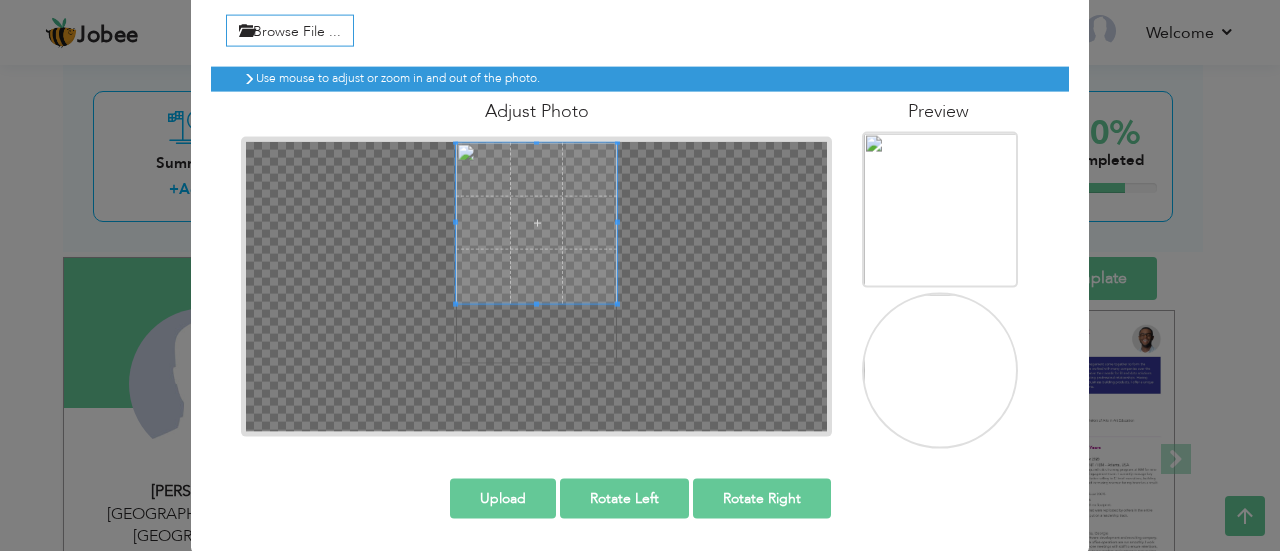click on "Upload" at bounding box center (503, 498) 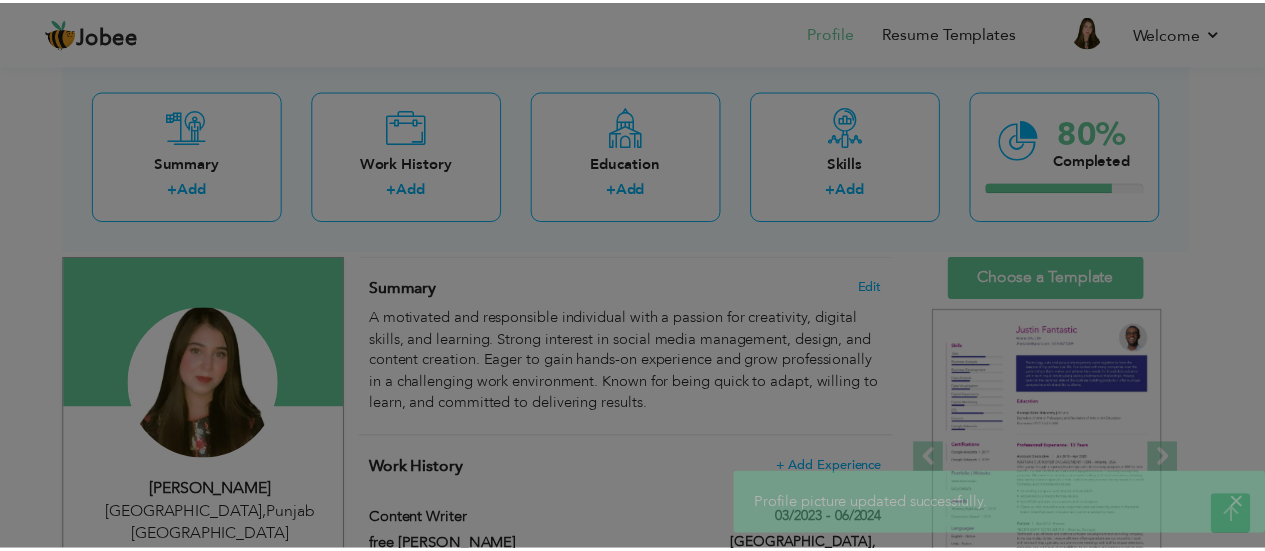 scroll, scrollTop: 0, scrollLeft: 0, axis: both 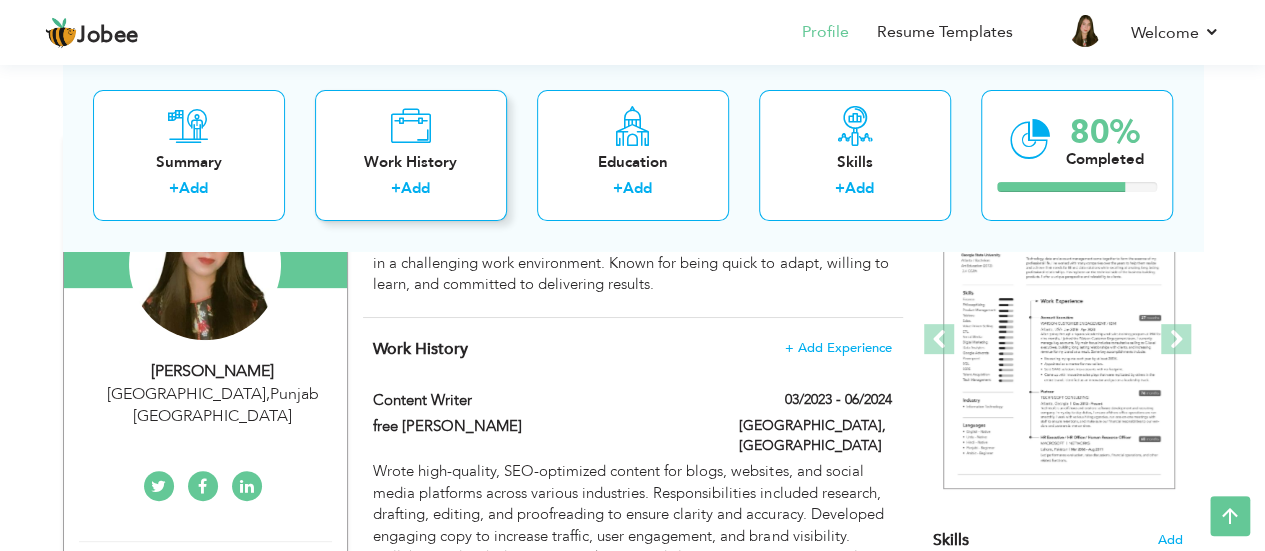 click on "Work History
+  Add" at bounding box center [411, 155] 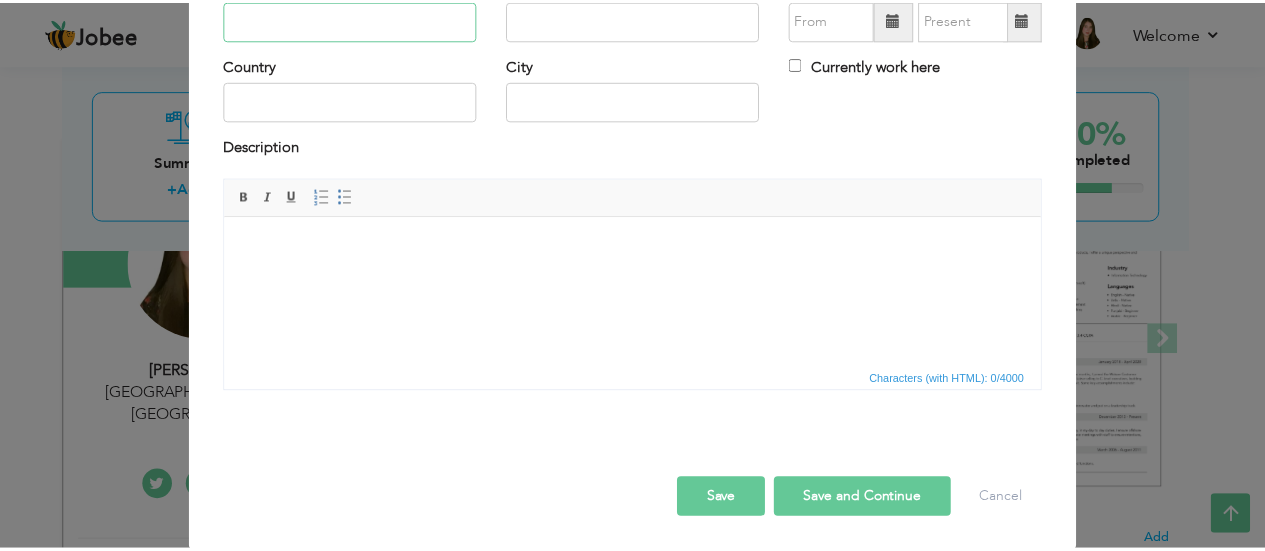 scroll, scrollTop: 0, scrollLeft: 0, axis: both 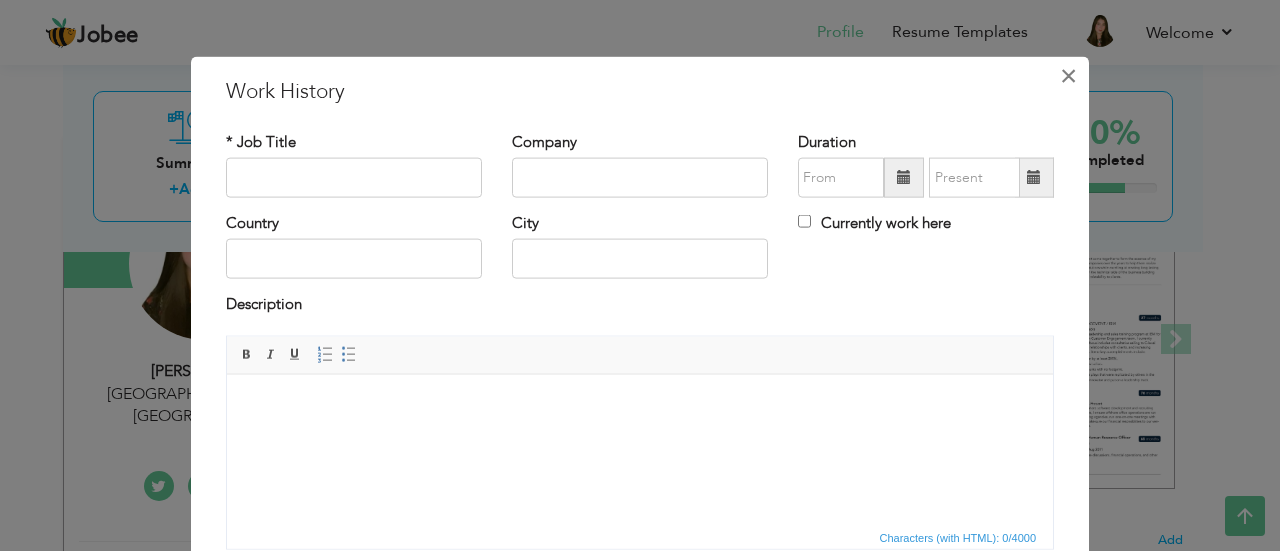 click on "×" at bounding box center (1068, 75) 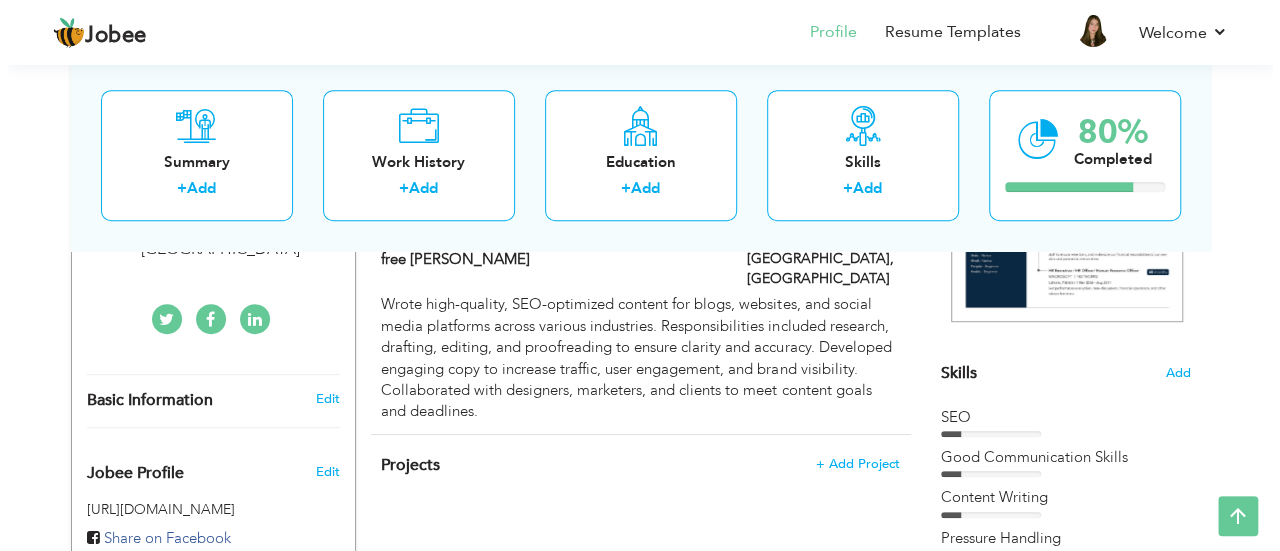 scroll, scrollTop: 434, scrollLeft: 0, axis: vertical 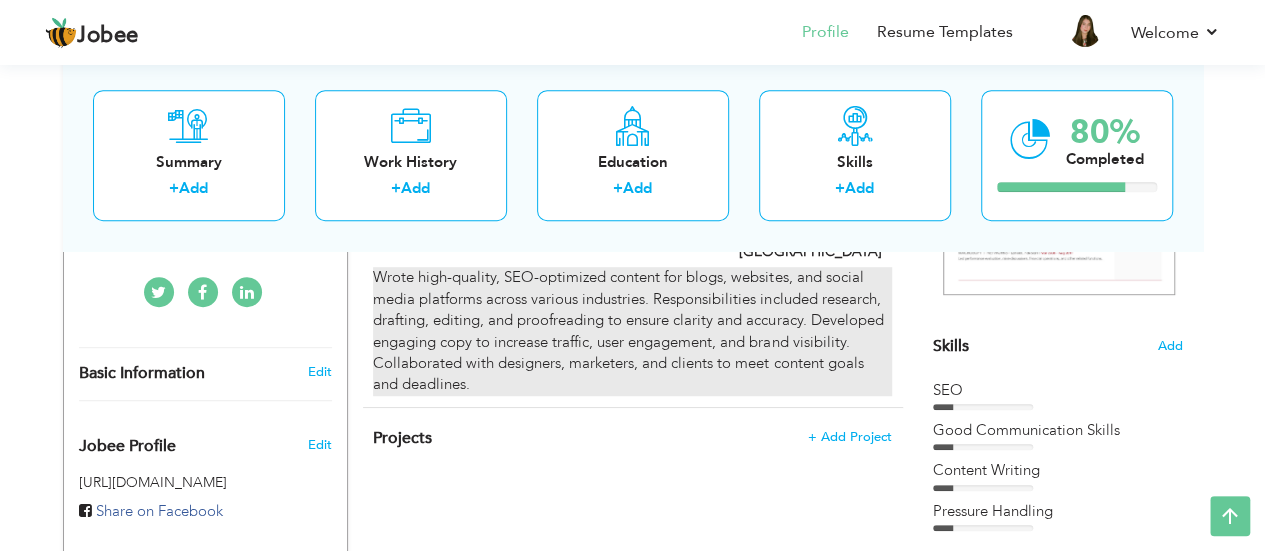 drag, startPoint x: 692, startPoint y: 331, endPoint x: 627, endPoint y: 367, distance: 74.30343 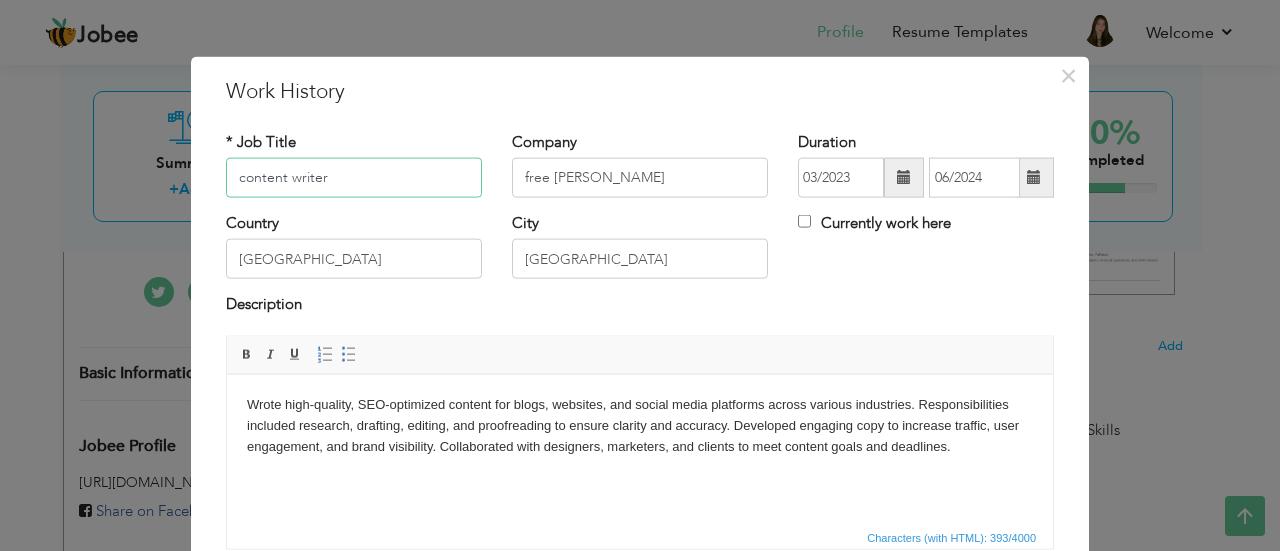 click on "content writer" at bounding box center [354, 178] 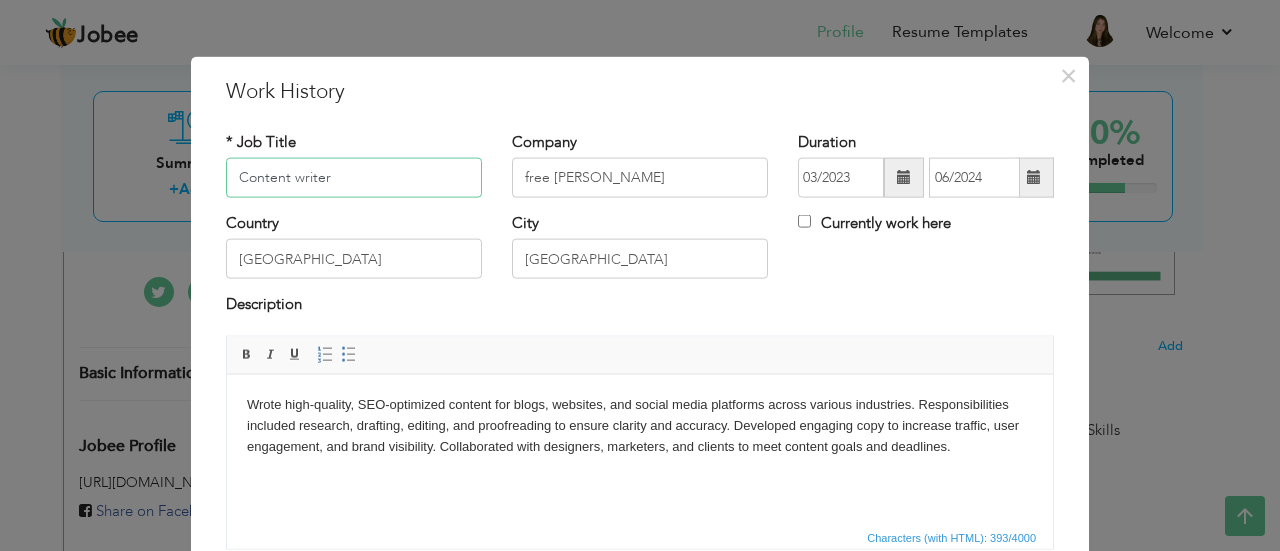 type on "Content writer" 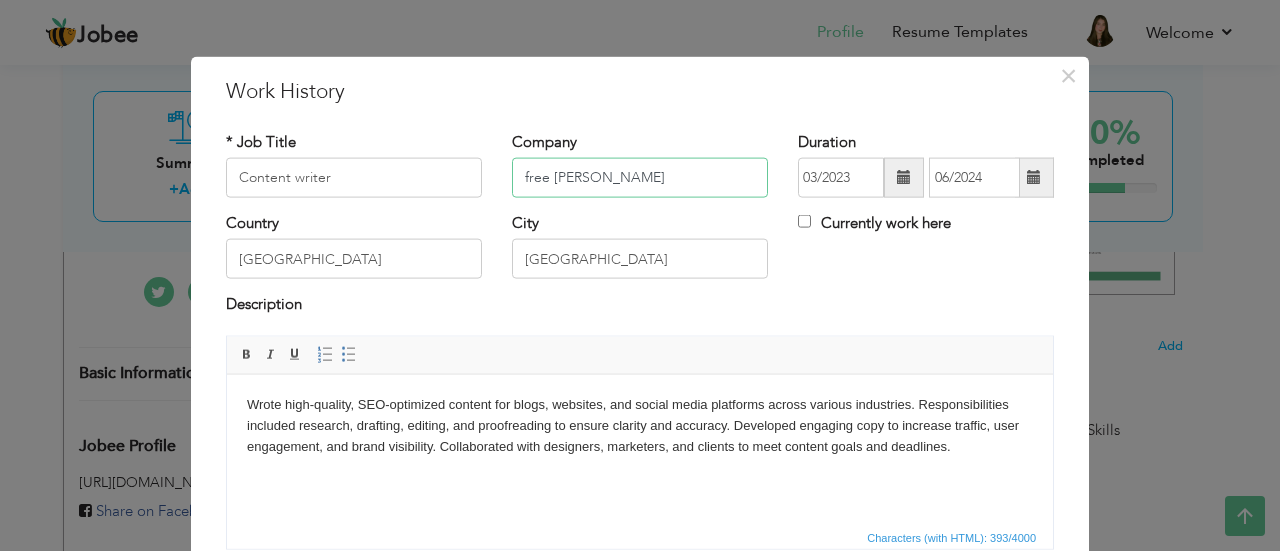 click on "free lance" at bounding box center [640, 178] 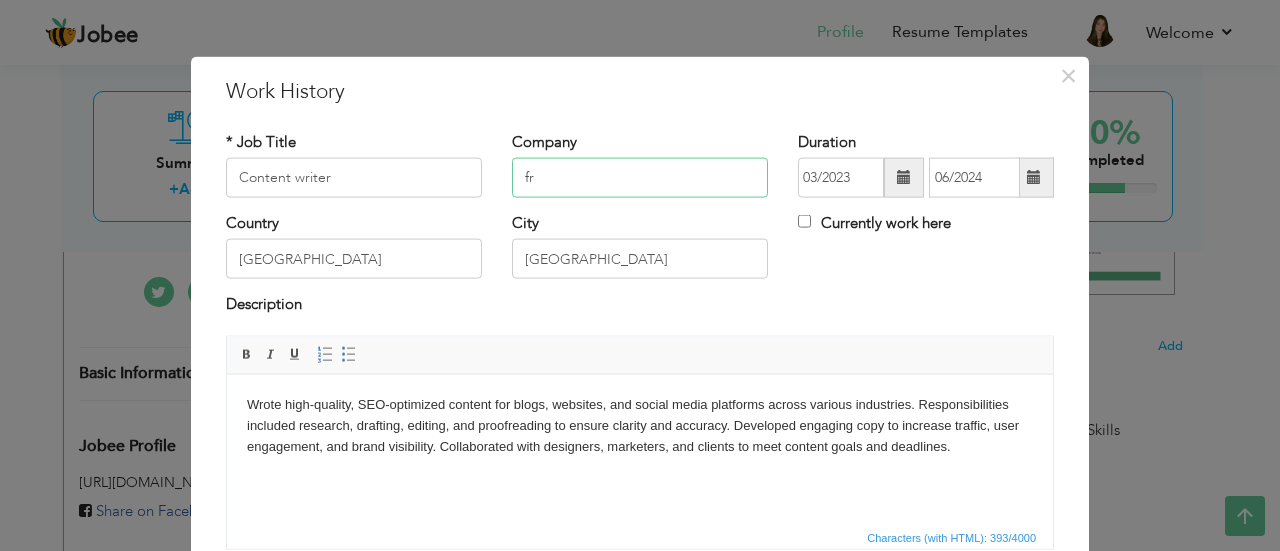 type on "f" 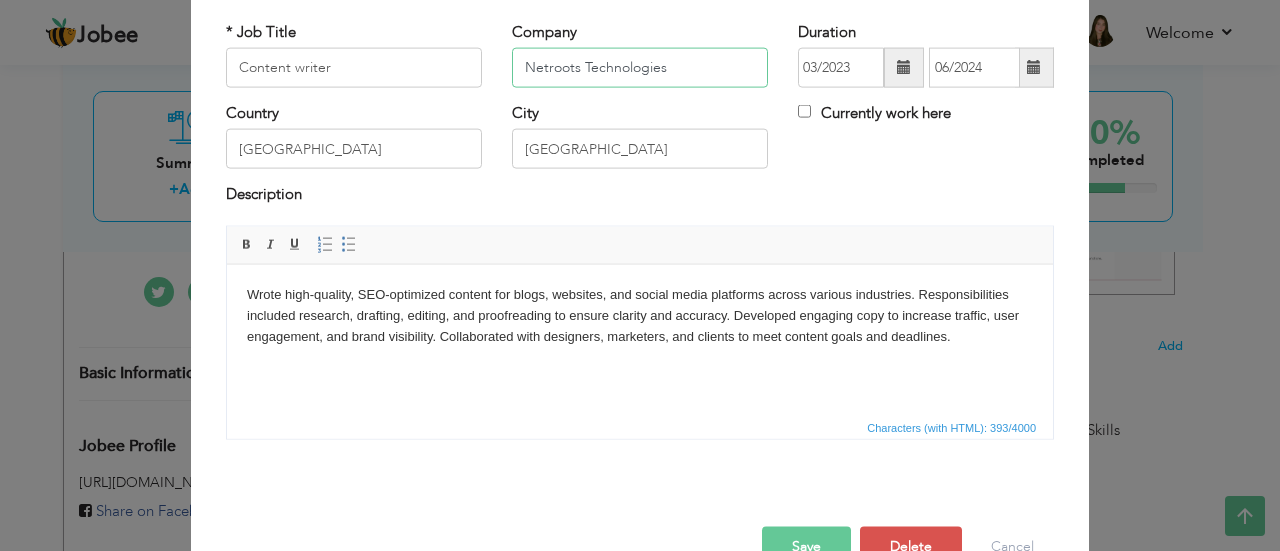 scroll, scrollTop: 123, scrollLeft: 0, axis: vertical 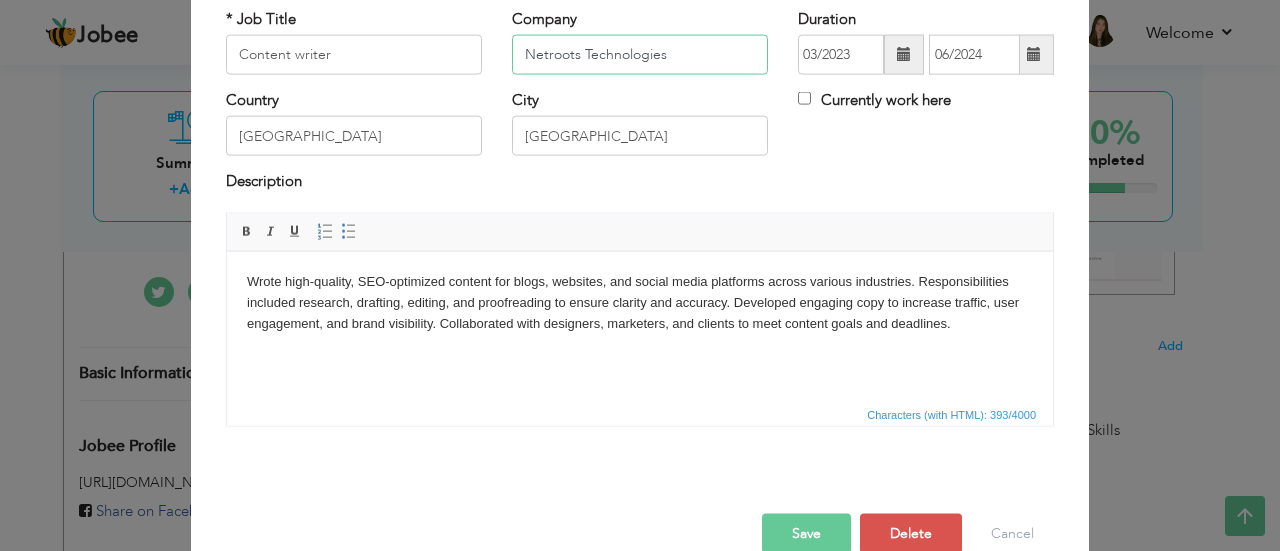 type on "Netroots Technologies" 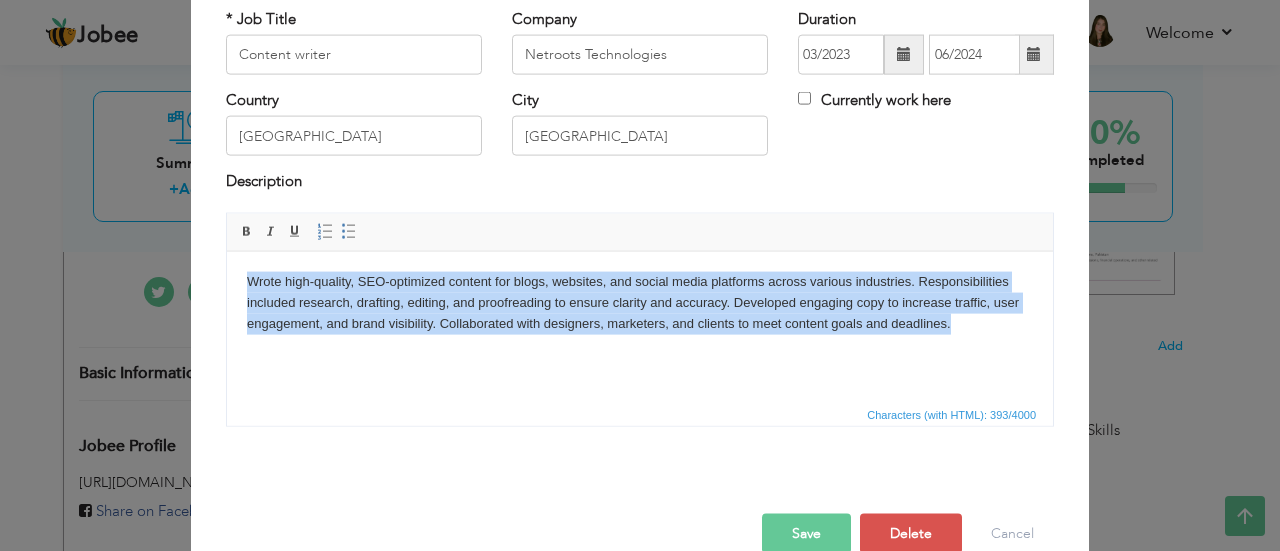 drag, startPoint x: 238, startPoint y: 277, endPoint x: 1050, endPoint y: 325, distance: 813.4175 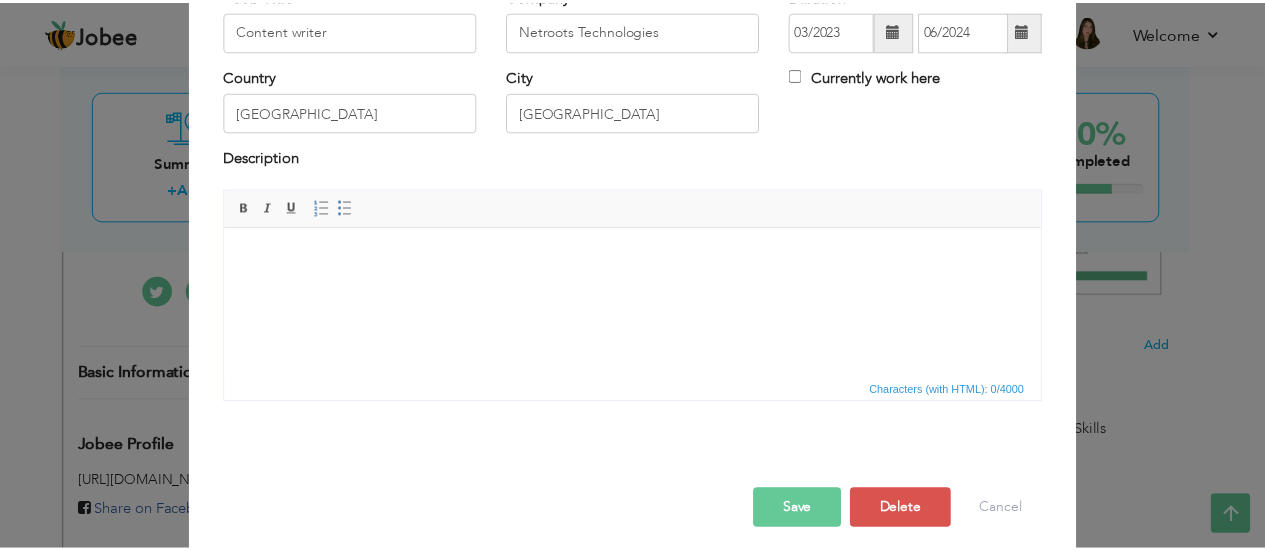 scroll, scrollTop: 158, scrollLeft: 0, axis: vertical 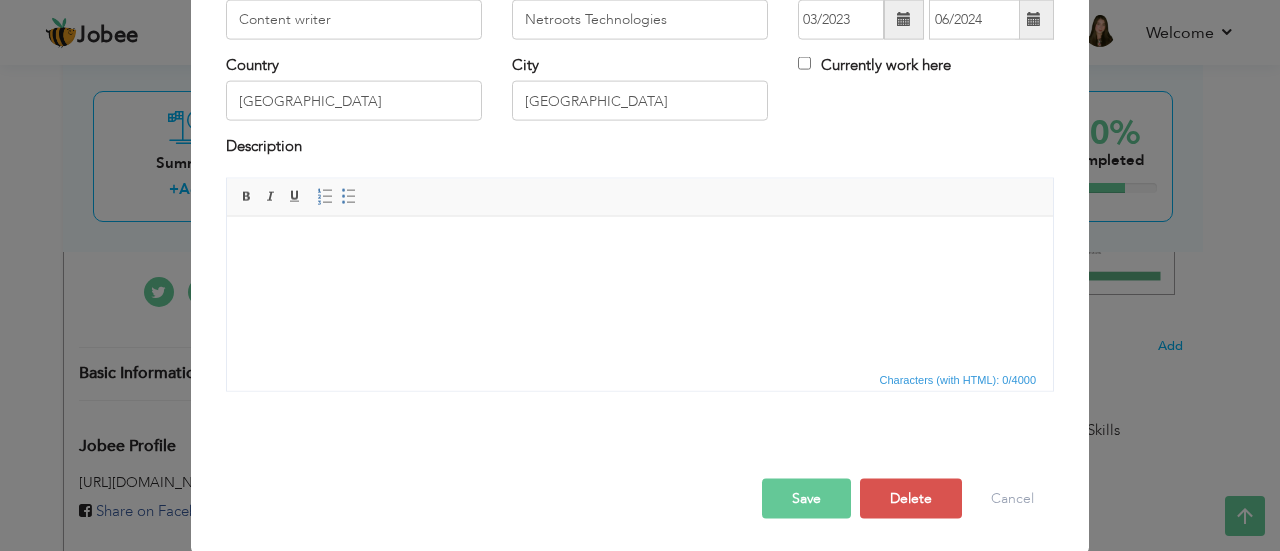 click on "Save" at bounding box center (806, 498) 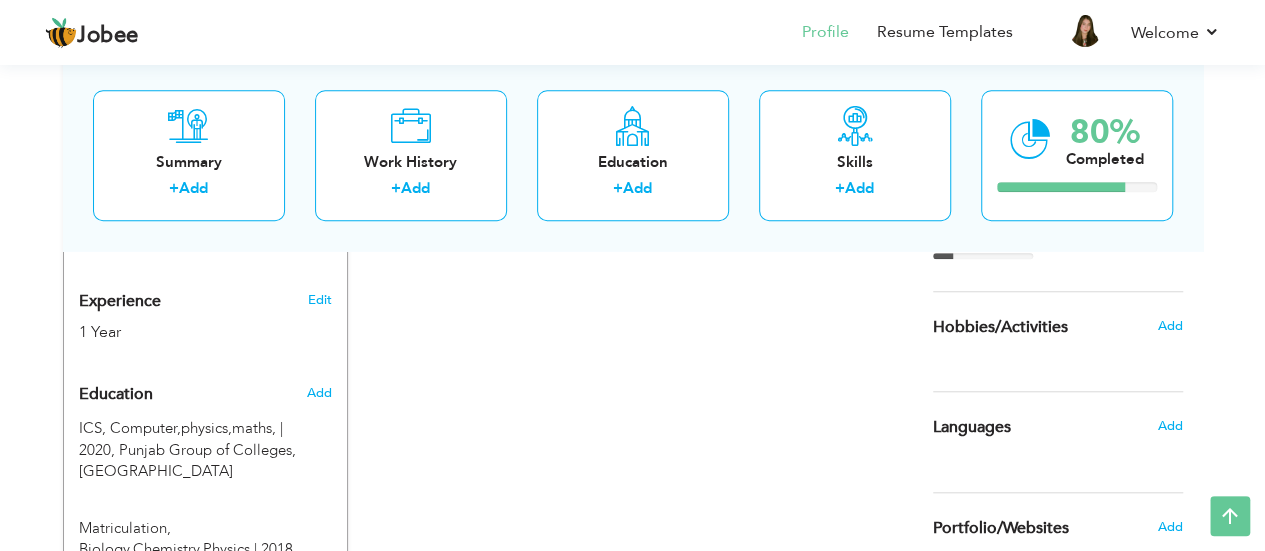 scroll, scrollTop: 708, scrollLeft: 0, axis: vertical 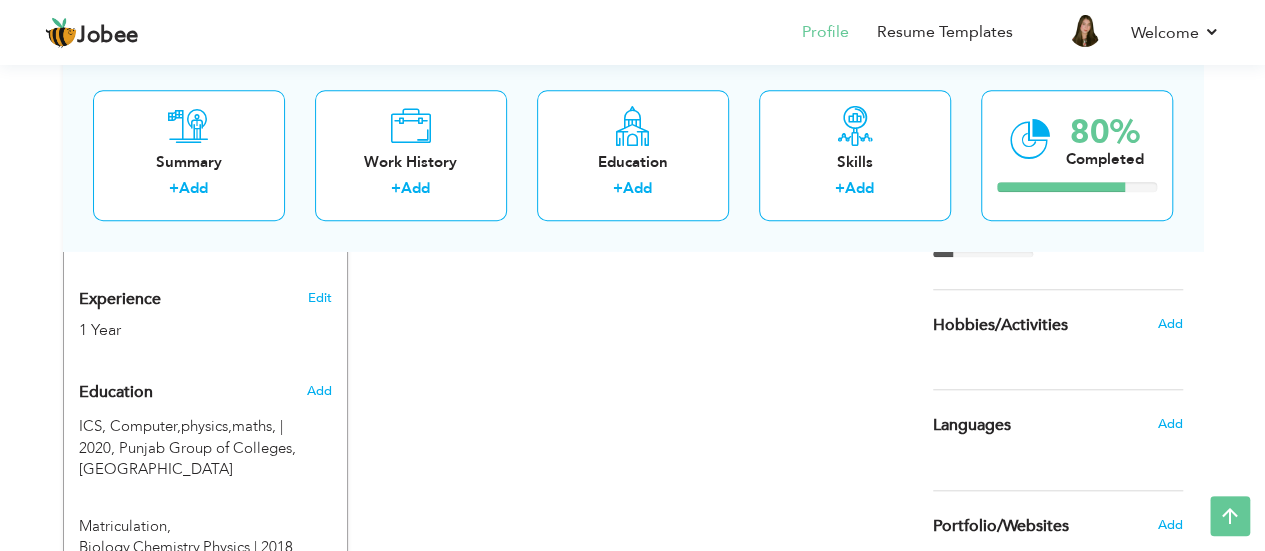click on "Hobbies/Activities" at bounding box center (1000, 326) 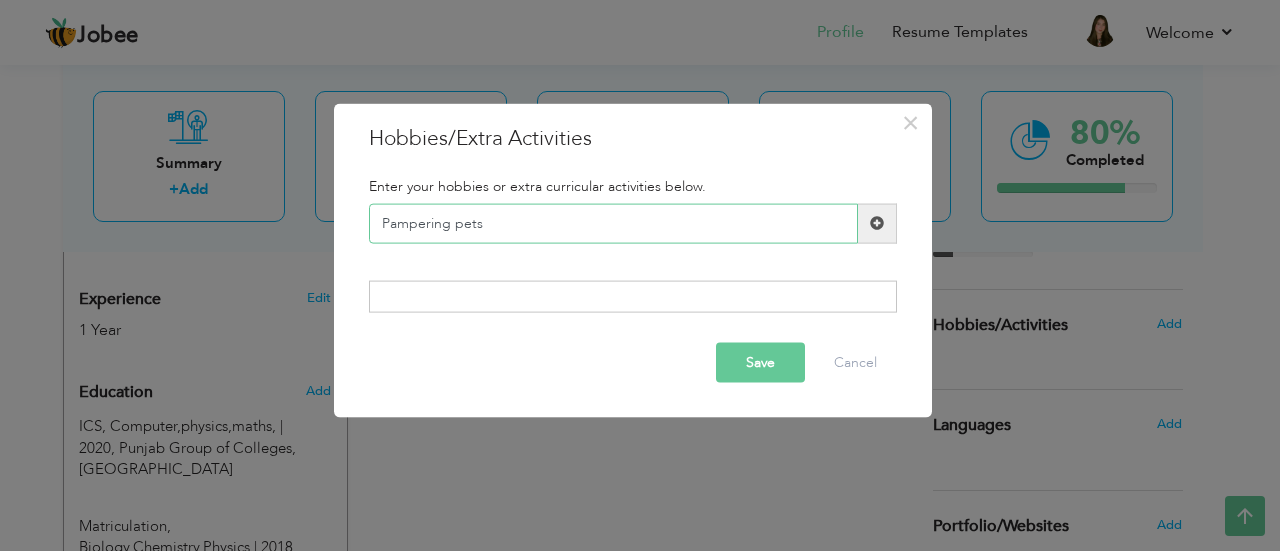 drag, startPoint x: 486, startPoint y: 217, endPoint x: 368, endPoint y: 201, distance: 119.0798 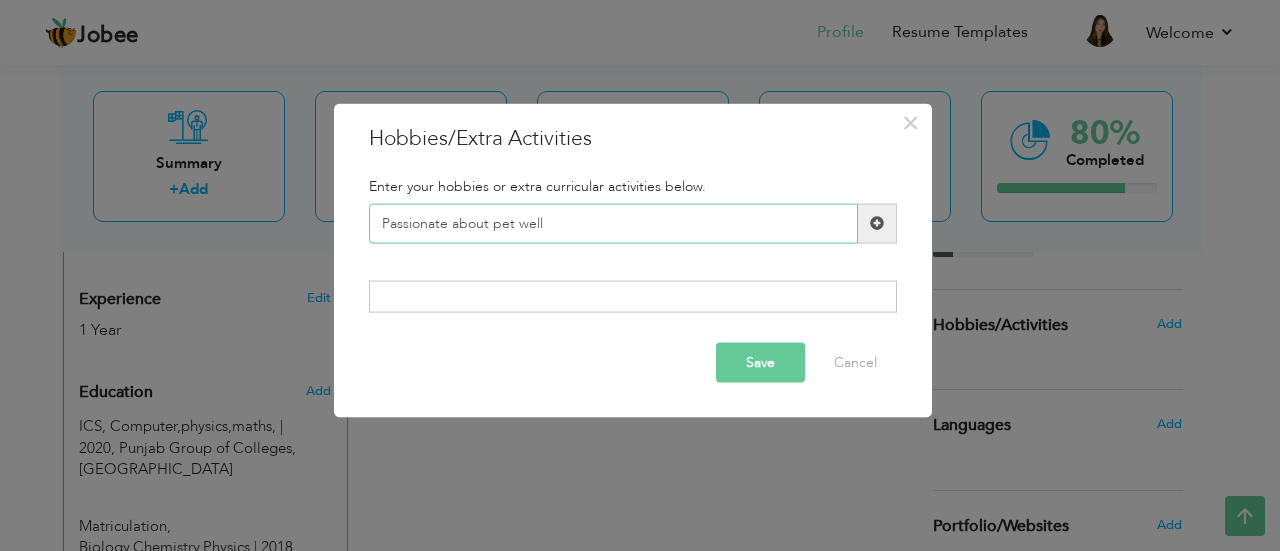 click on "Passionate about pet well" at bounding box center [613, 223] 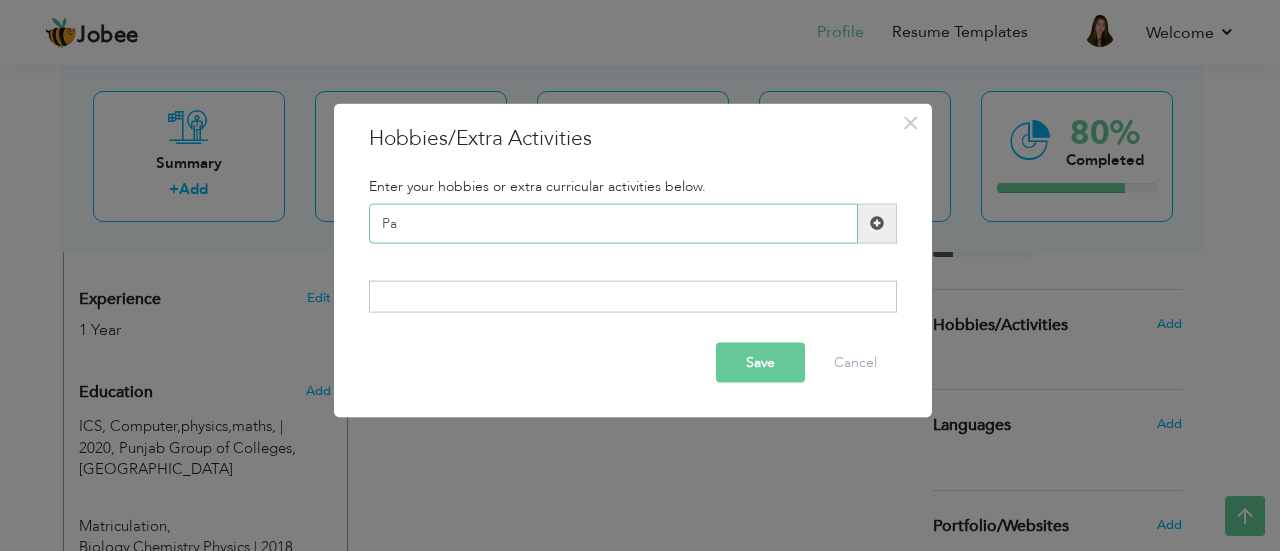 type on "P" 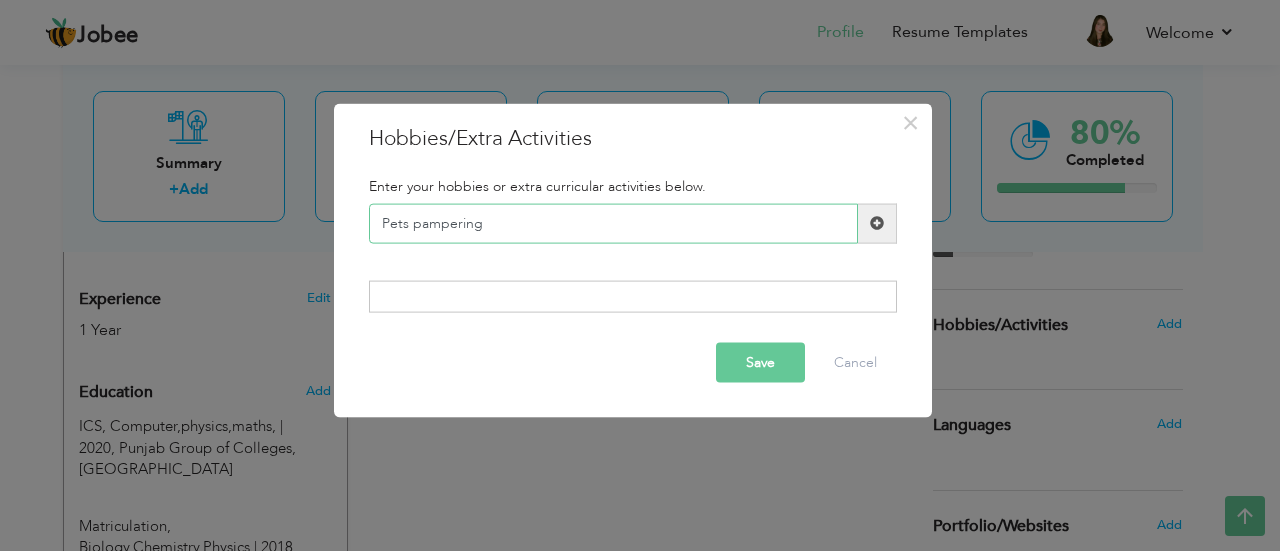 type on "Pets pampering" 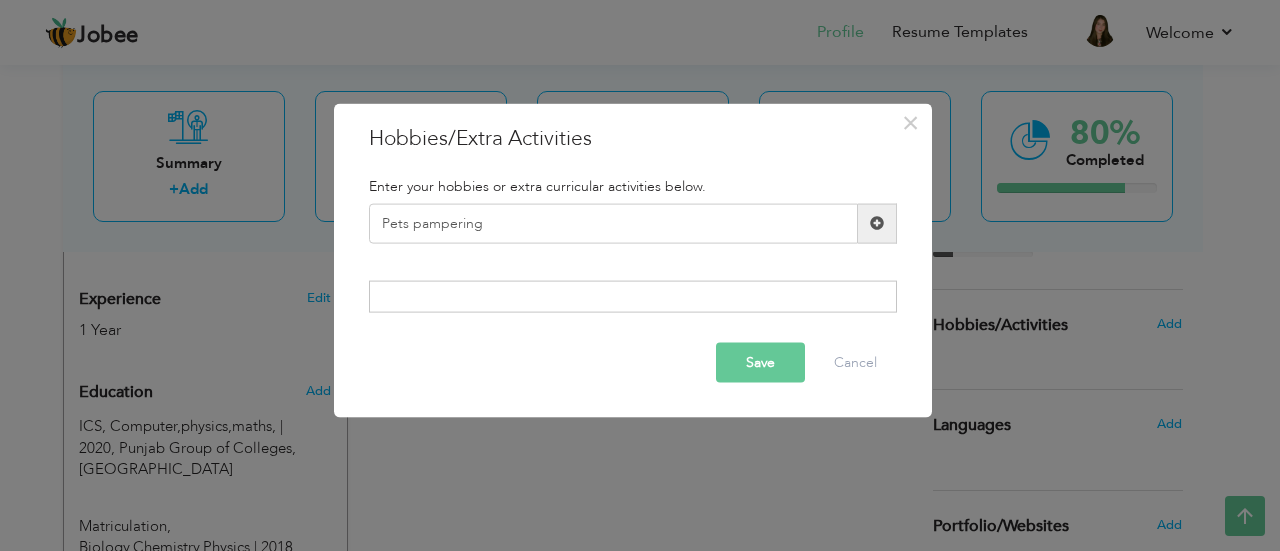 click on "Save" at bounding box center [760, 363] 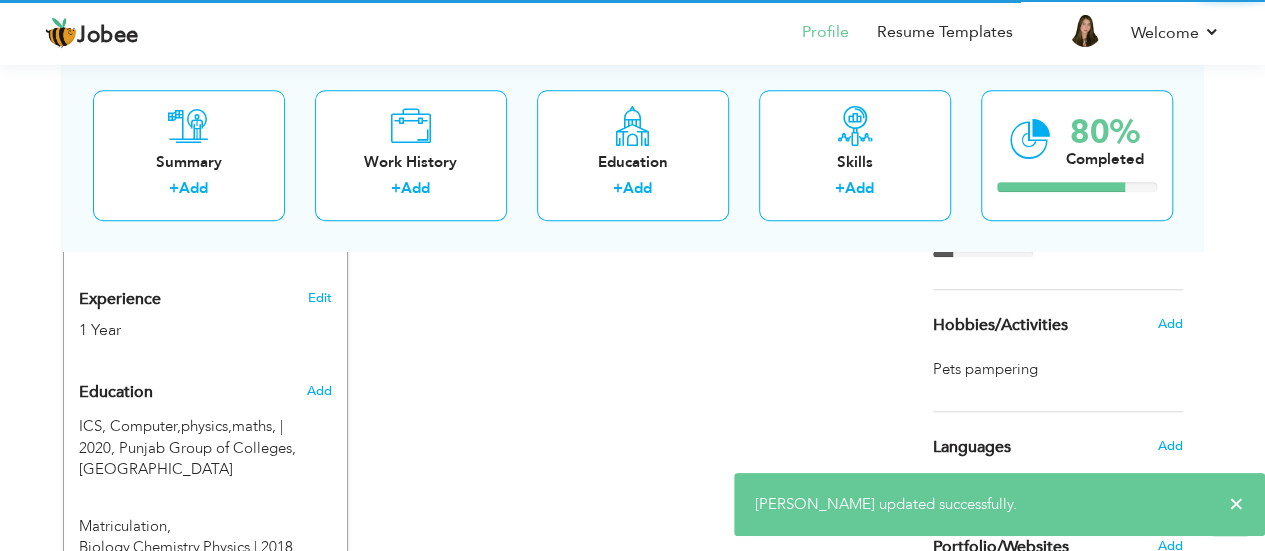 click on "Summary
+  Add
Work History
+  Add
Education
+  Add
Skills
+  Add
80%
Completed" at bounding box center (633, 155) 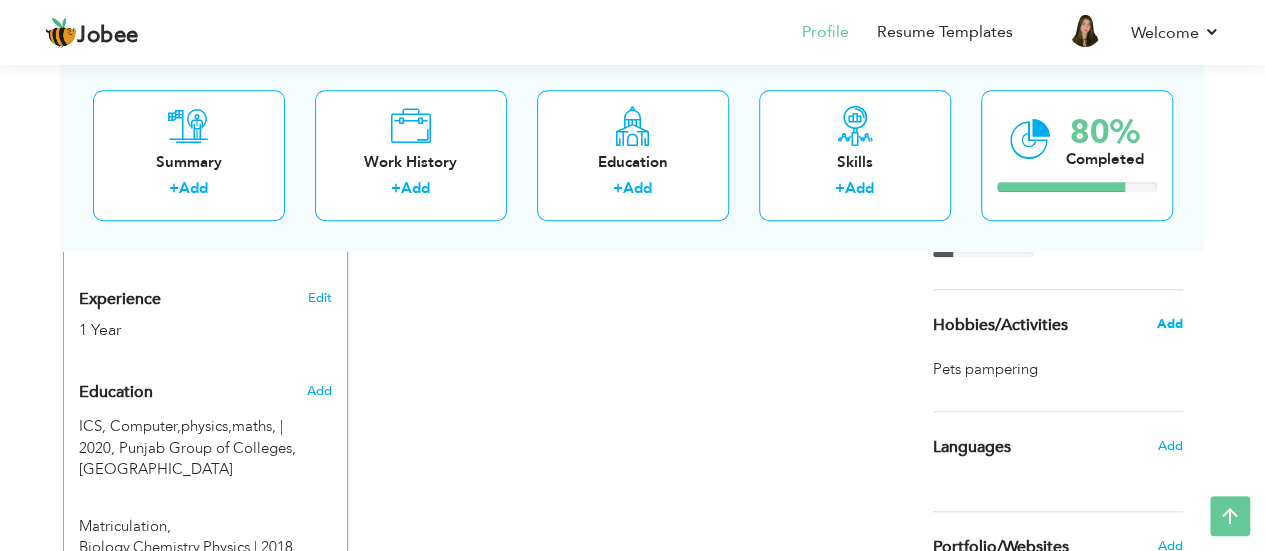 click on "Add" at bounding box center [1169, 324] 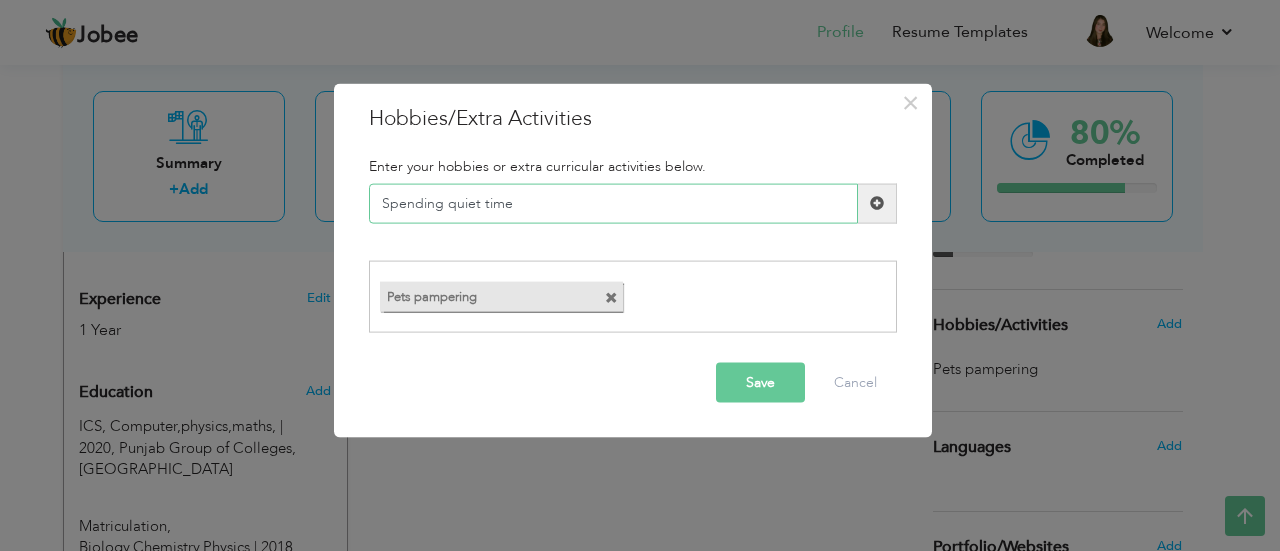 type on "Spending quiet time" 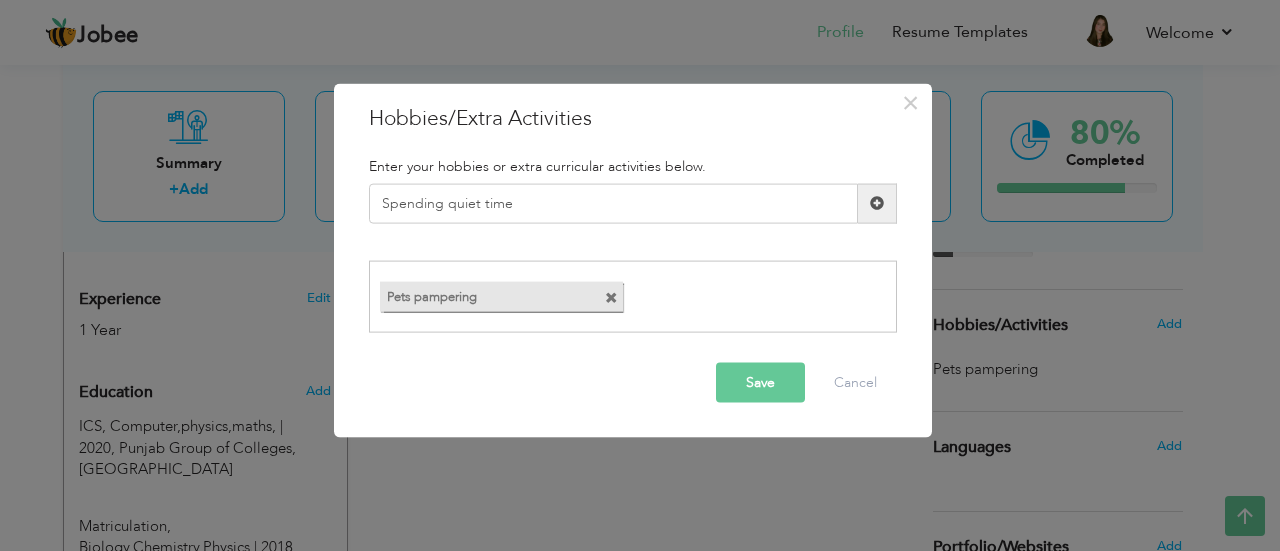 click on "Save" at bounding box center (760, 383) 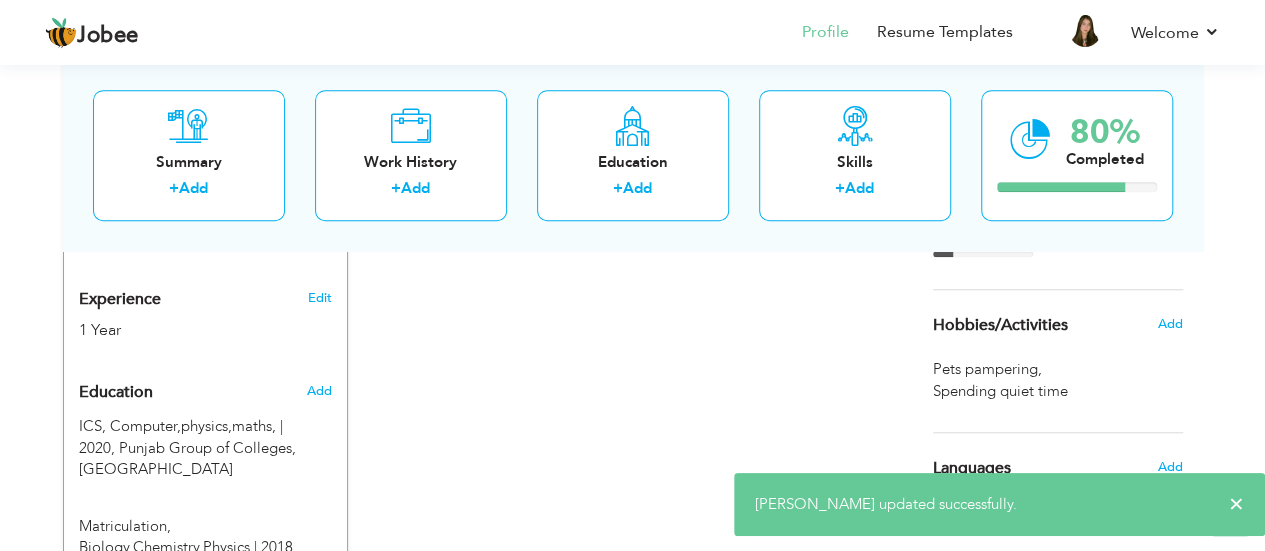 click on "Hobbies/Activities" at bounding box center [1000, 326] 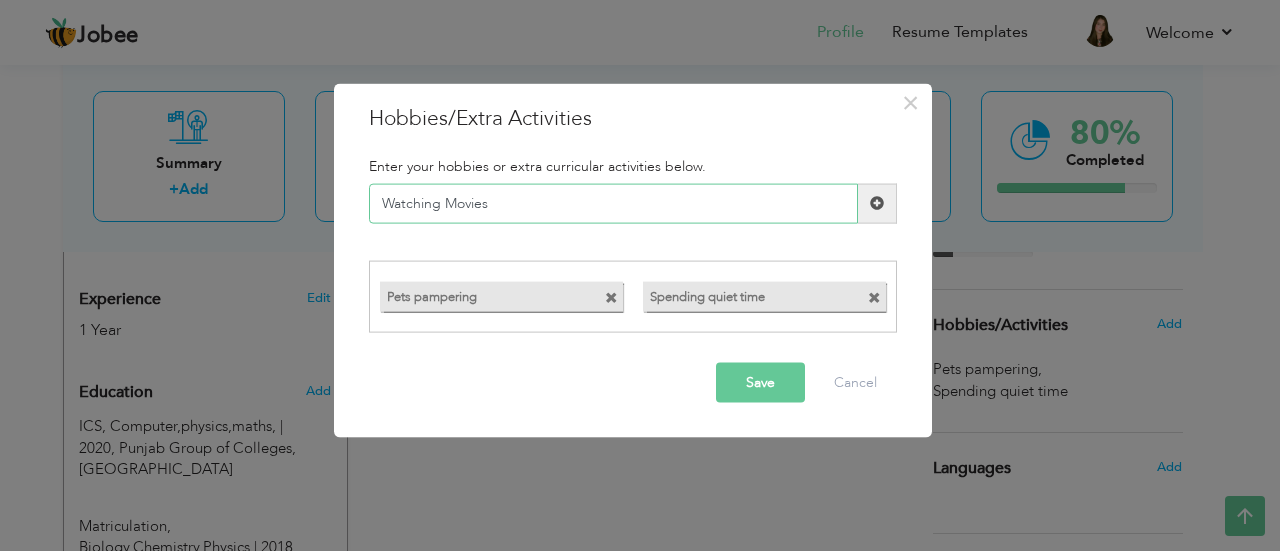 type on "Watching Movies" 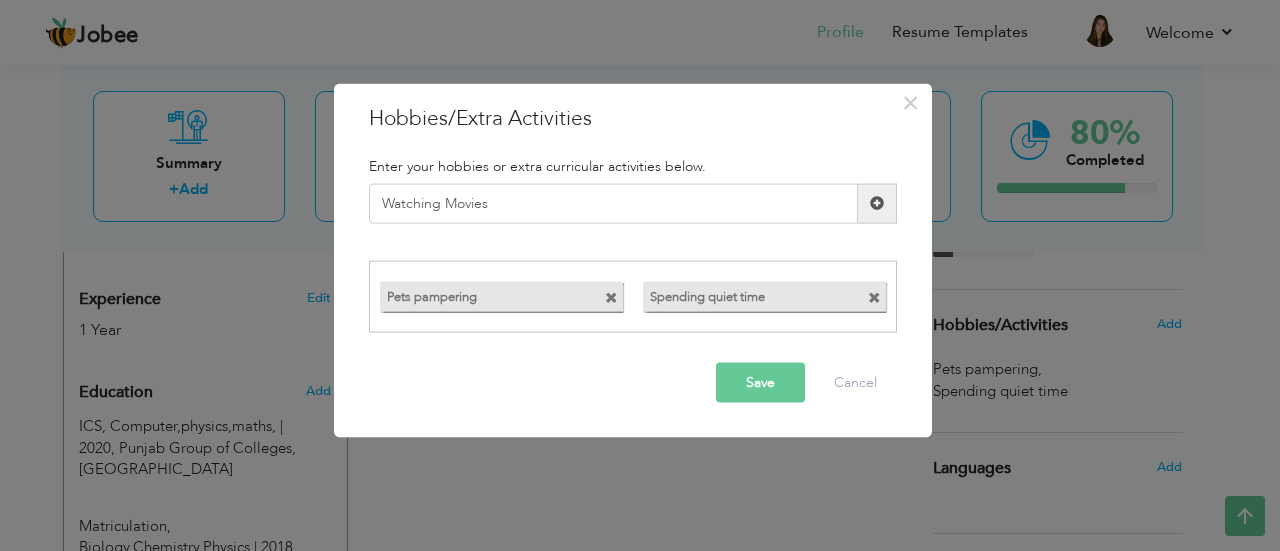 click on "Save" at bounding box center (760, 383) 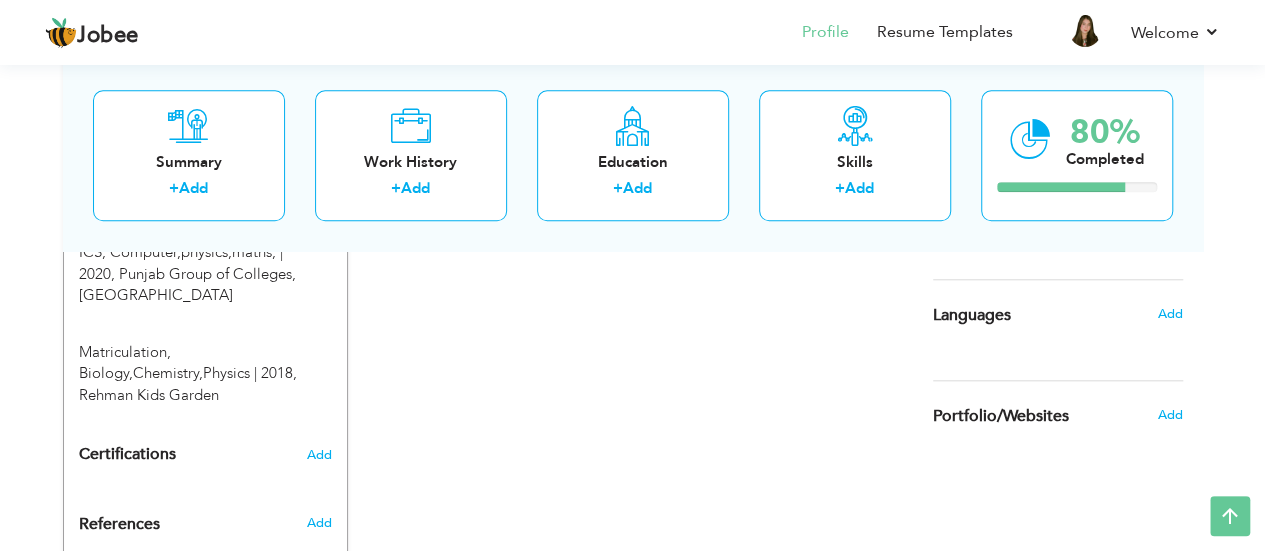 scroll, scrollTop: 890, scrollLeft: 0, axis: vertical 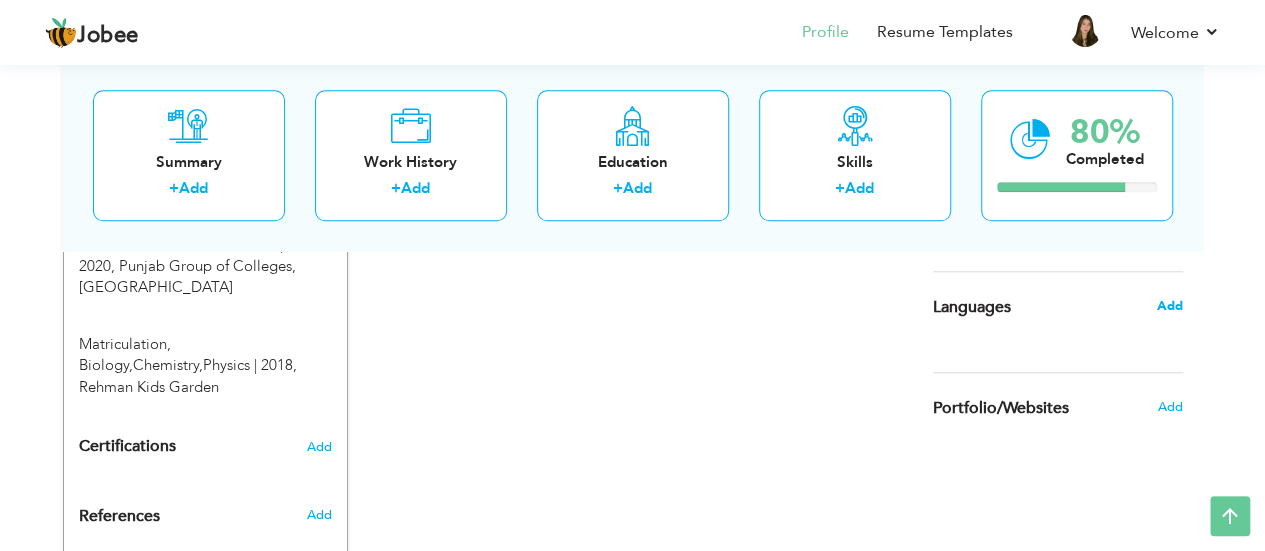 click on "Add" at bounding box center [1169, 306] 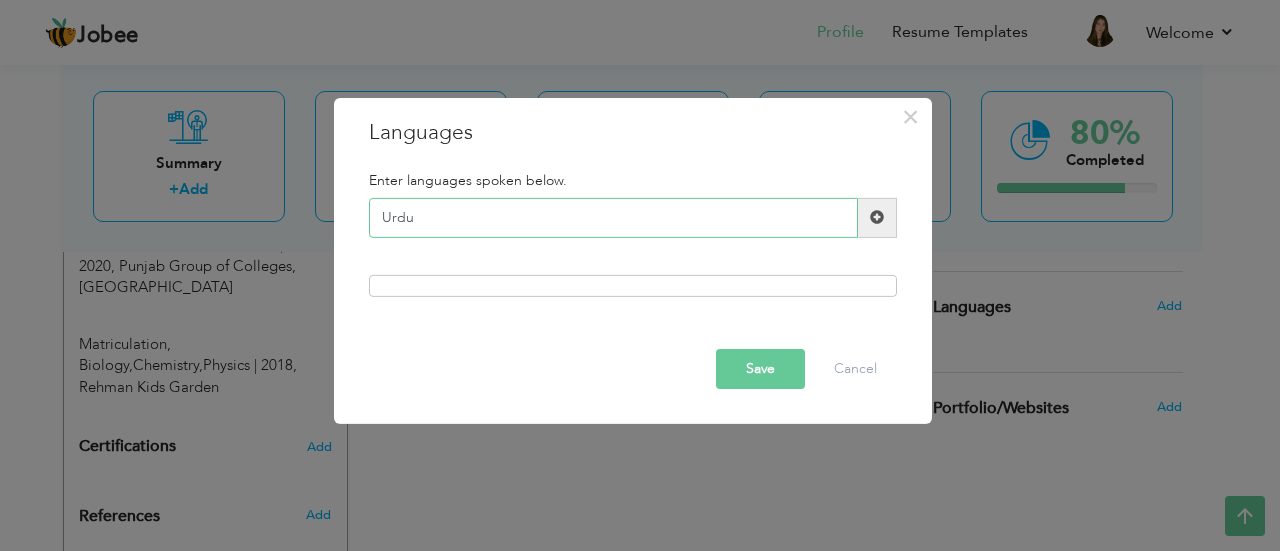type on "Urdu" 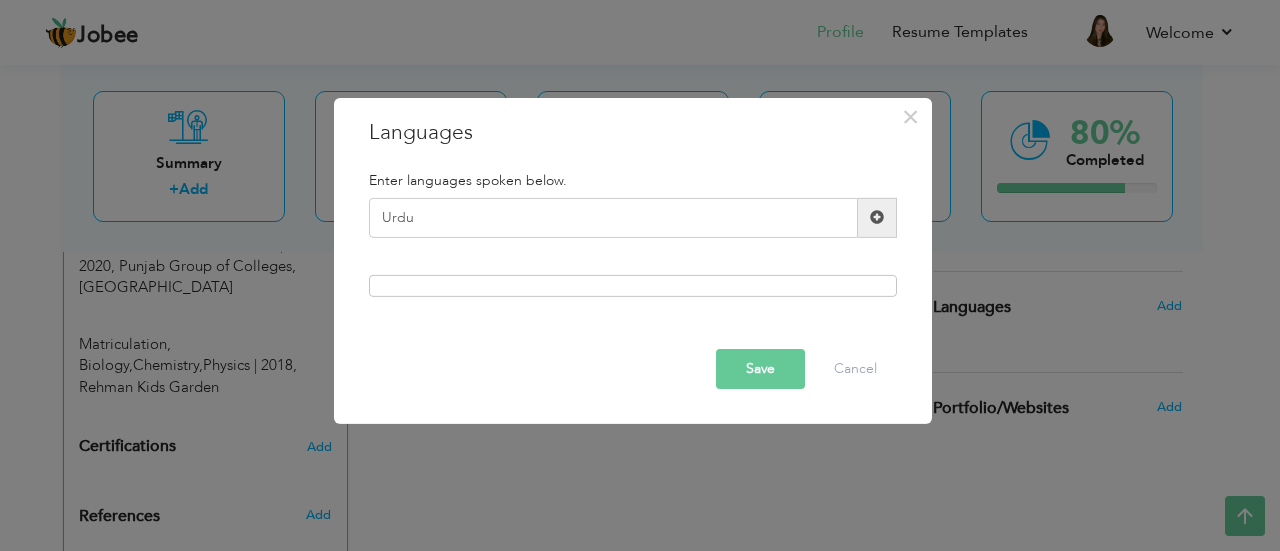 click at bounding box center (877, 217) 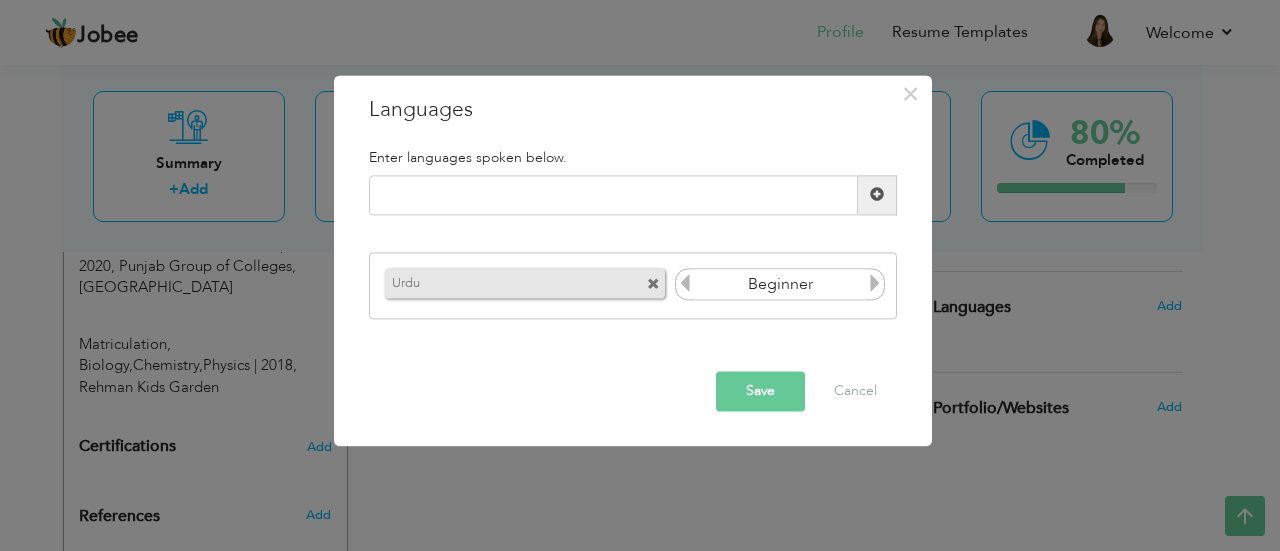 click at bounding box center [875, 284] 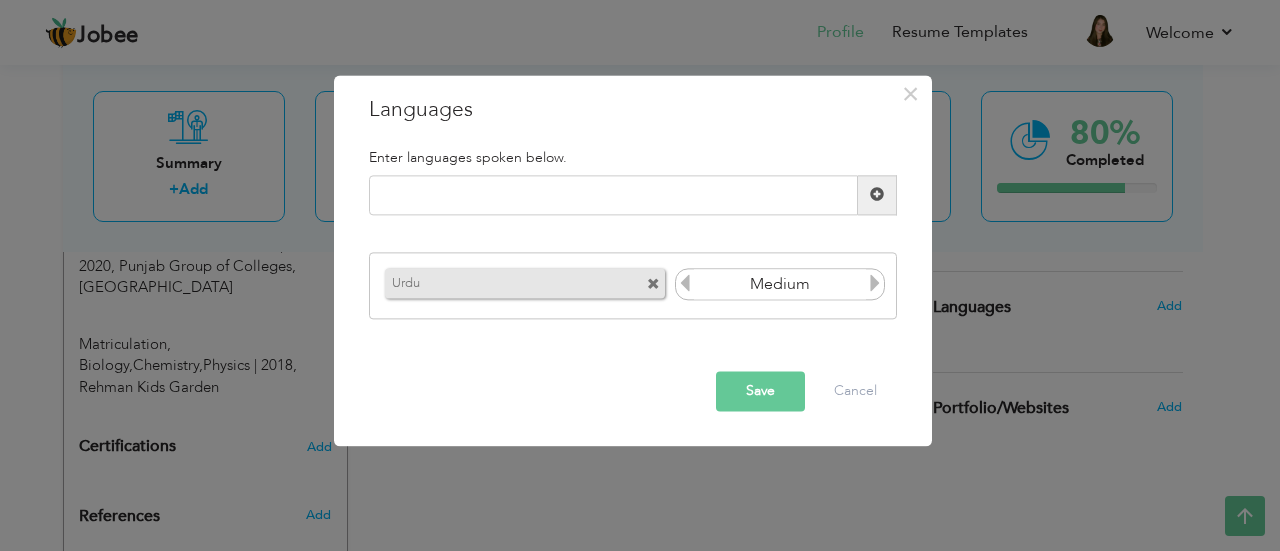 click at bounding box center (875, 284) 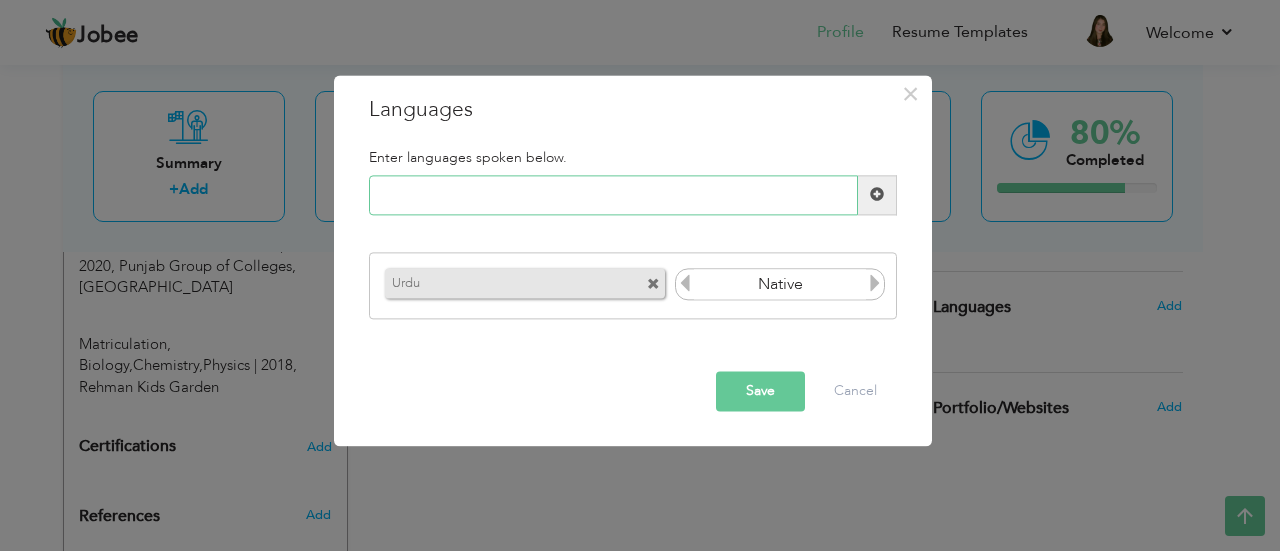 click at bounding box center (613, 195) 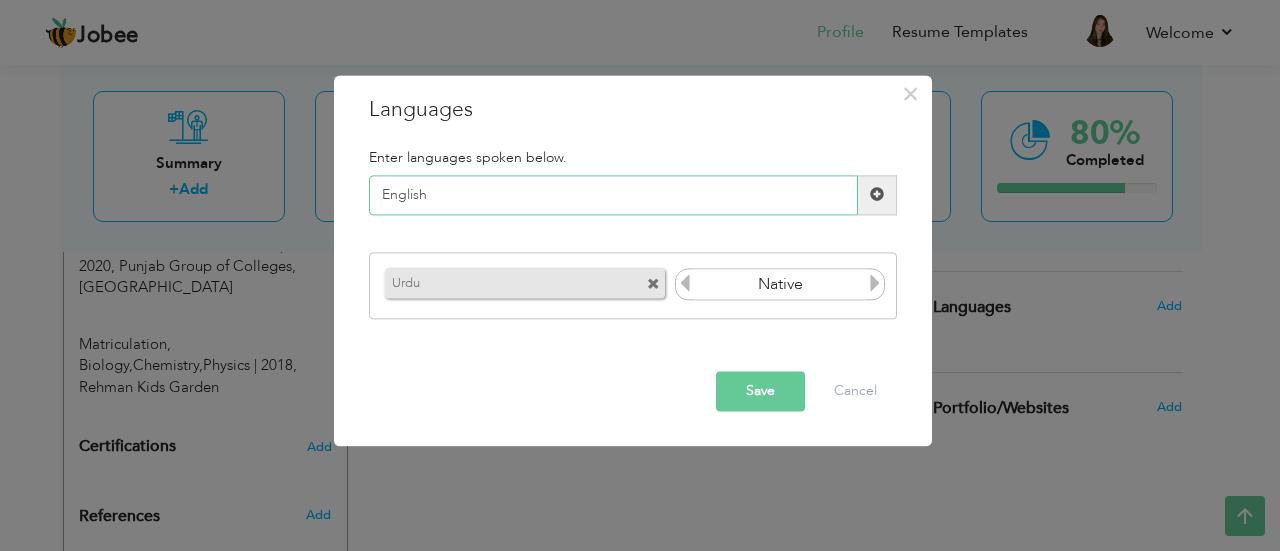 type on "English" 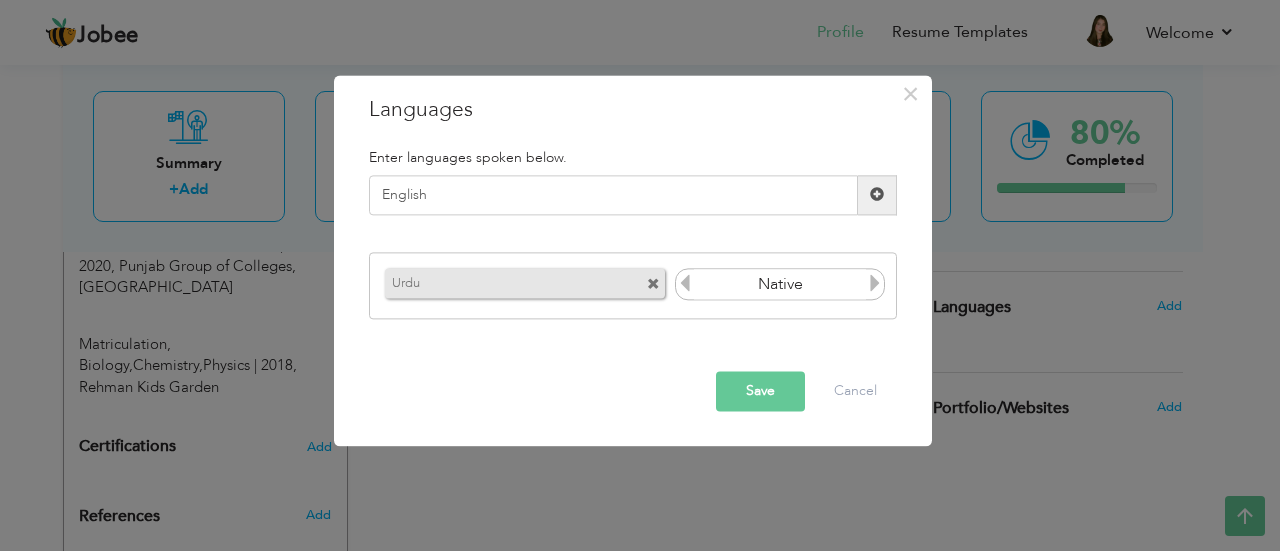 click at bounding box center [877, 195] 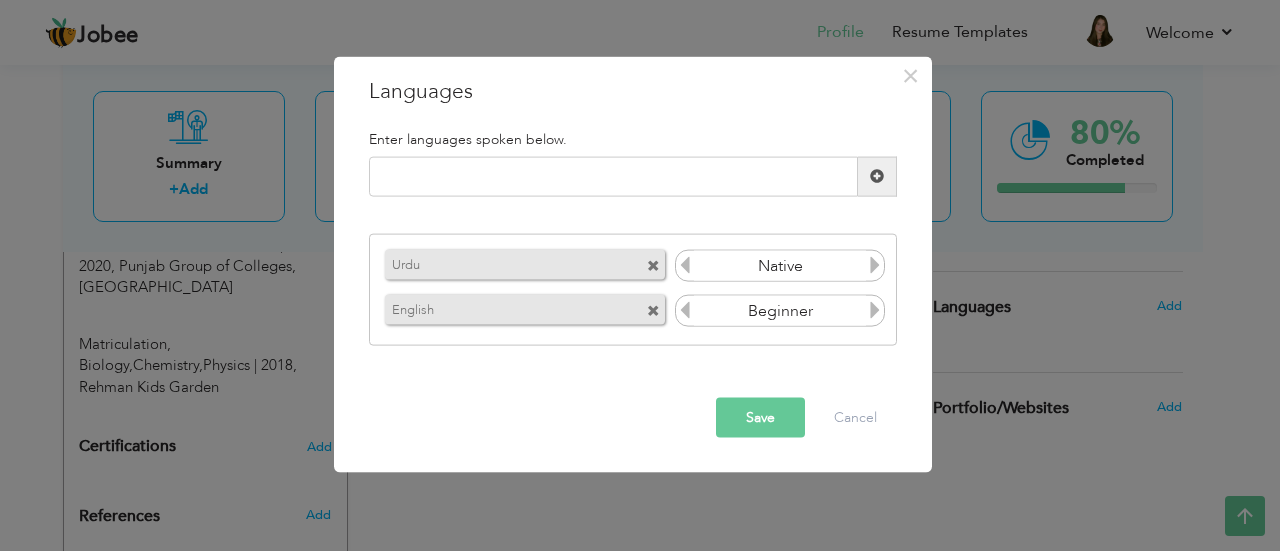 click at bounding box center (875, 310) 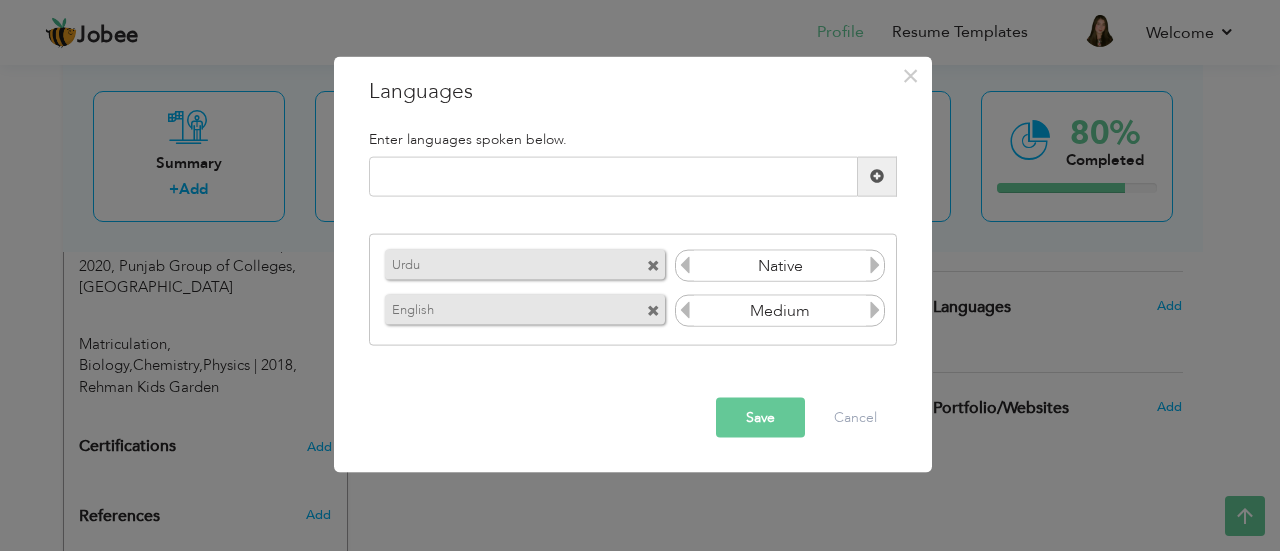 click at bounding box center (875, 310) 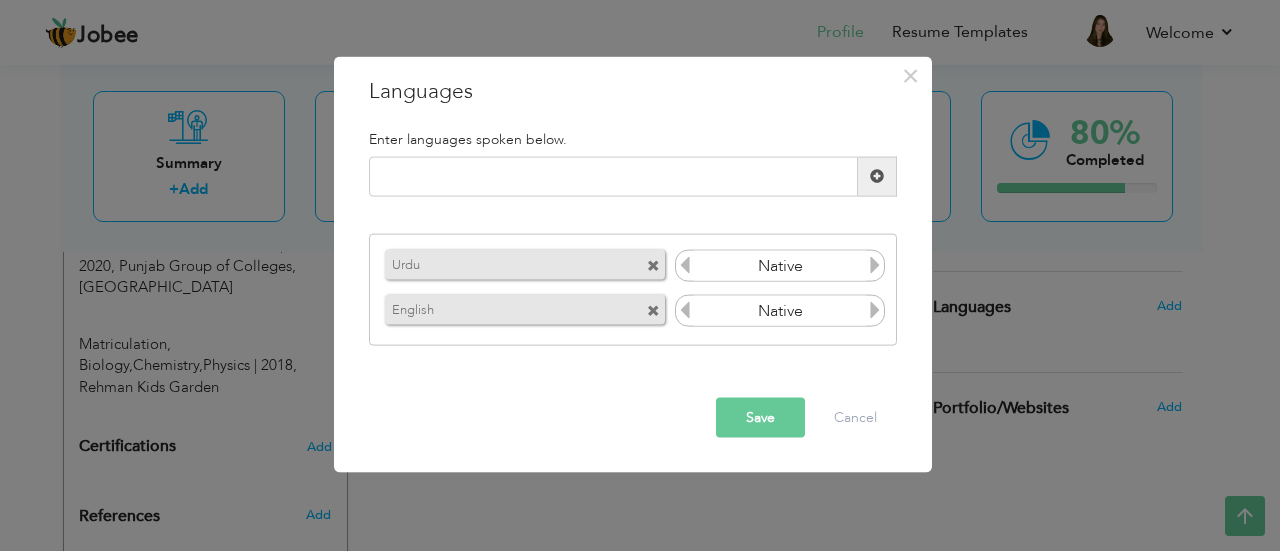 click at bounding box center (685, 310) 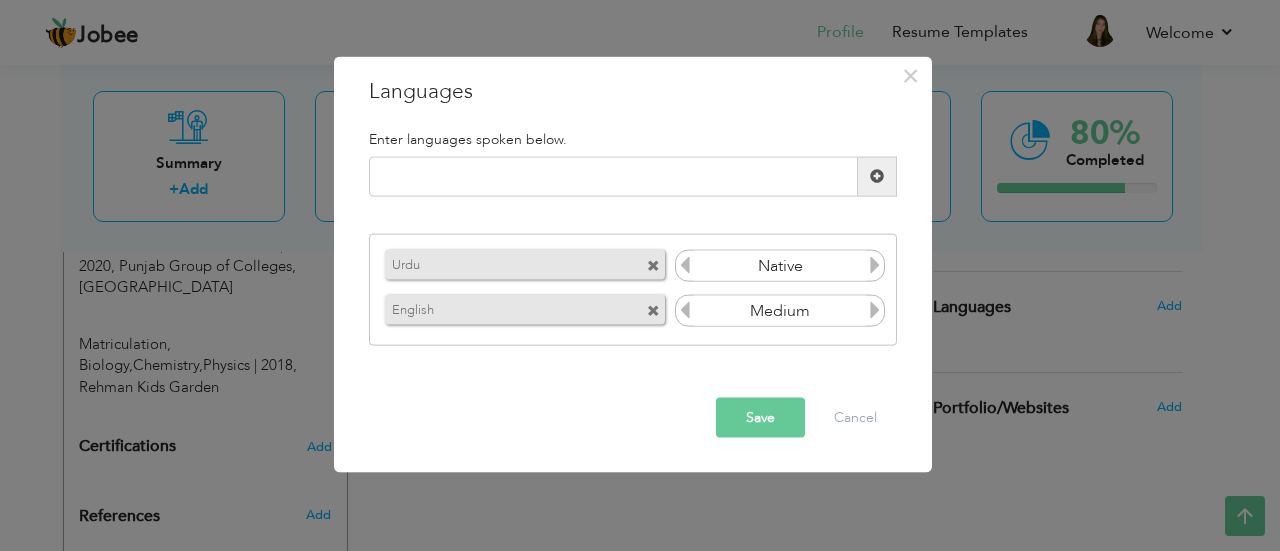 click at bounding box center (685, 310) 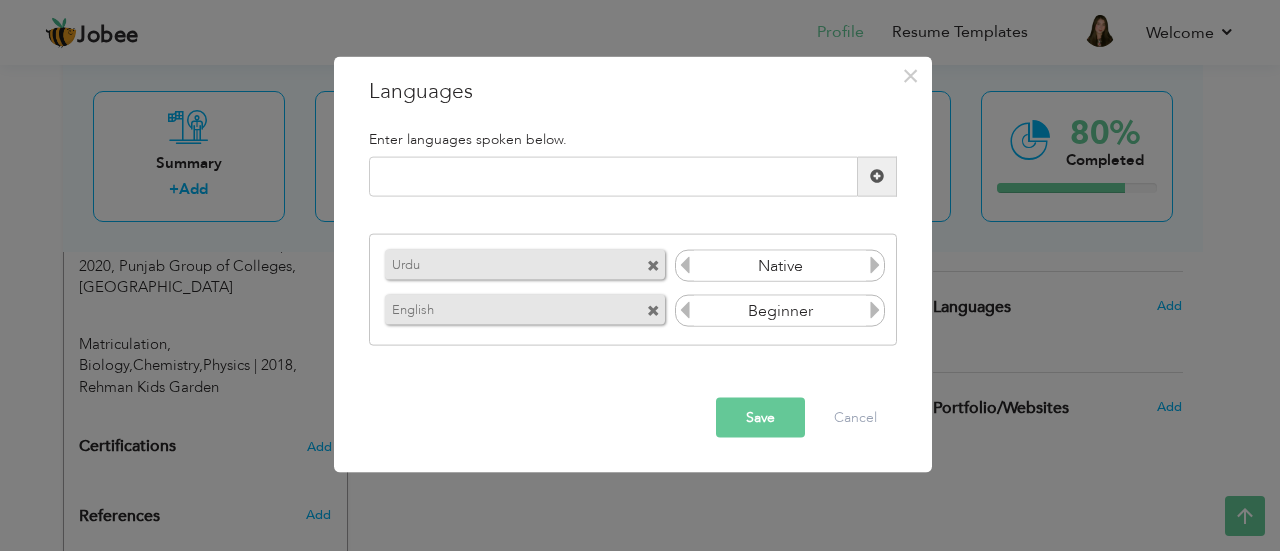 click on "Save" at bounding box center (760, 417) 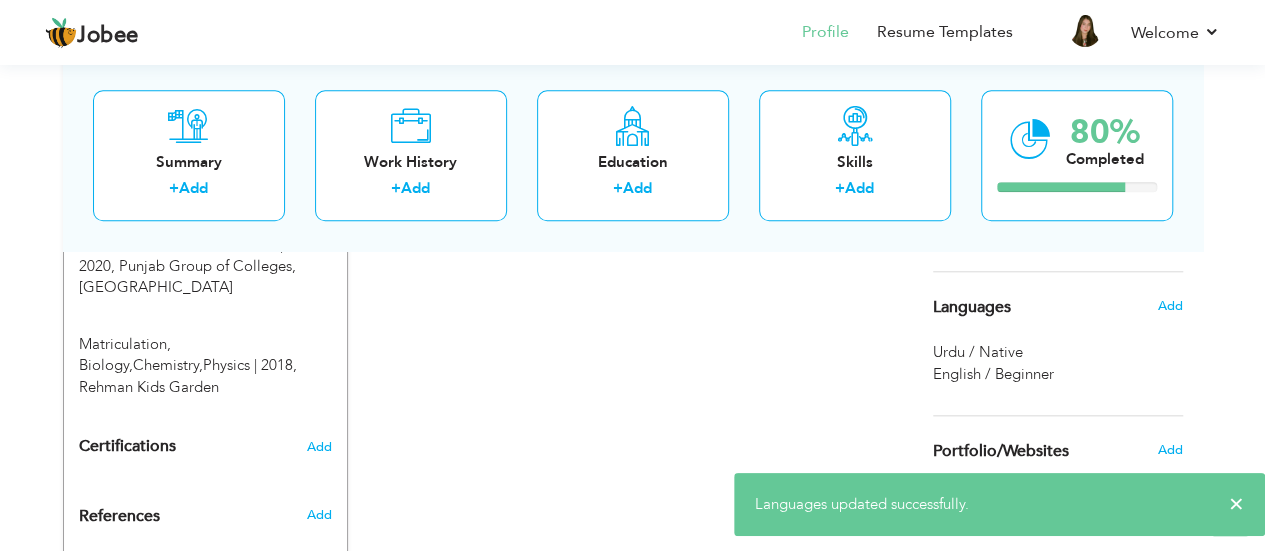 scroll, scrollTop: 982, scrollLeft: 0, axis: vertical 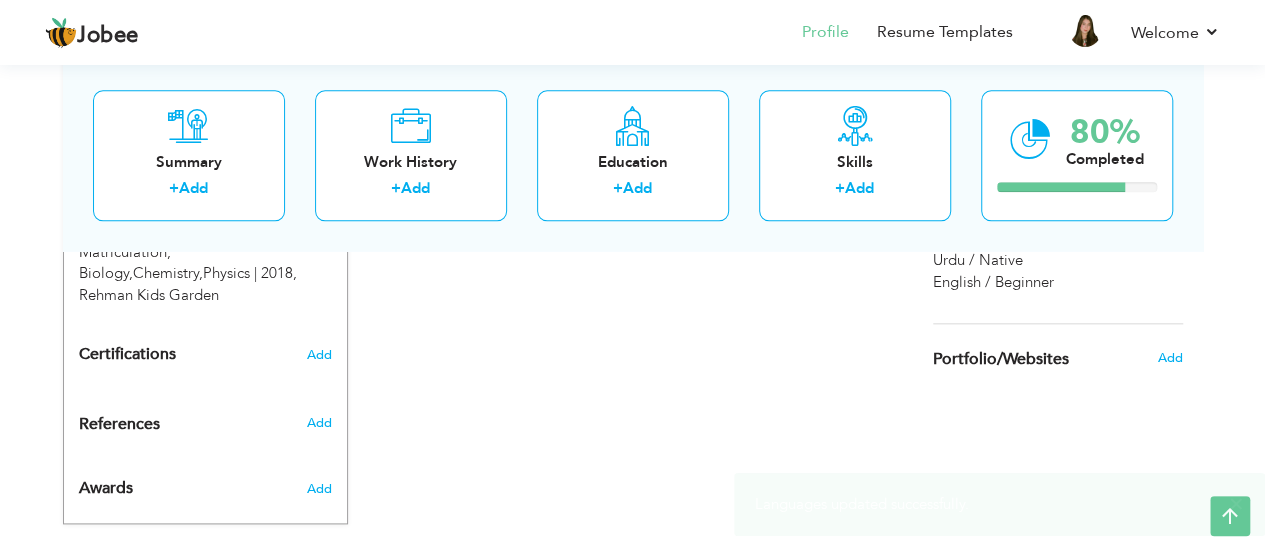 click on "CV Import
Profile Strength
0%
Select an Item from right menu
Work History
* Job Title Tools" at bounding box center (633, -53) 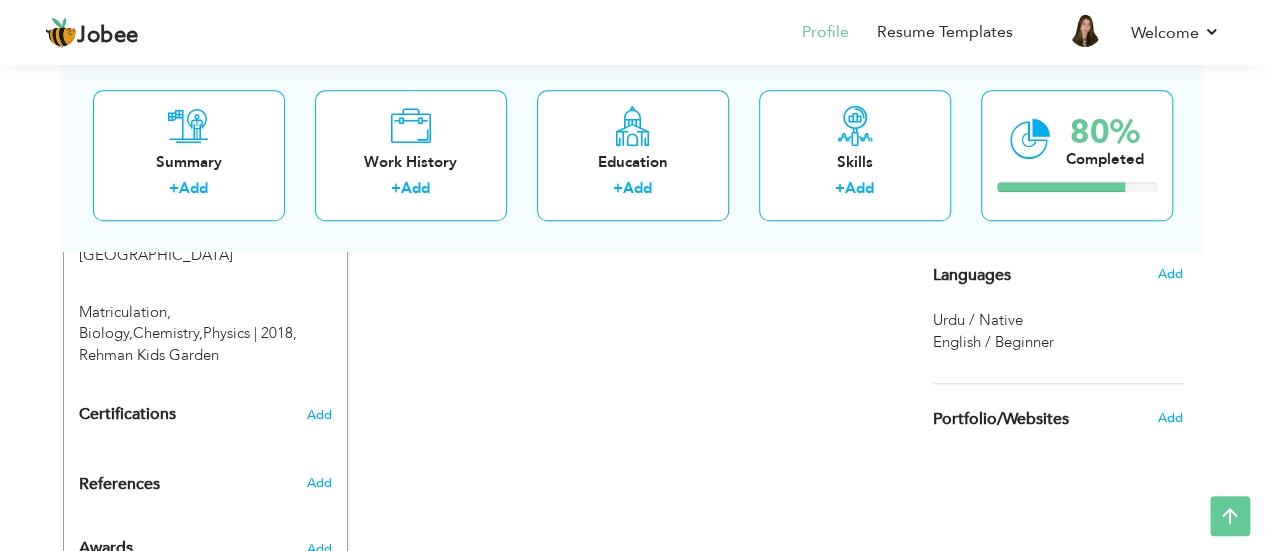 scroll, scrollTop: 924, scrollLeft: 0, axis: vertical 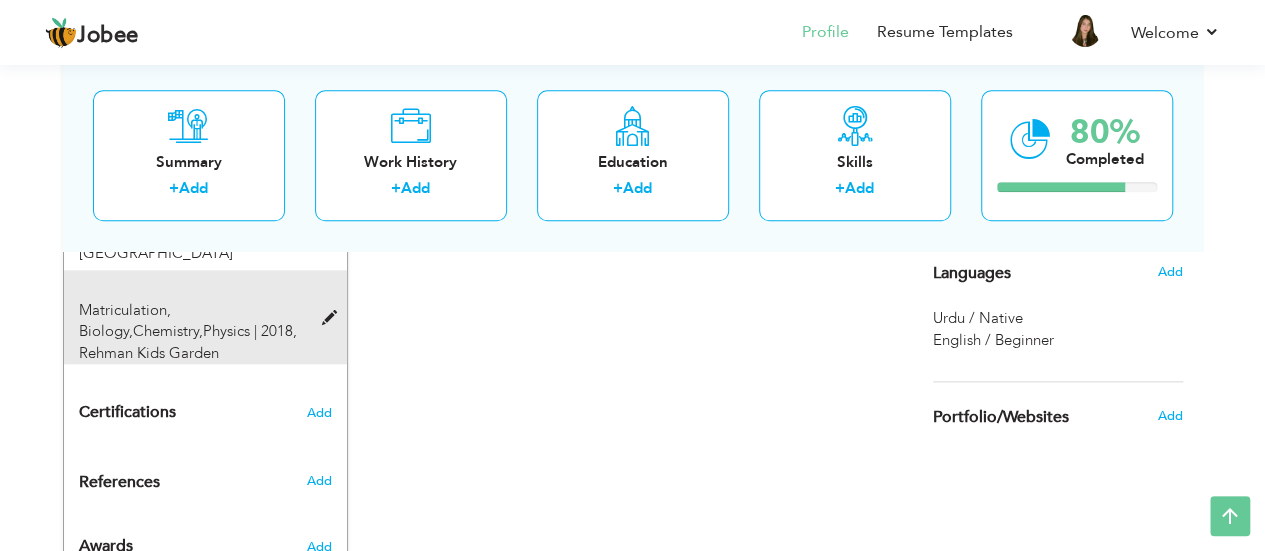 click at bounding box center (333, 318) 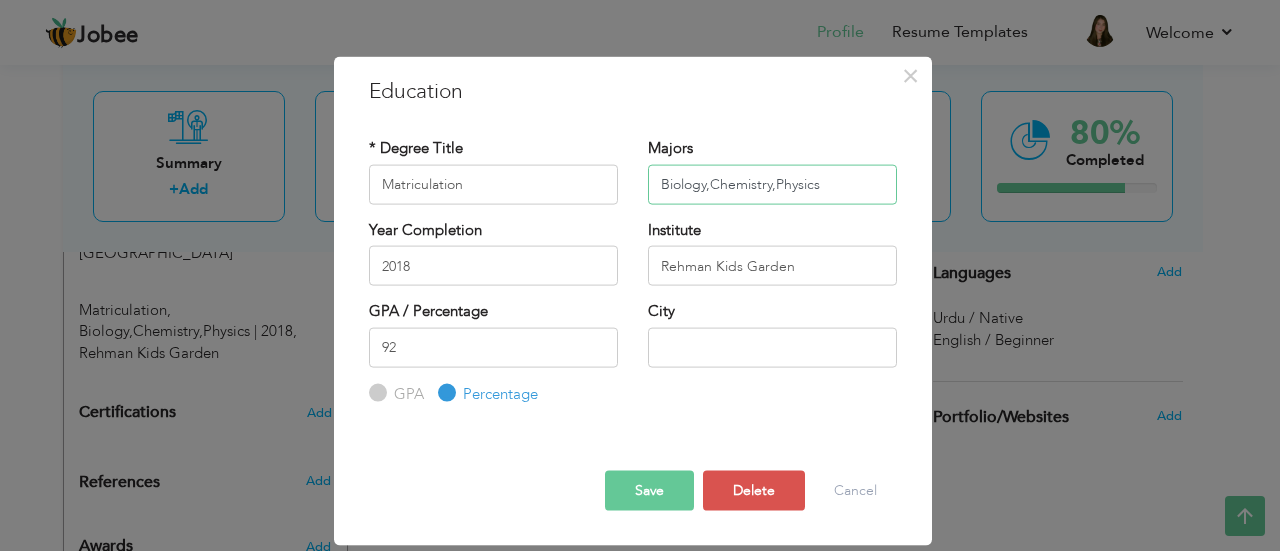 click on "Biology,Chemistry,Physics" at bounding box center (772, 184) 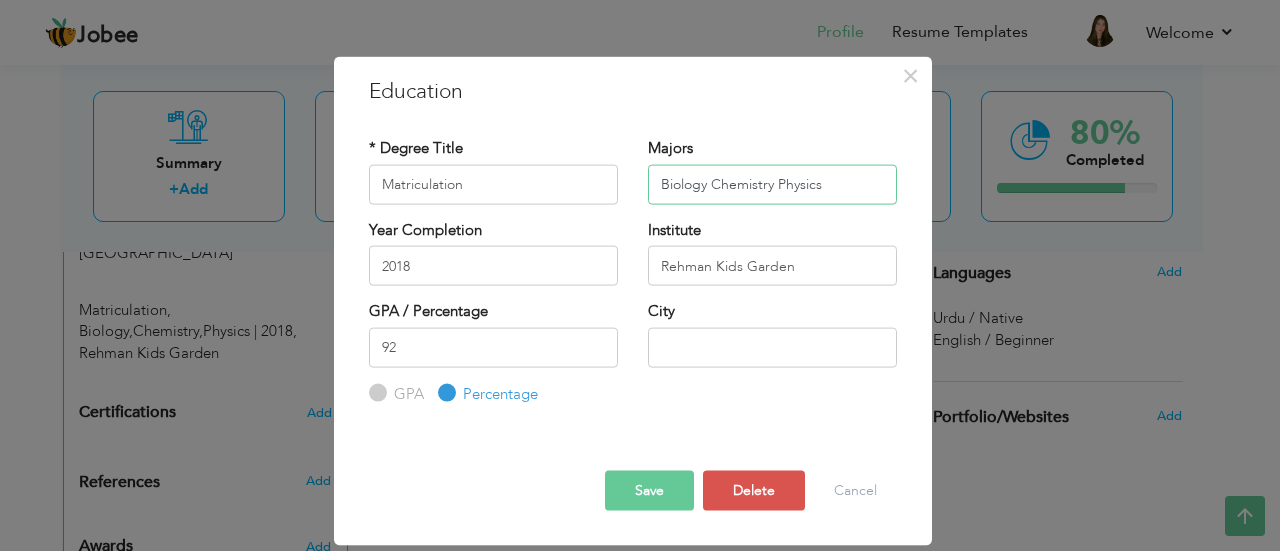 type on "Biology Chemistry Physics" 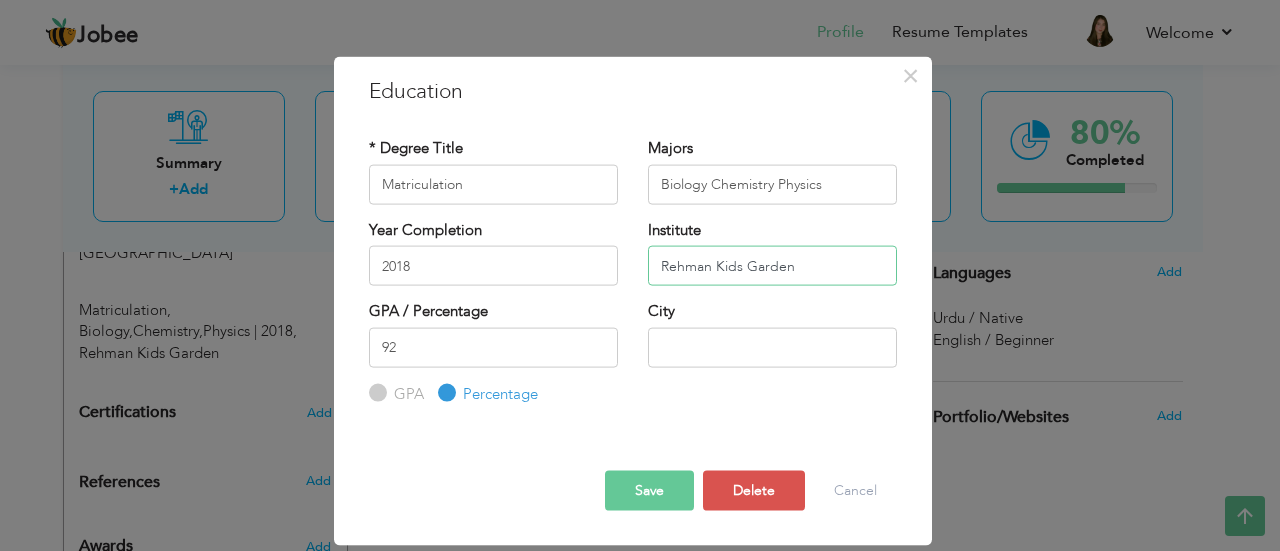 click on "Rehman Kids Garden" at bounding box center (772, 266) 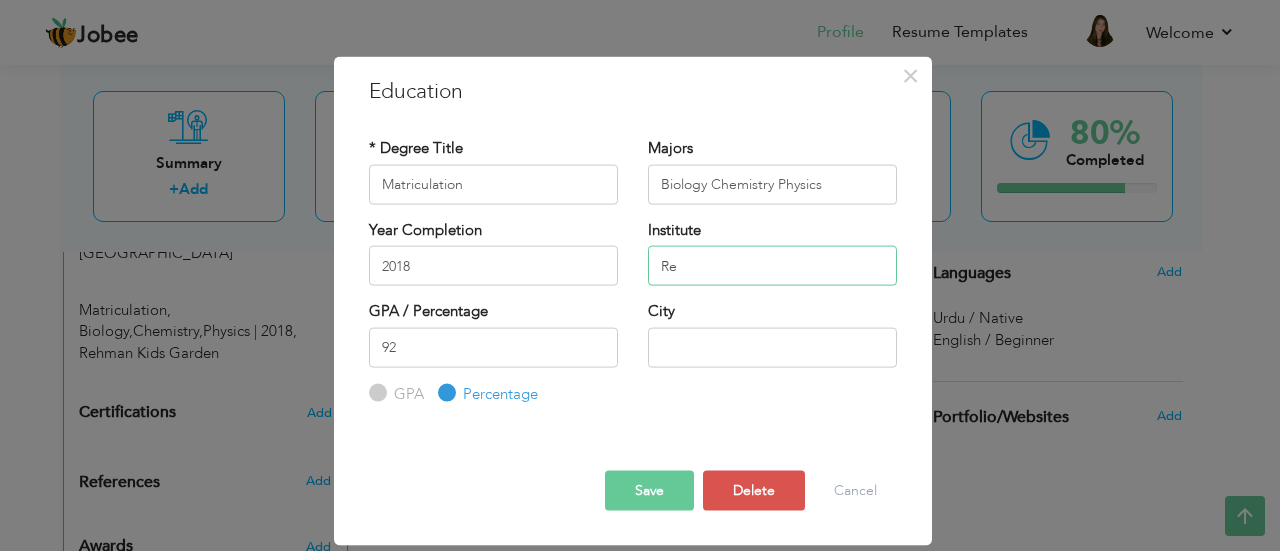 type on "R" 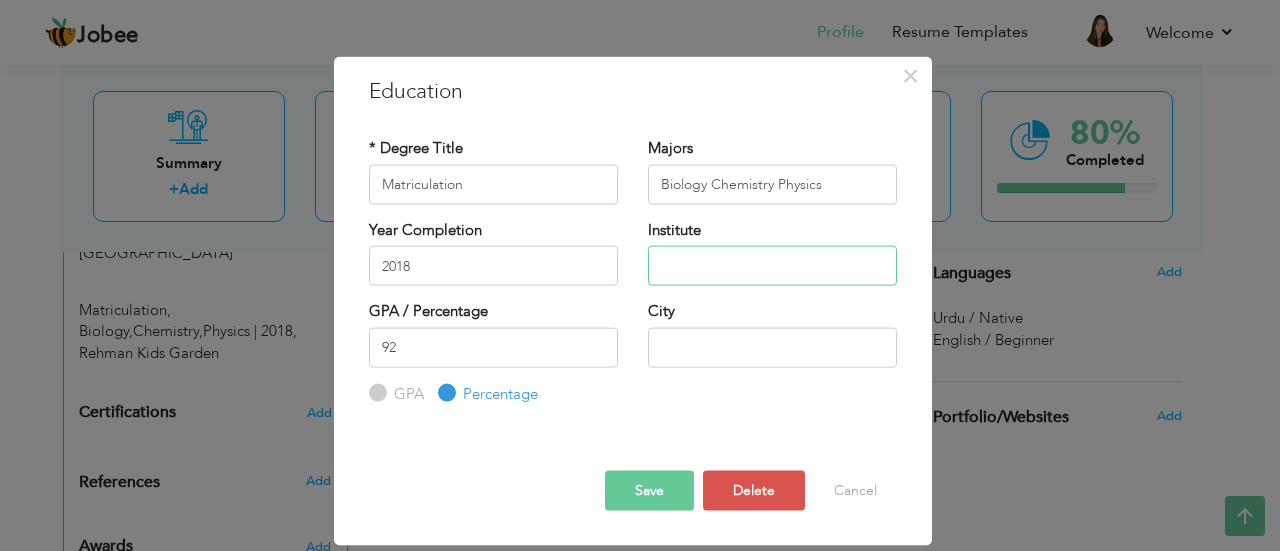click at bounding box center [772, 266] 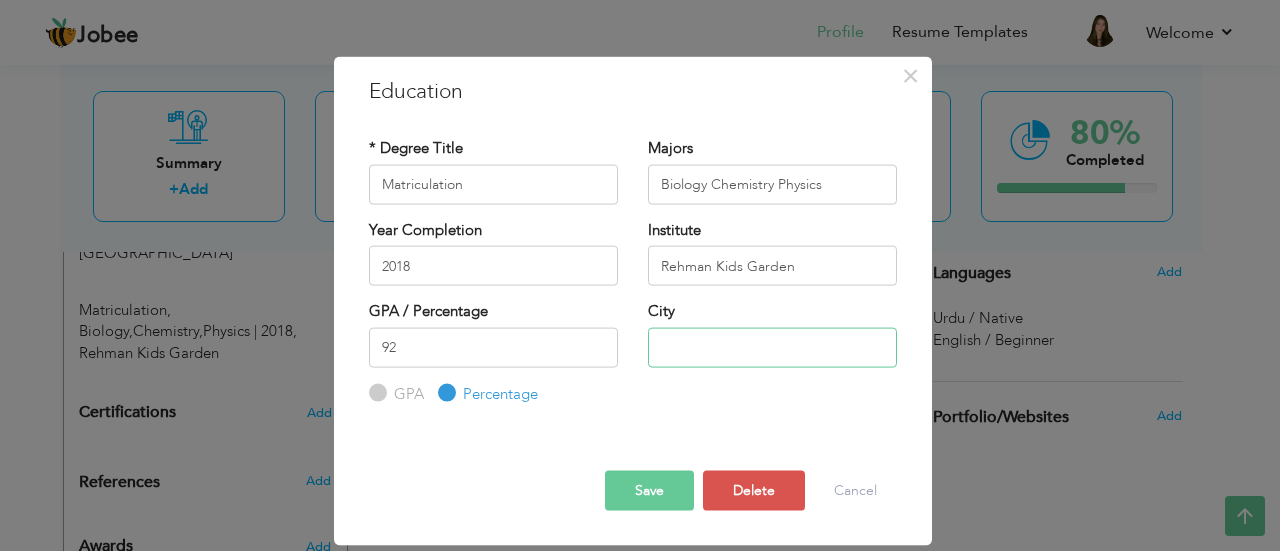 click at bounding box center [772, 347] 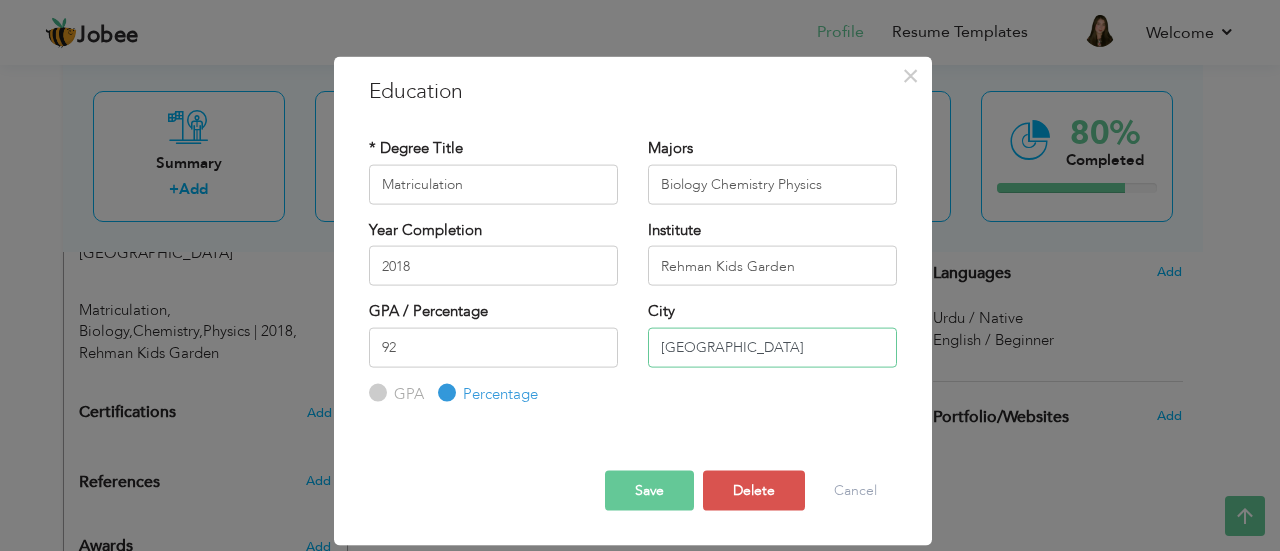 type on "[GEOGRAPHIC_DATA]" 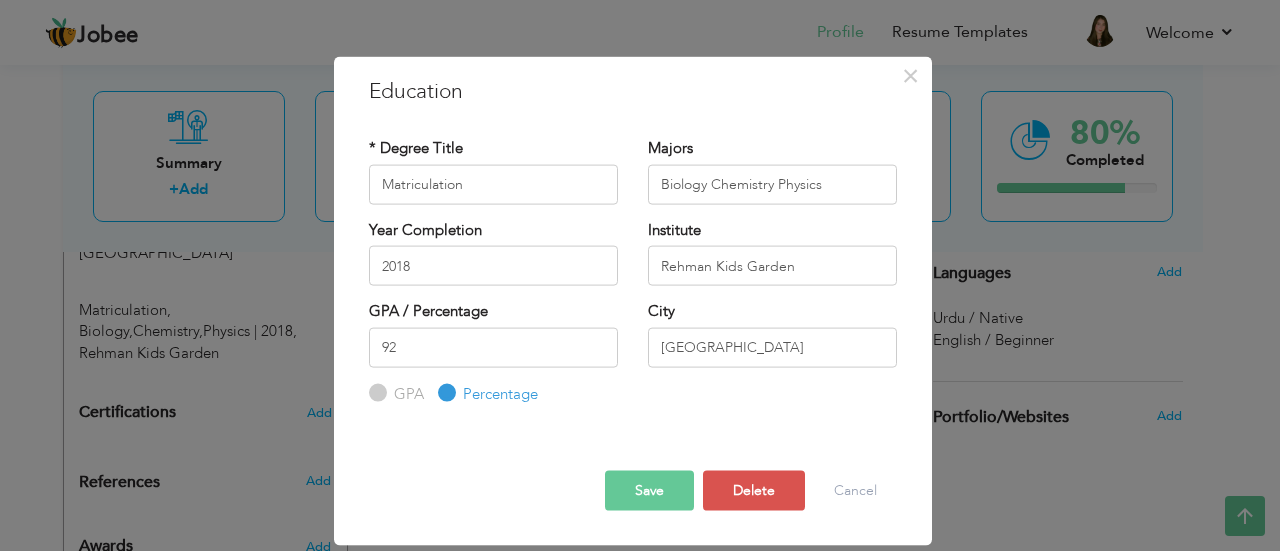 click on "* Degree Title
Matriculation
Majors
Biology Chemistry Physics
Year Completion 2018 Institute 92 GPA City" at bounding box center (633, 272) 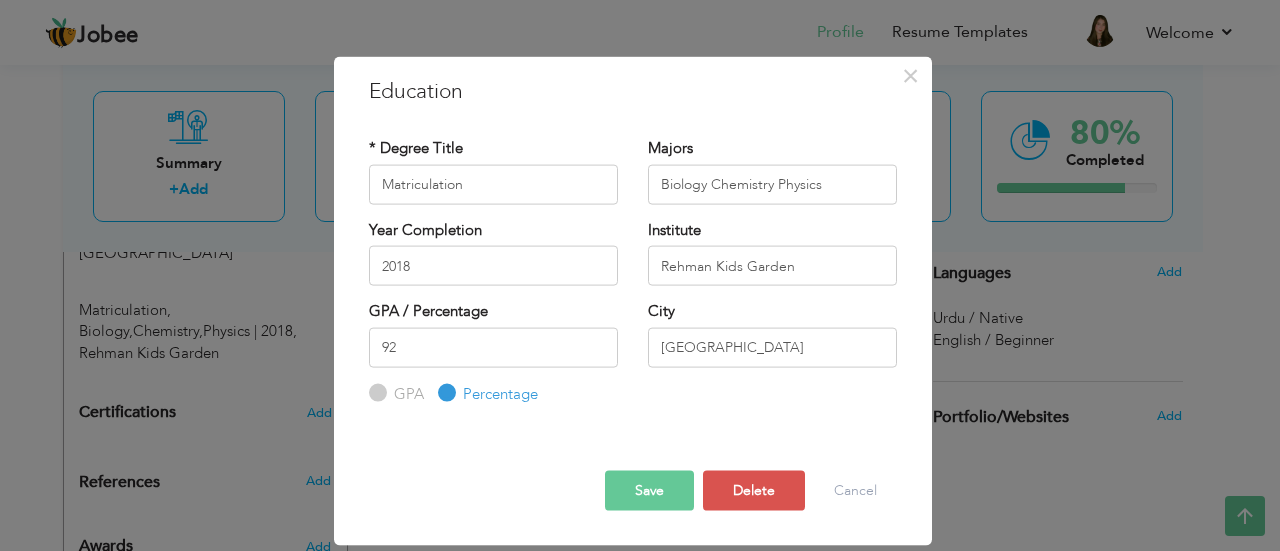 click on "Save" at bounding box center (649, 491) 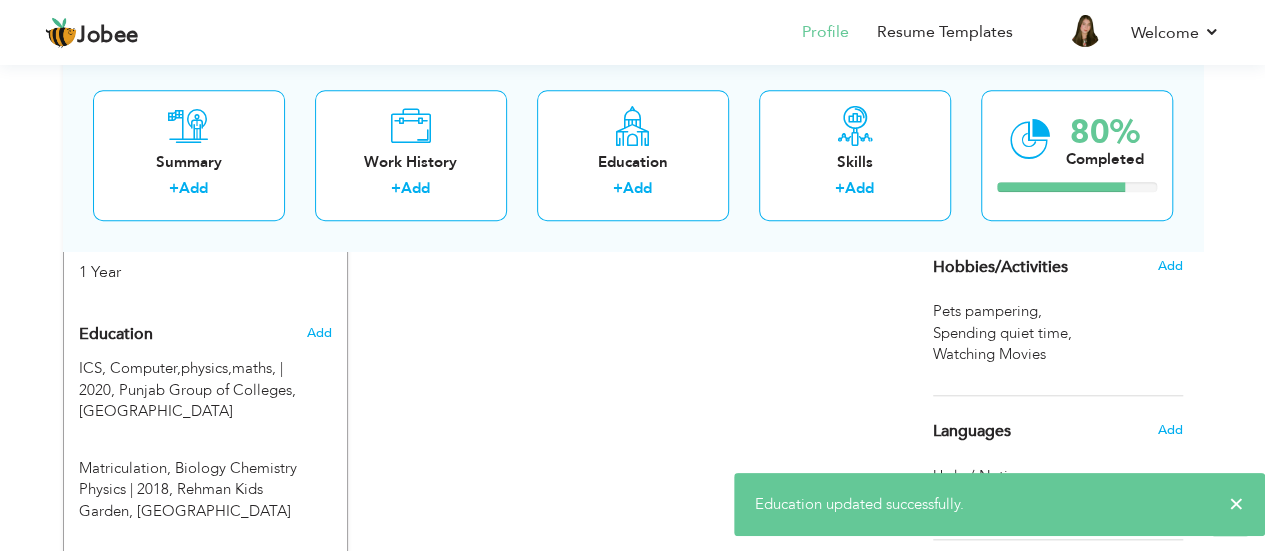 scroll, scrollTop: 766, scrollLeft: 0, axis: vertical 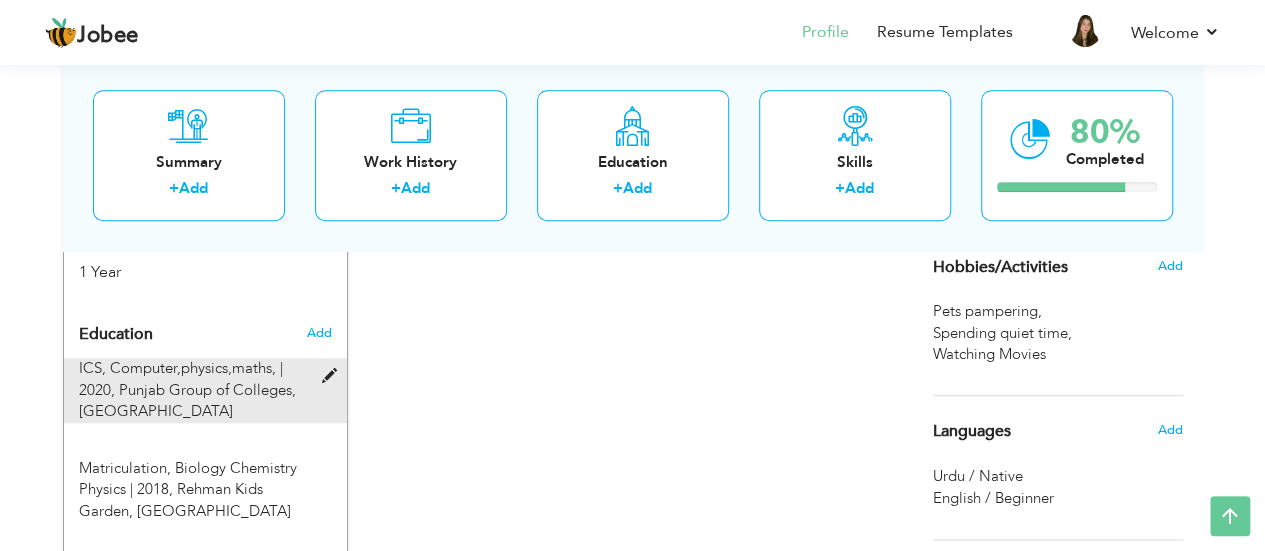 click at bounding box center (333, 376) 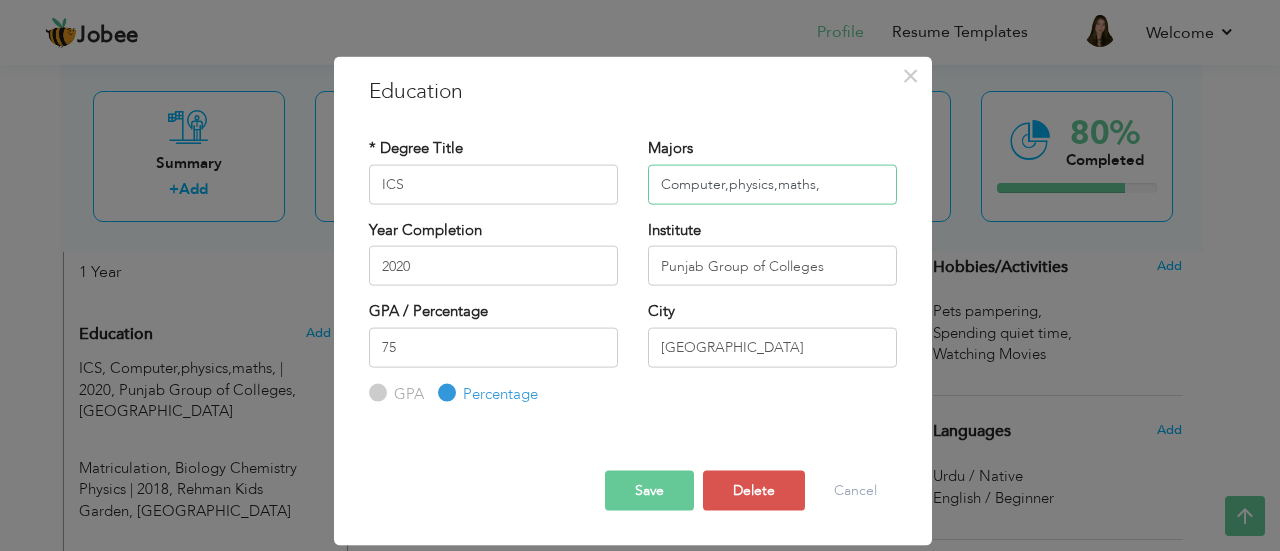 drag, startPoint x: 726, startPoint y: 189, endPoint x: 732, endPoint y: 299, distance: 110.16351 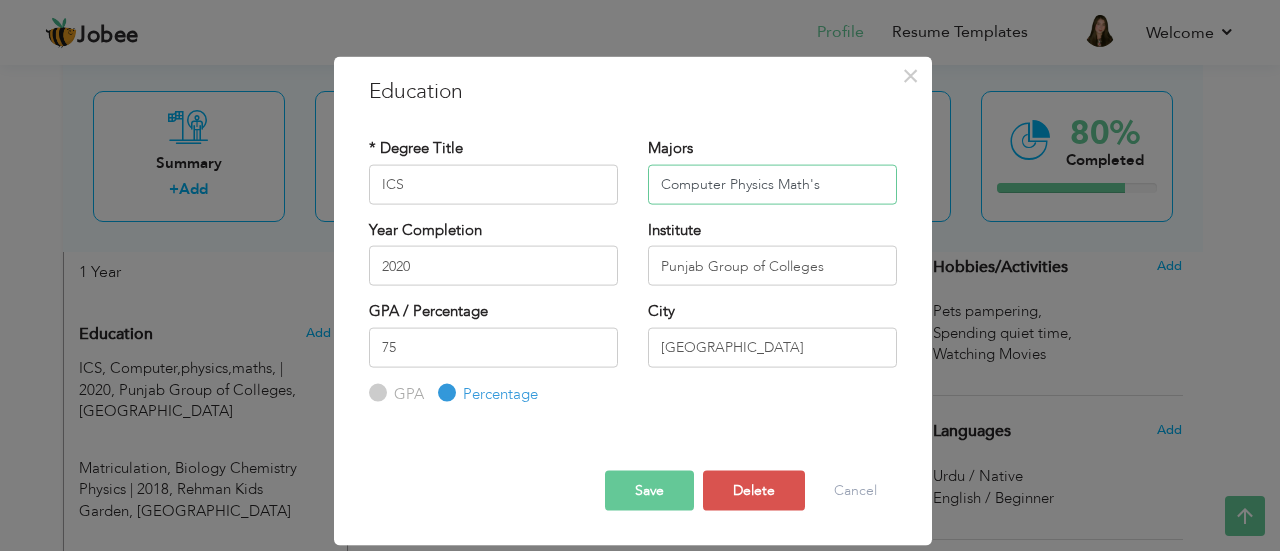 type on "Computer Physics Math's" 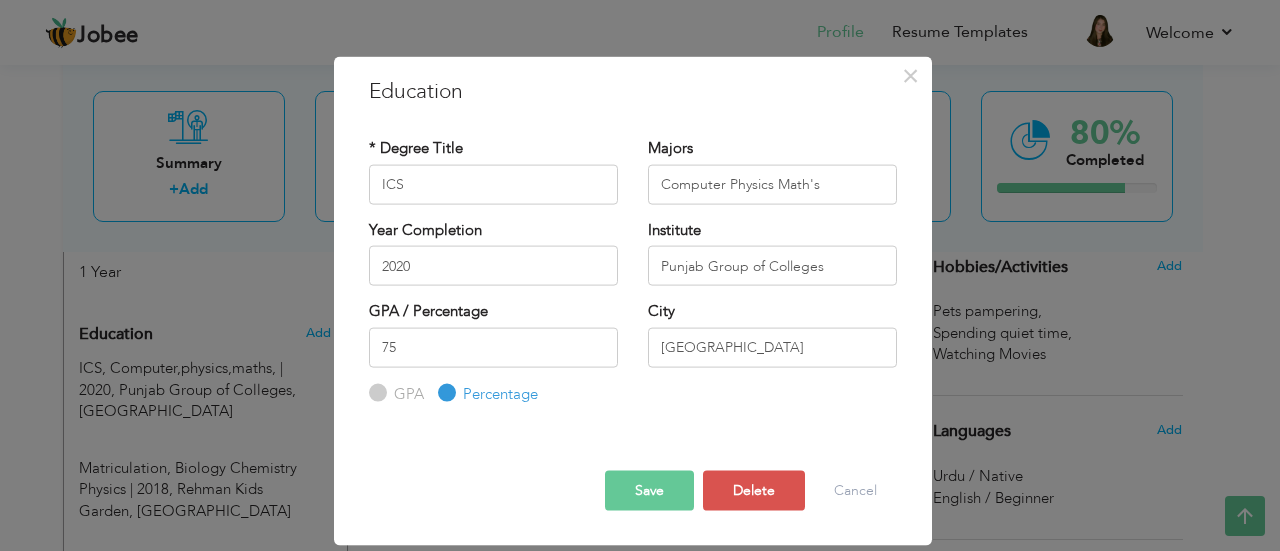 click on "Save" at bounding box center [649, 491] 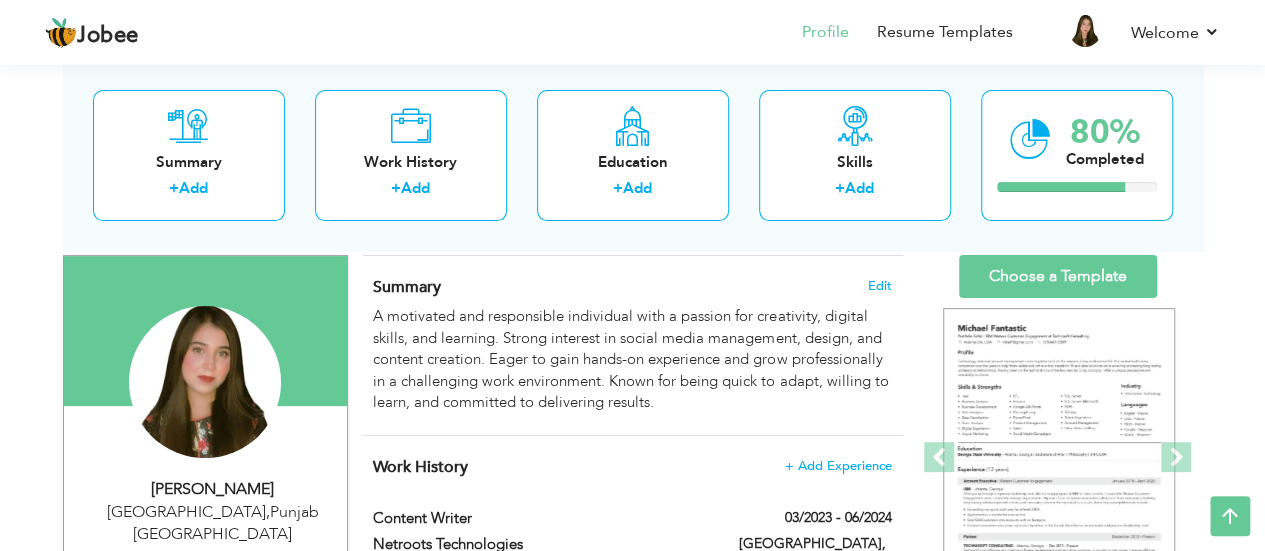 scroll, scrollTop: 114, scrollLeft: 0, axis: vertical 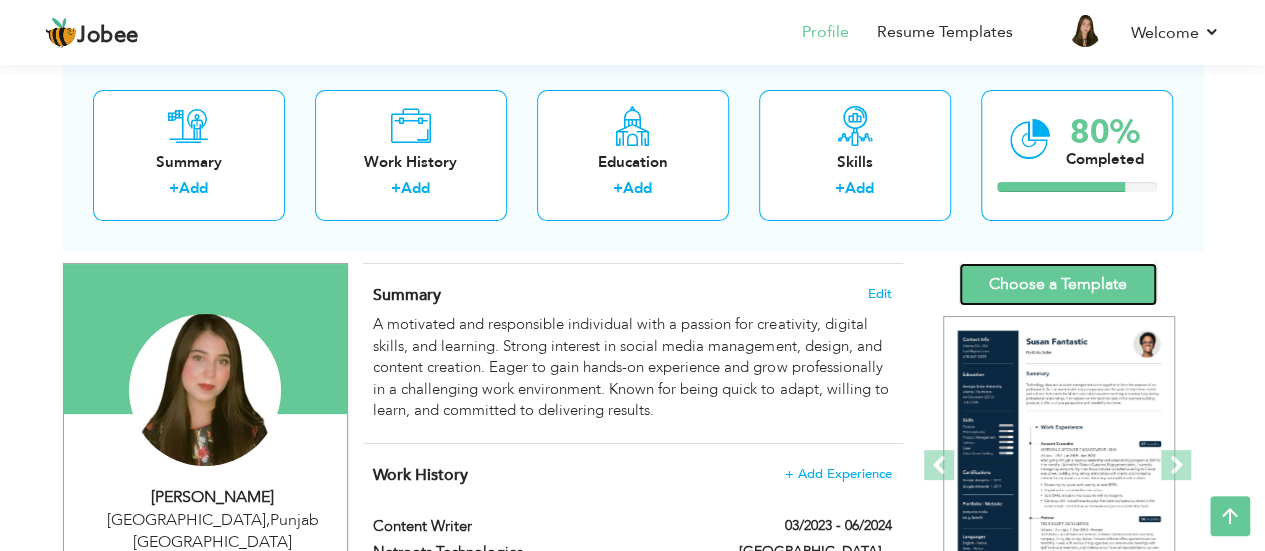 click on "Choose a Template" at bounding box center (1058, 284) 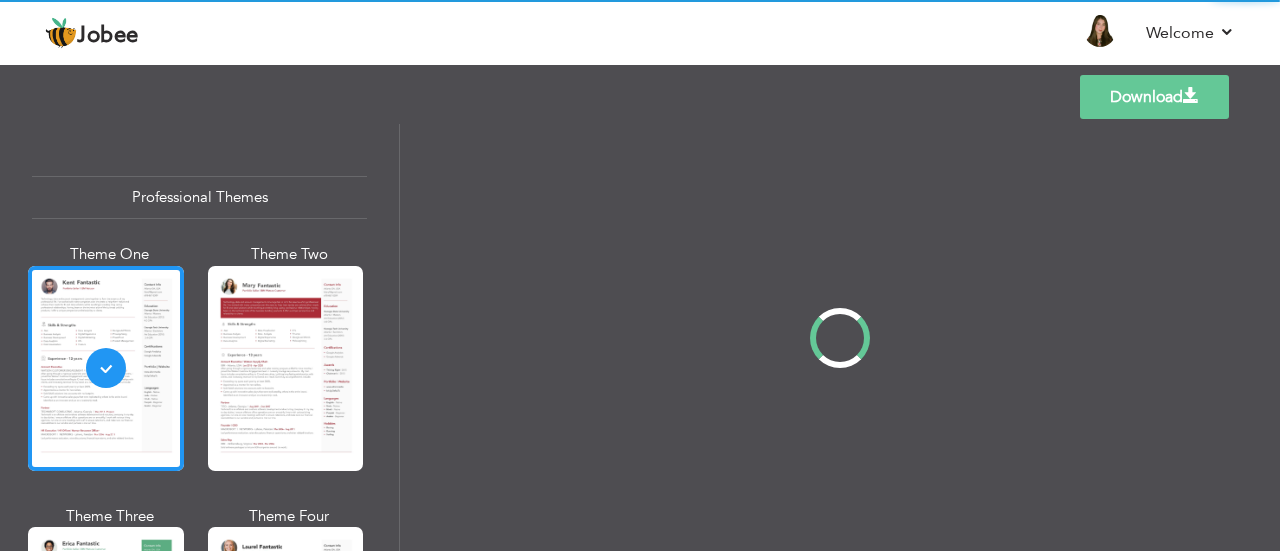 scroll, scrollTop: 0, scrollLeft: 0, axis: both 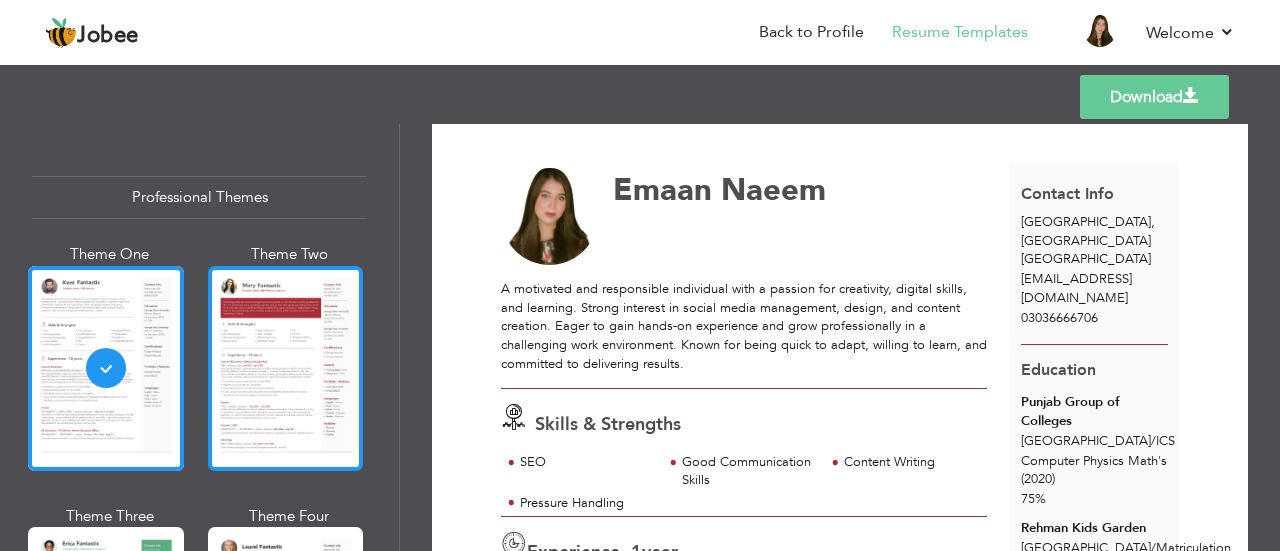click at bounding box center (286, 368) 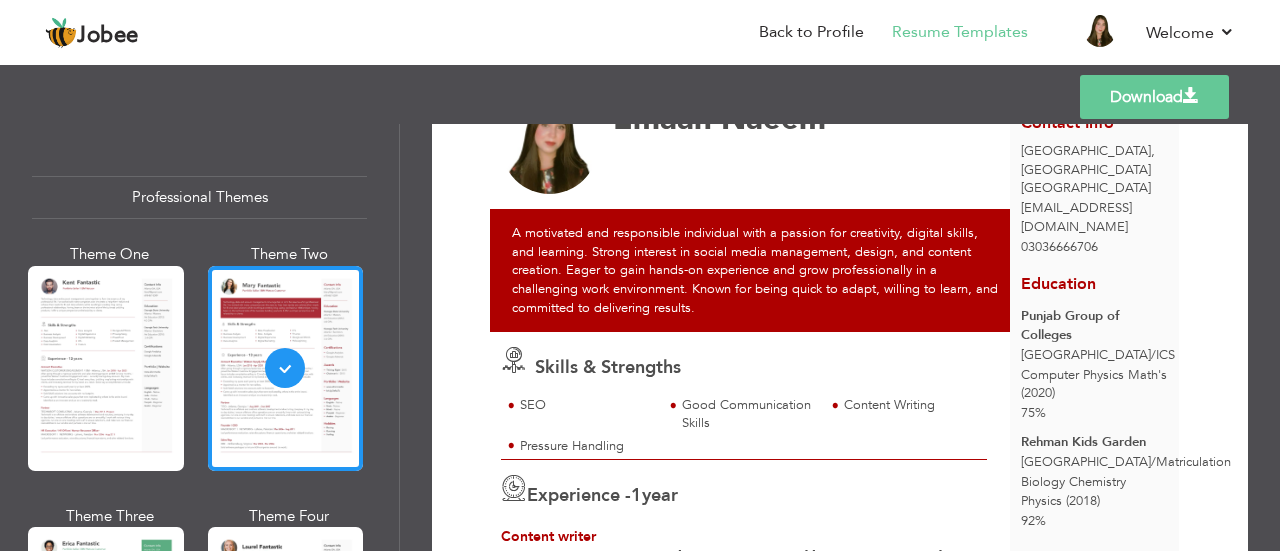 scroll, scrollTop: 104, scrollLeft: 0, axis: vertical 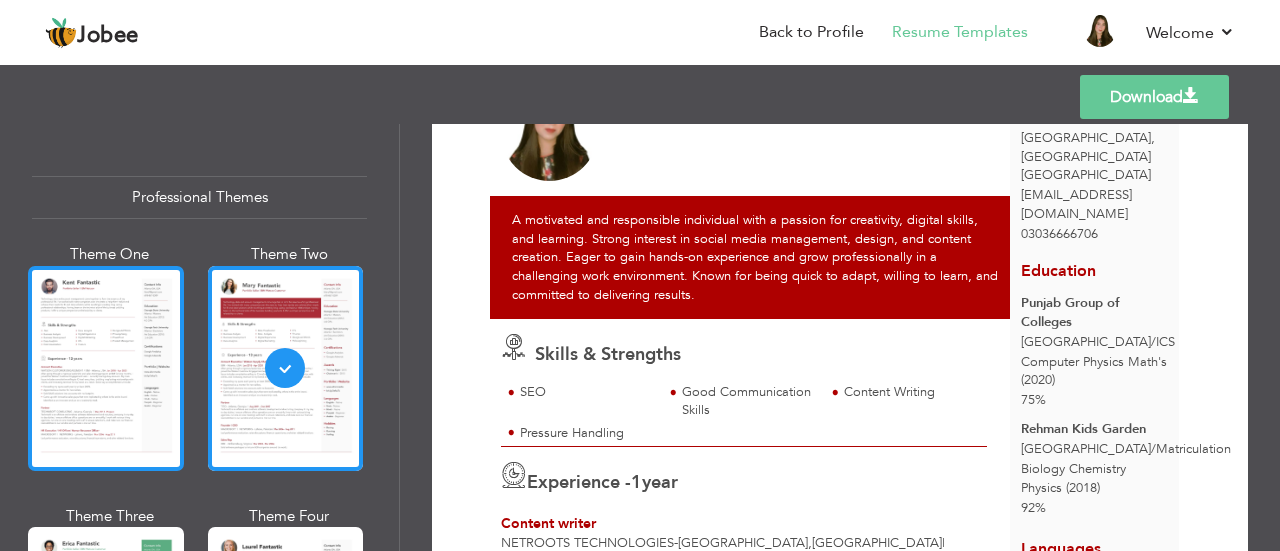 click at bounding box center [106, 368] 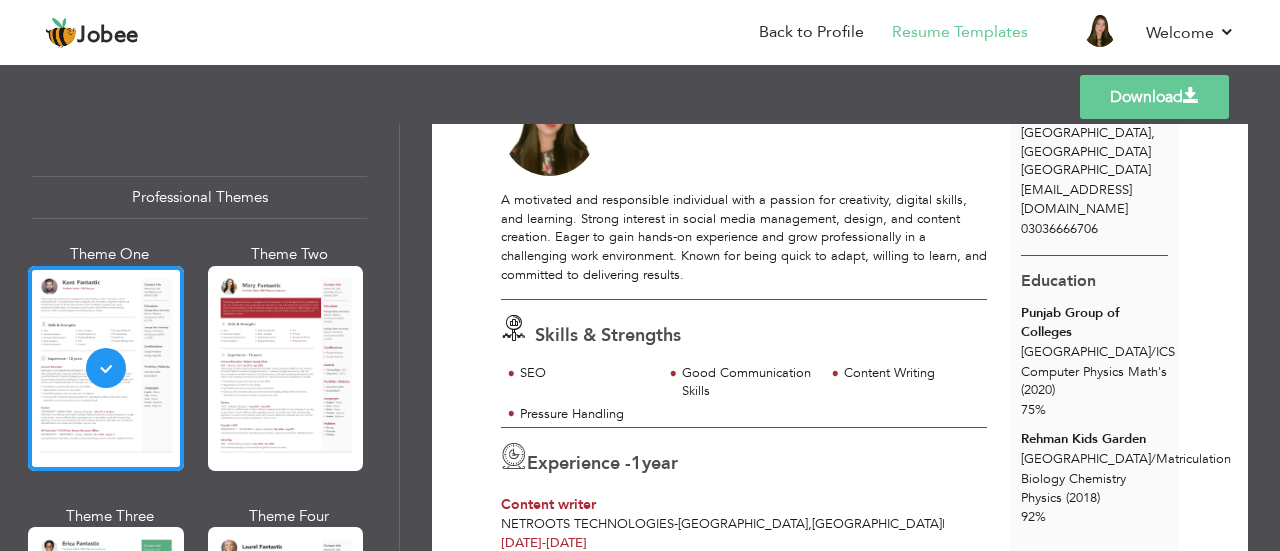 scroll, scrollTop: 110, scrollLeft: 0, axis: vertical 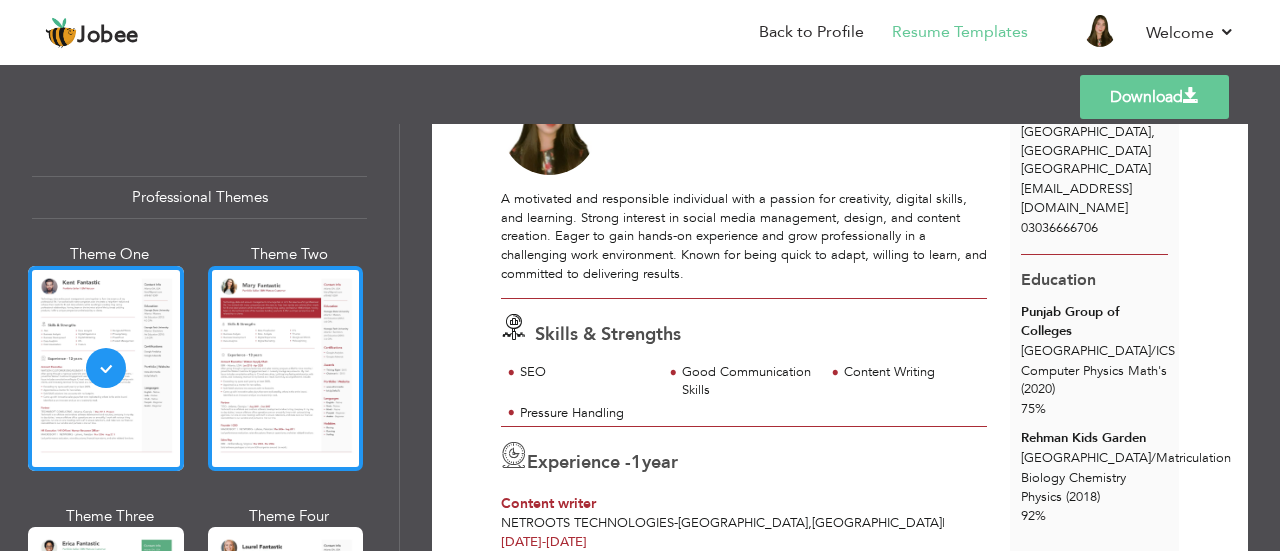 click at bounding box center (286, 368) 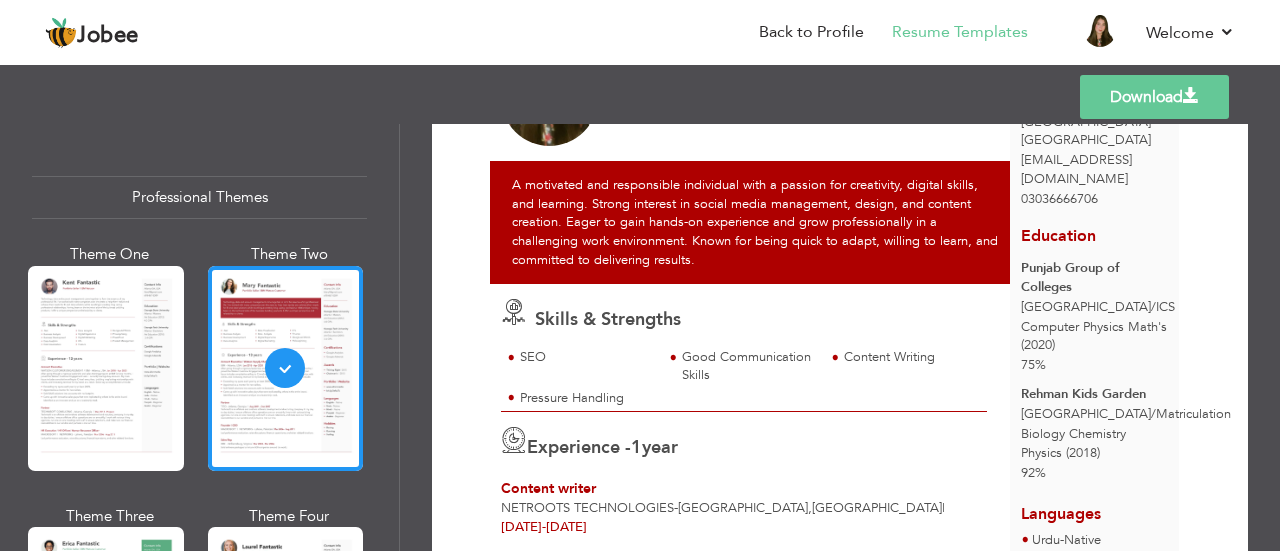 scroll, scrollTop: 137, scrollLeft: 0, axis: vertical 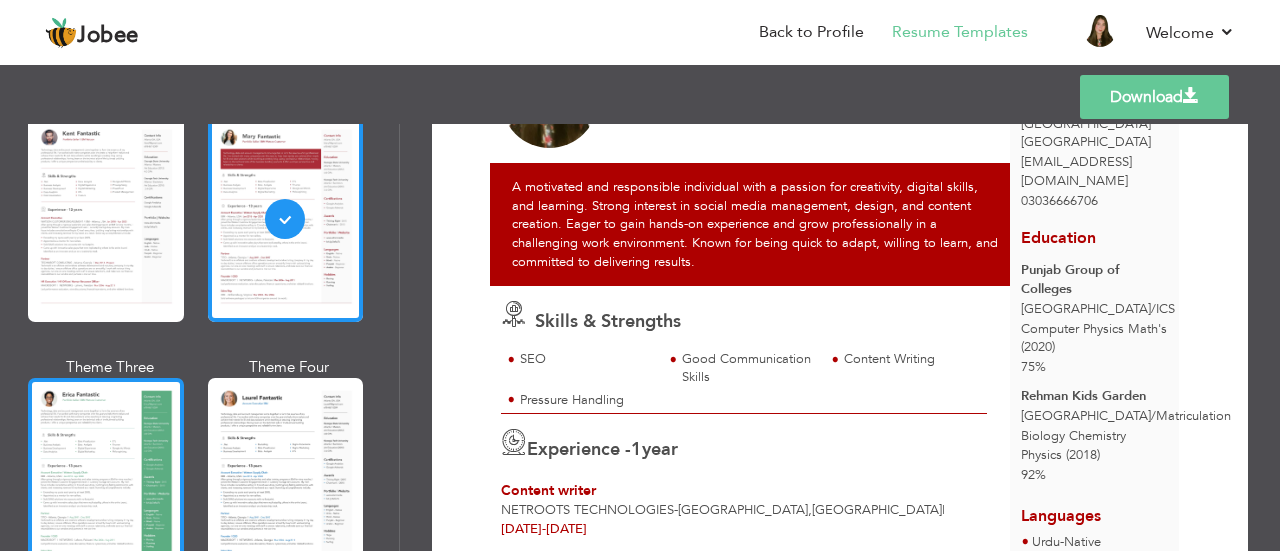 click at bounding box center (106, 480) 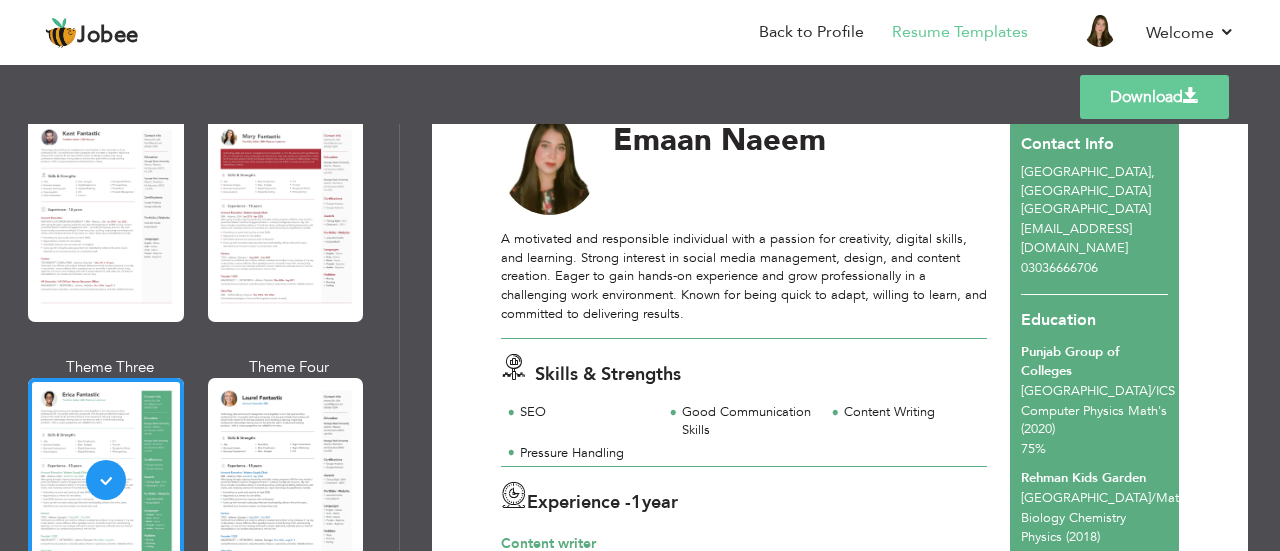 scroll, scrollTop: 0, scrollLeft: 0, axis: both 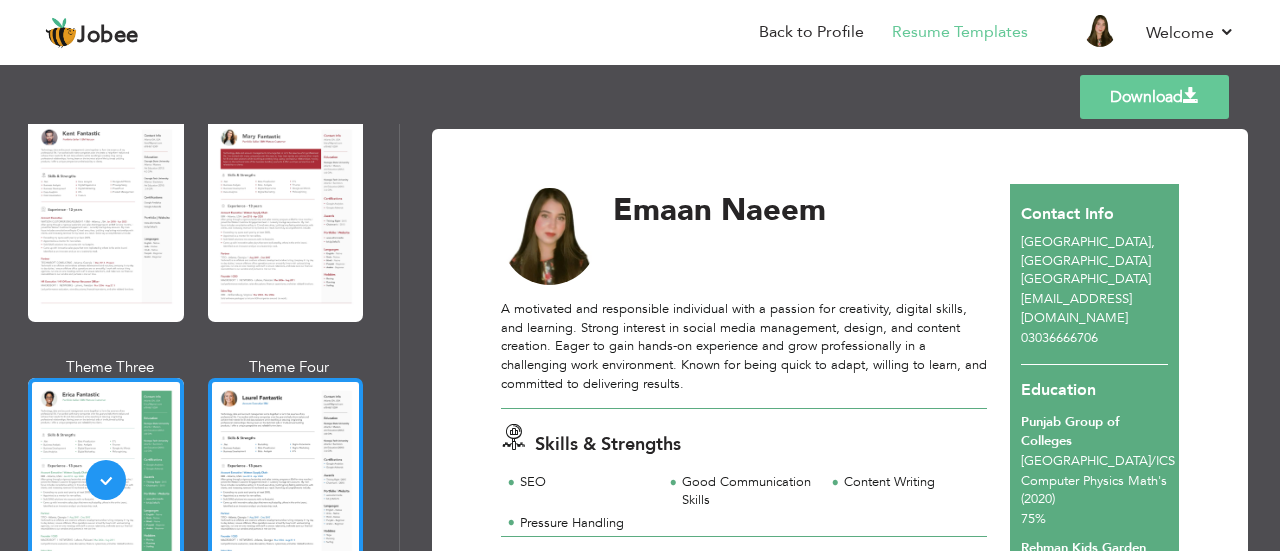 click at bounding box center [286, 480] 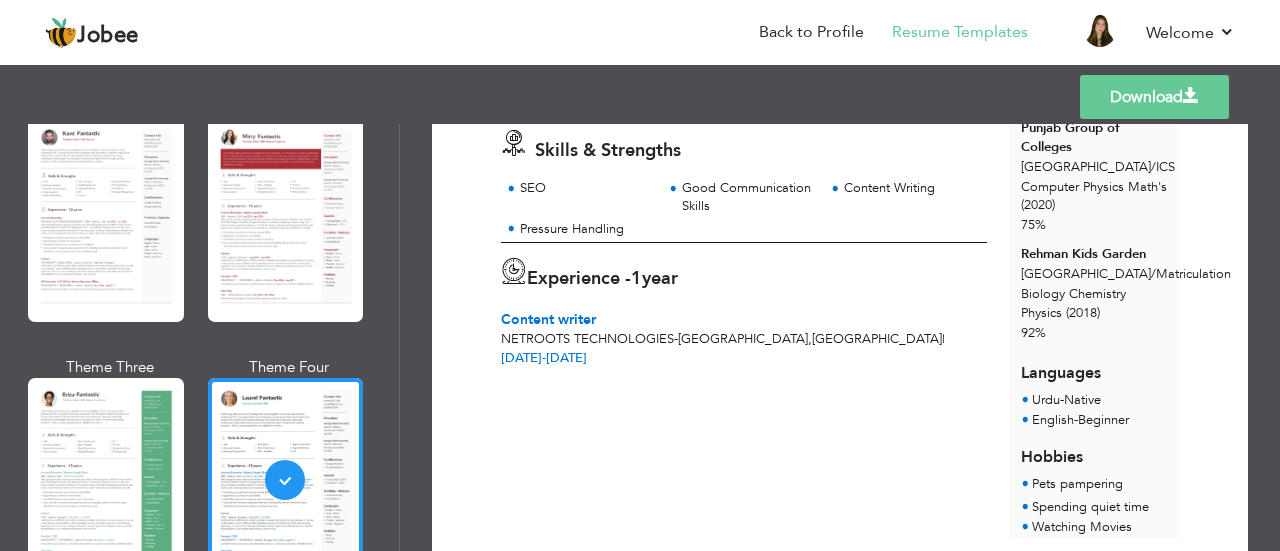 scroll, scrollTop: 358, scrollLeft: 0, axis: vertical 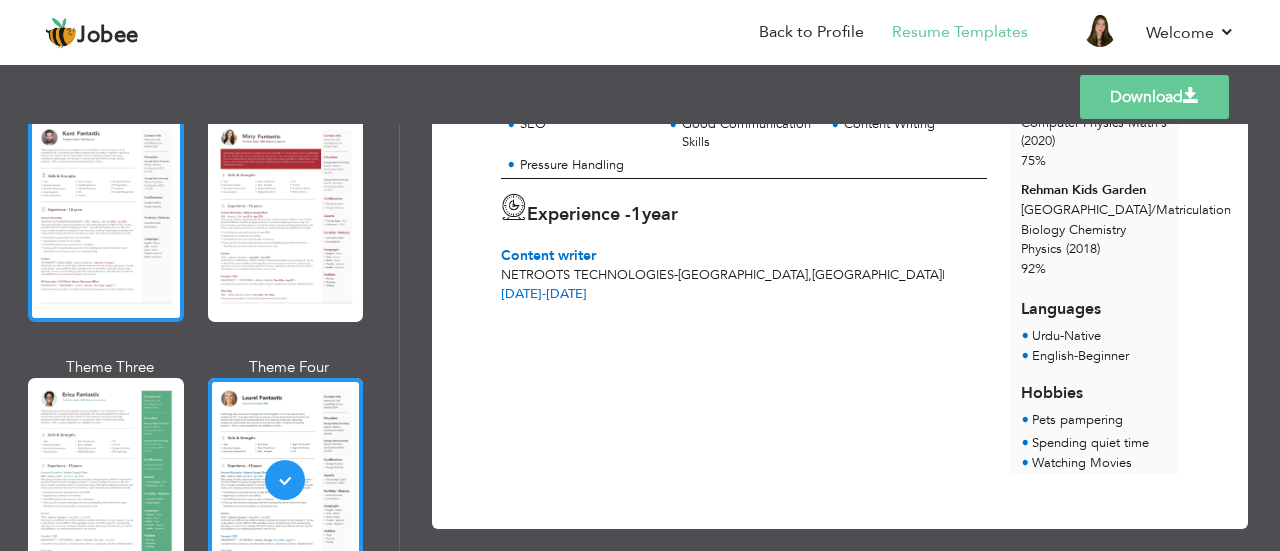 click at bounding box center [106, 219] 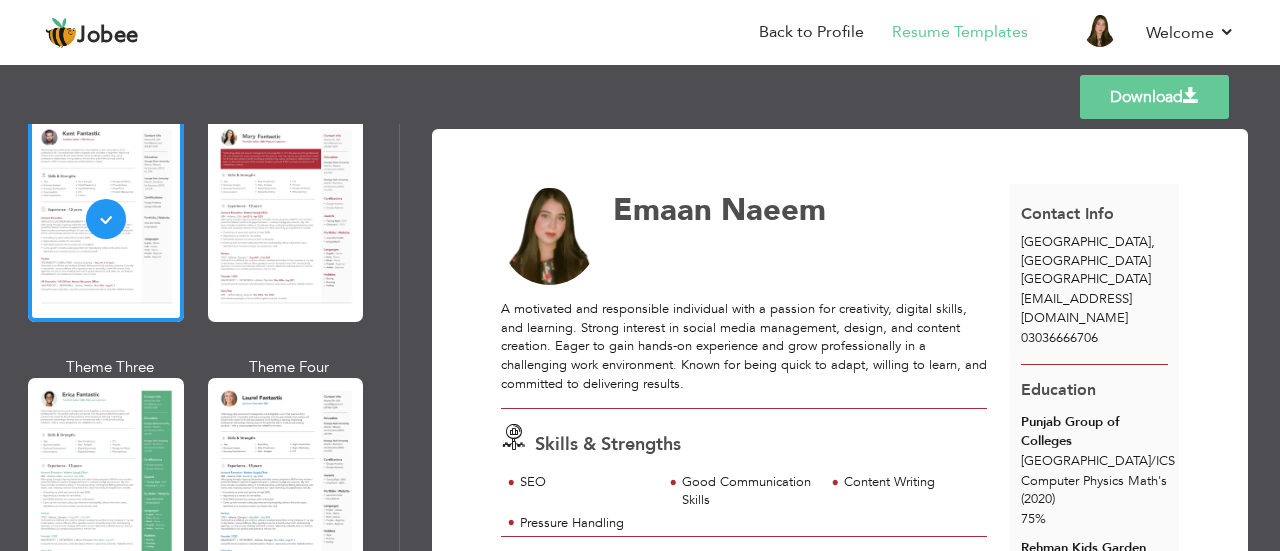 scroll, scrollTop: 358, scrollLeft: 0, axis: vertical 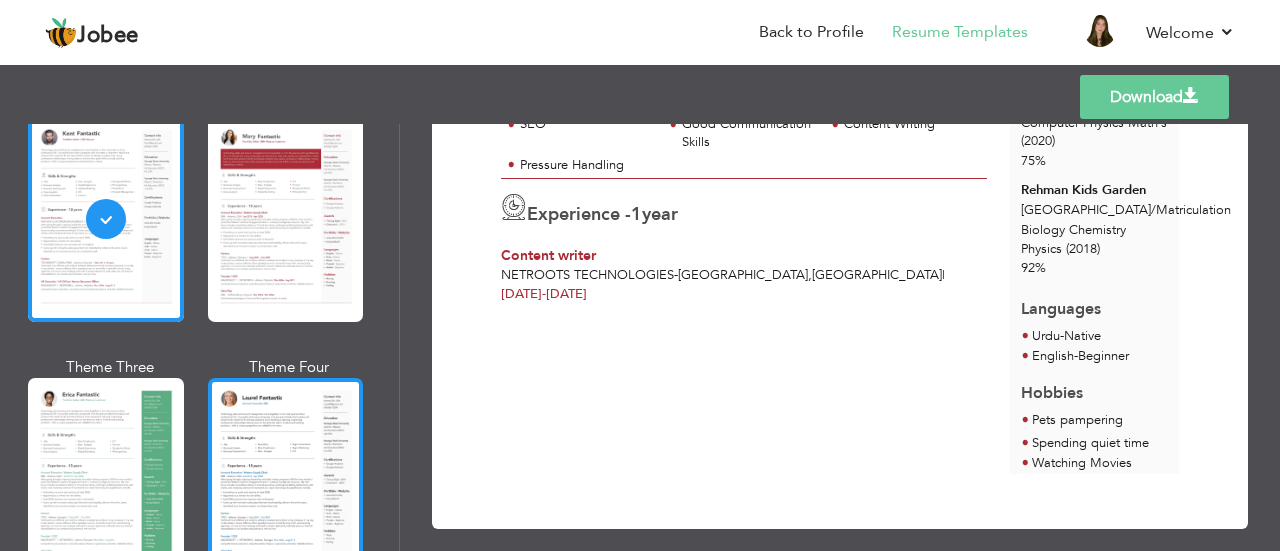 click at bounding box center (286, 480) 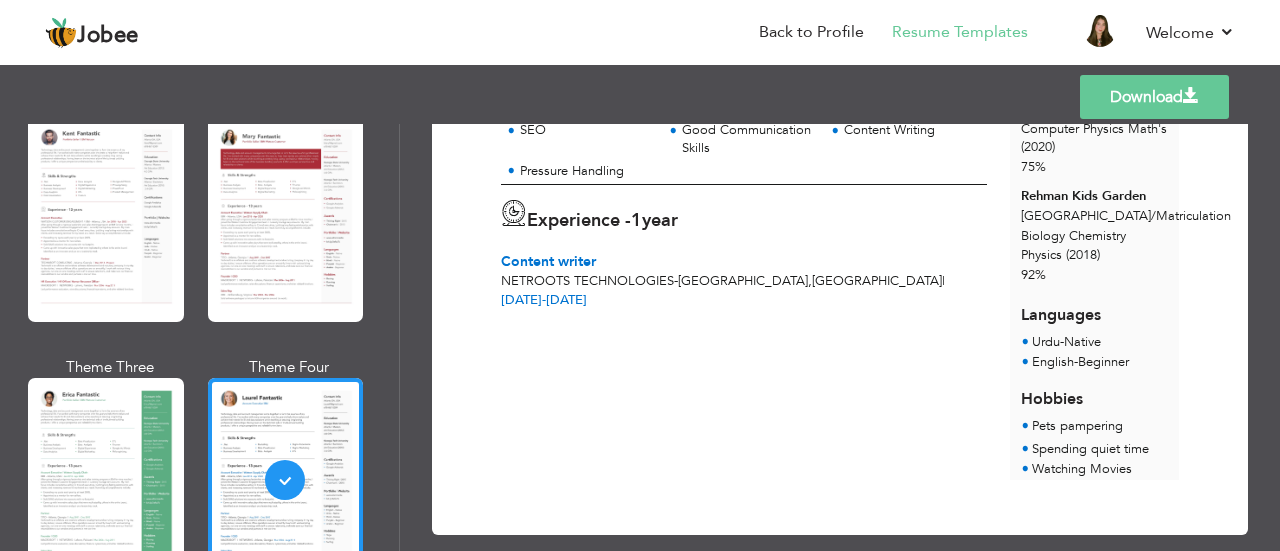 scroll, scrollTop: 358, scrollLeft: 0, axis: vertical 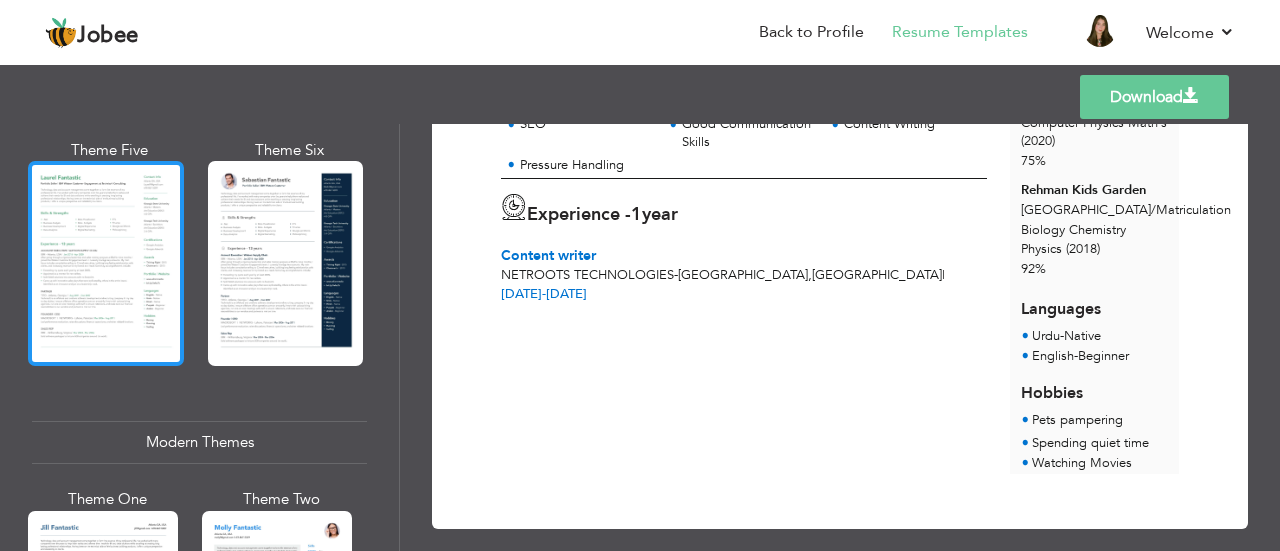 click at bounding box center [106, 263] 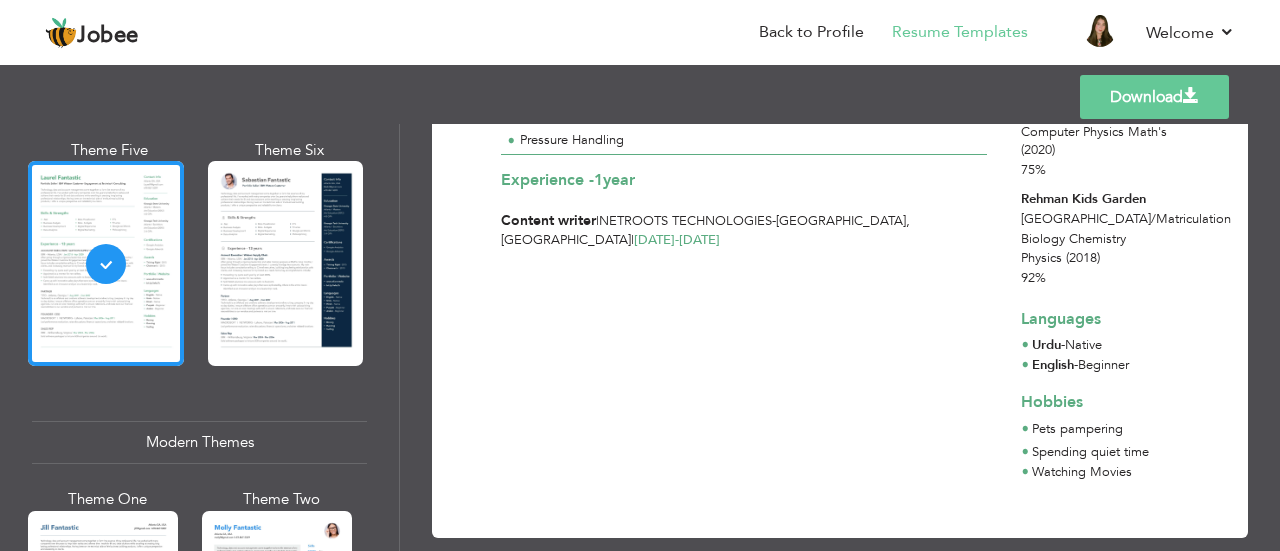 scroll, scrollTop: 329, scrollLeft: 0, axis: vertical 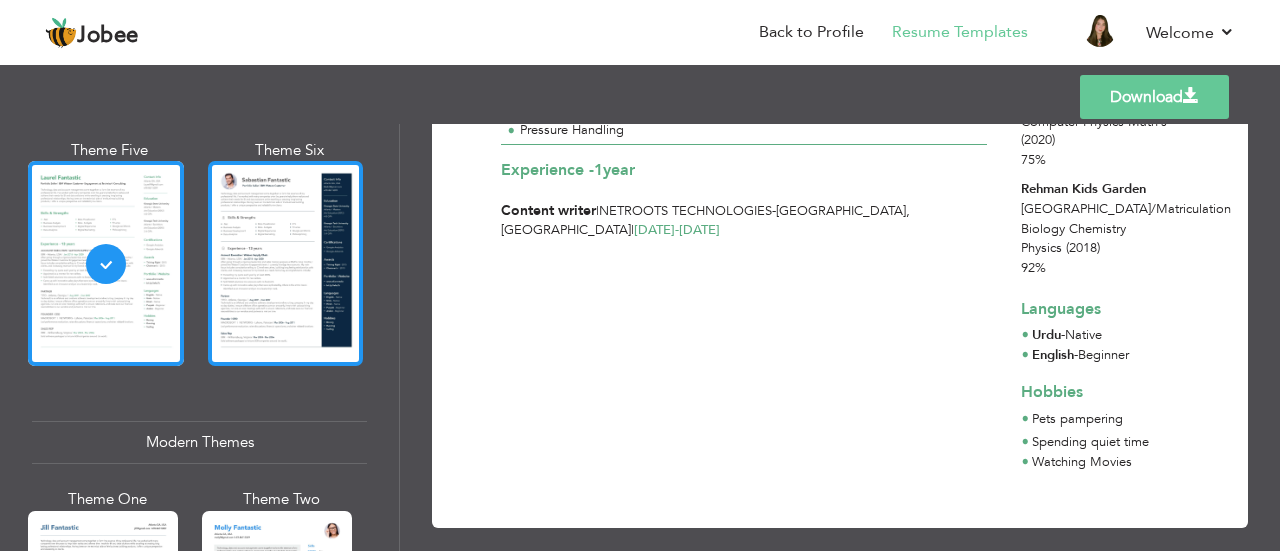 click at bounding box center [286, 263] 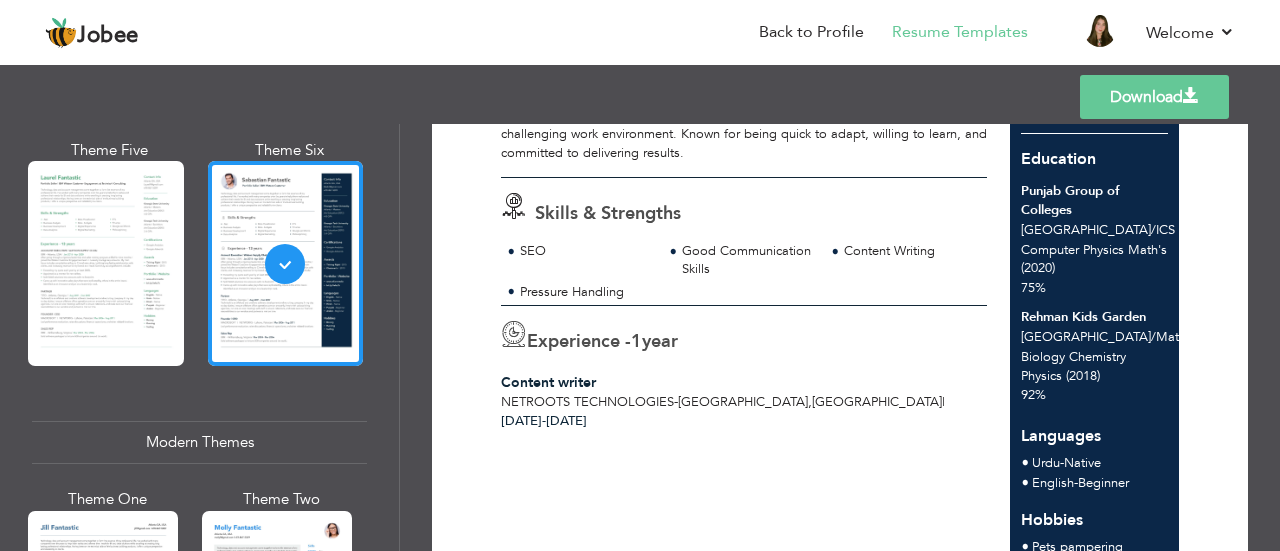 scroll, scrollTop: 232, scrollLeft: 0, axis: vertical 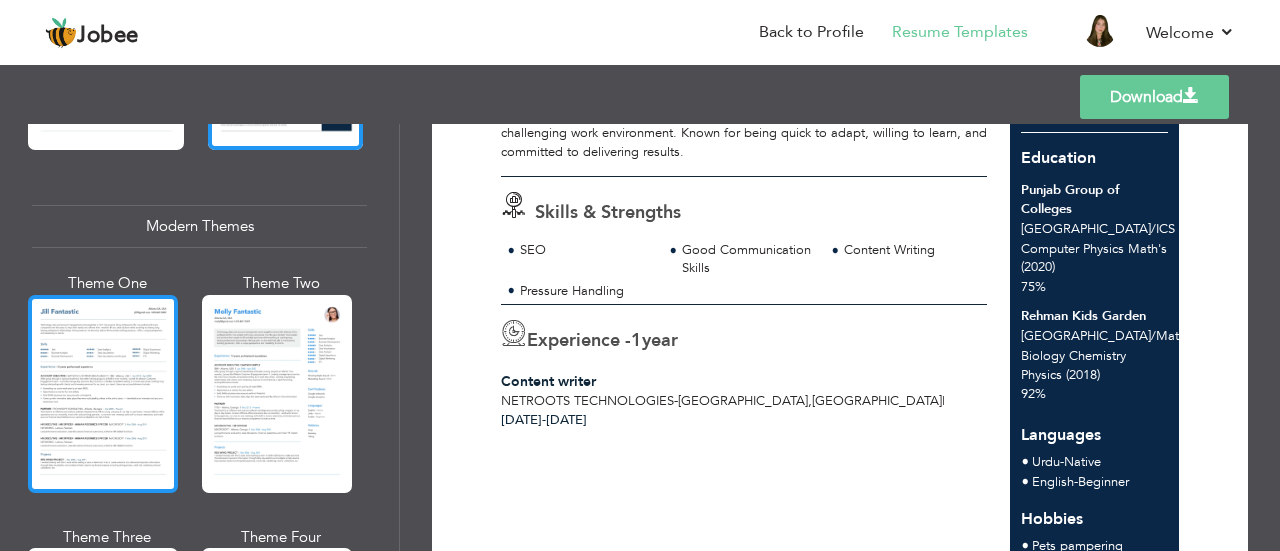 click at bounding box center (103, 394) 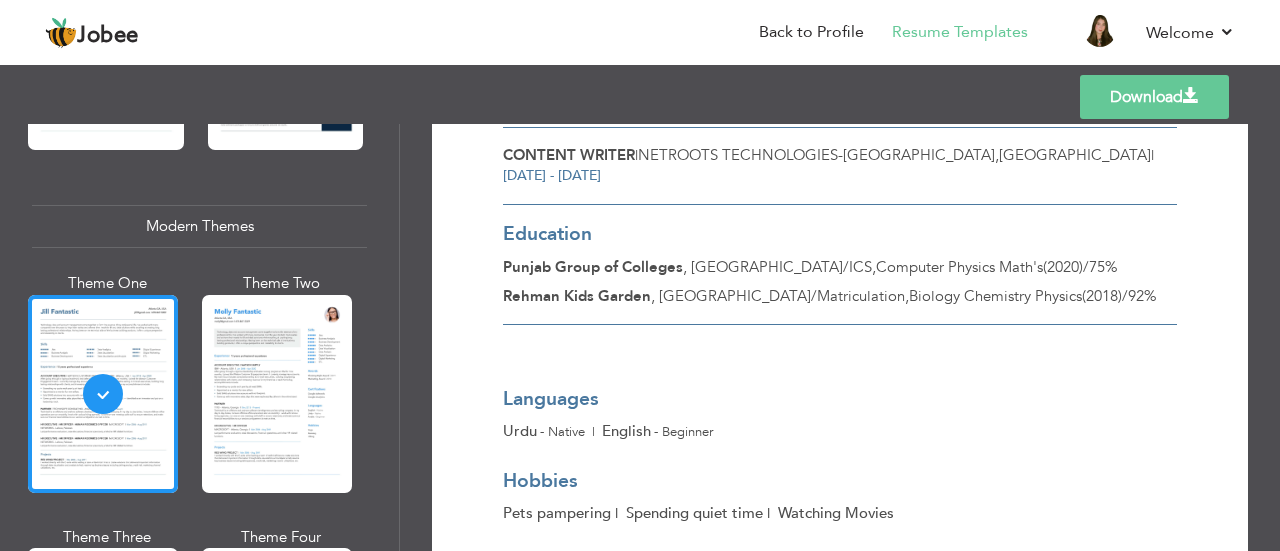 scroll, scrollTop: 498, scrollLeft: 0, axis: vertical 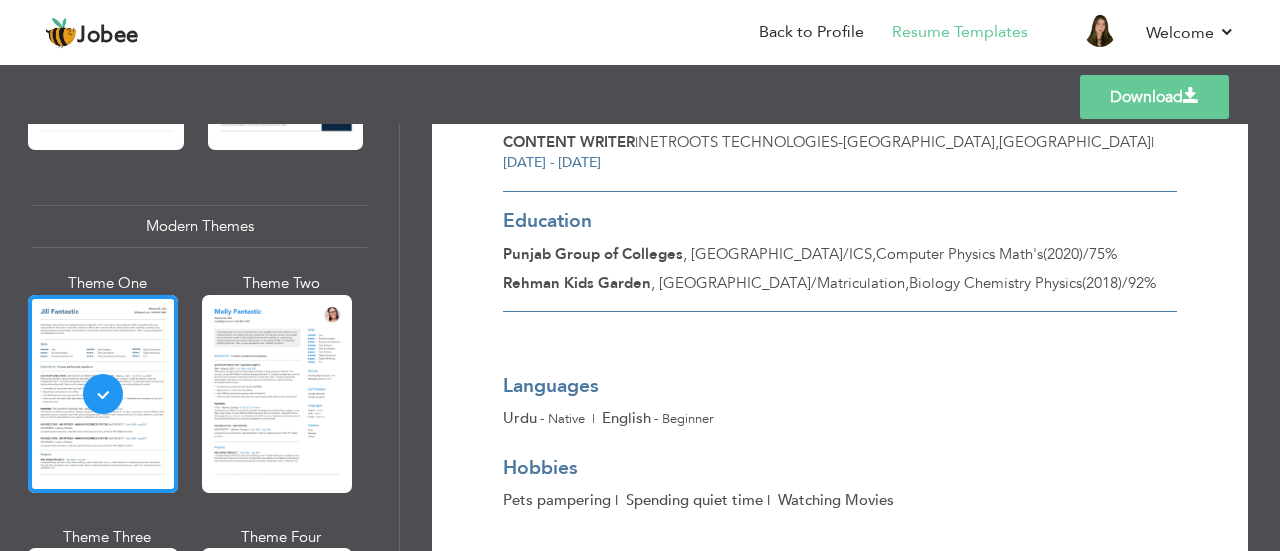 click on "Hobbies" at bounding box center [834, 468] 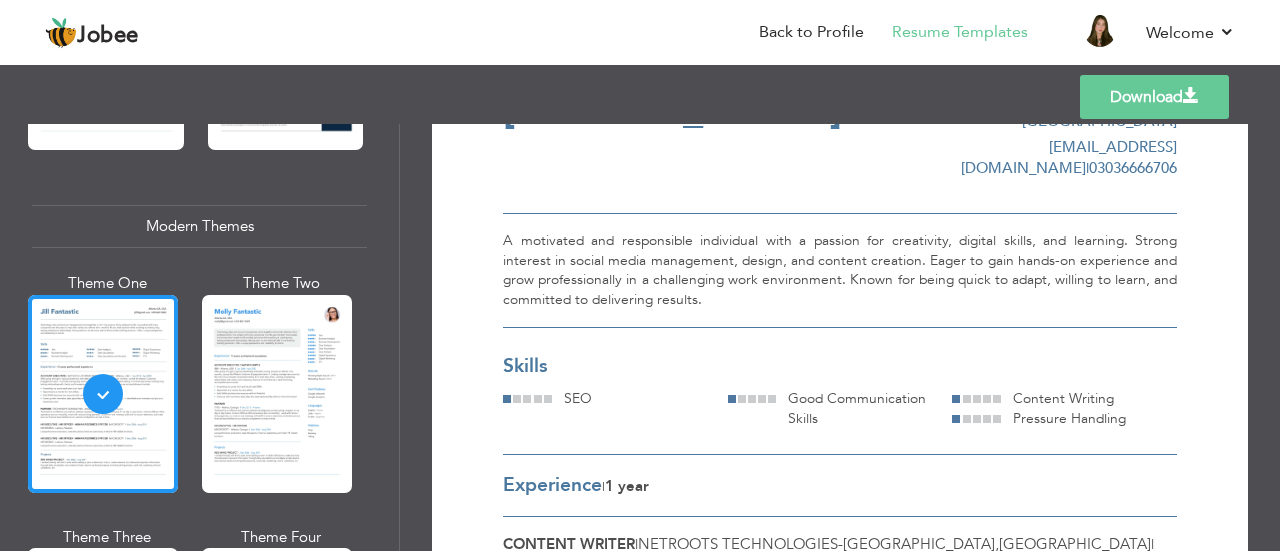 scroll, scrollTop: 0, scrollLeft: 0, axis: both 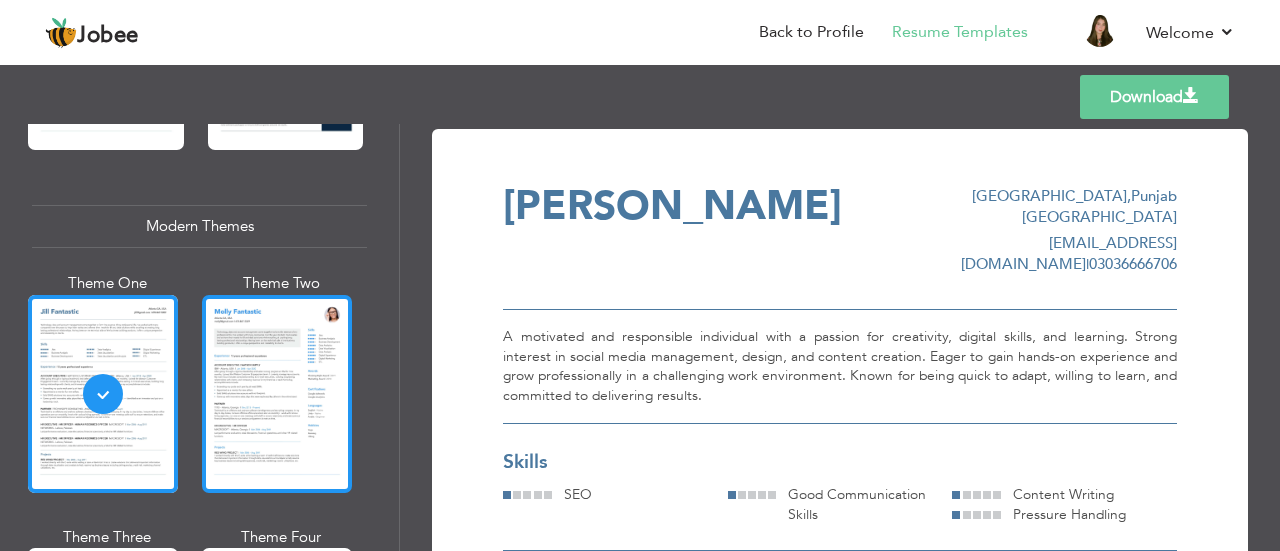 click at bounding box center (277, 394) 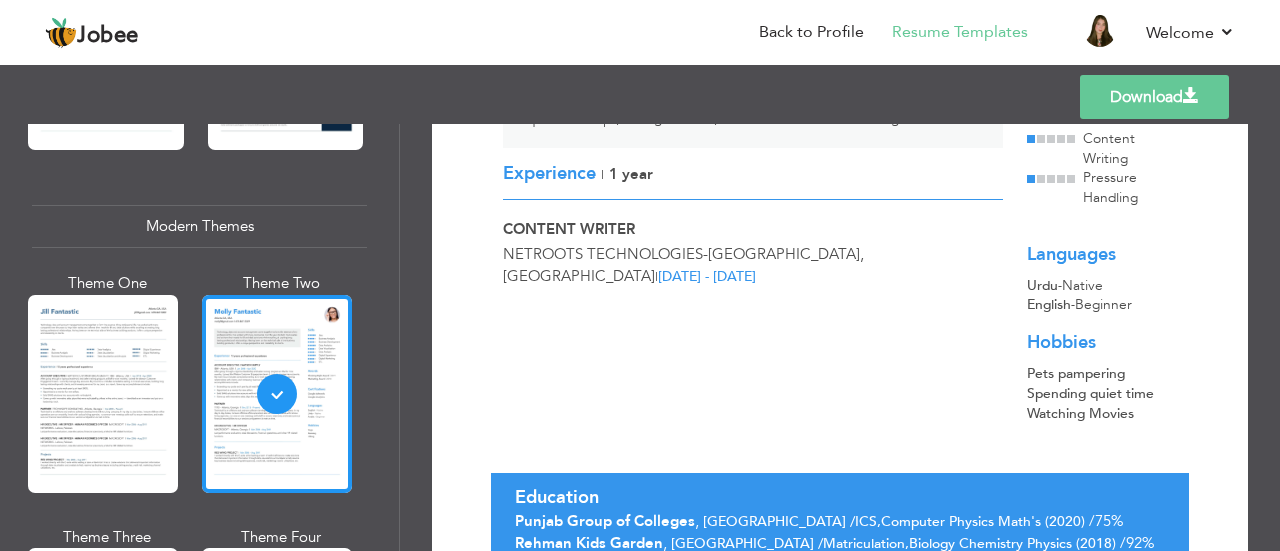 scroll, scrollTop: 400, scrollLeft: 0, axis: vertical 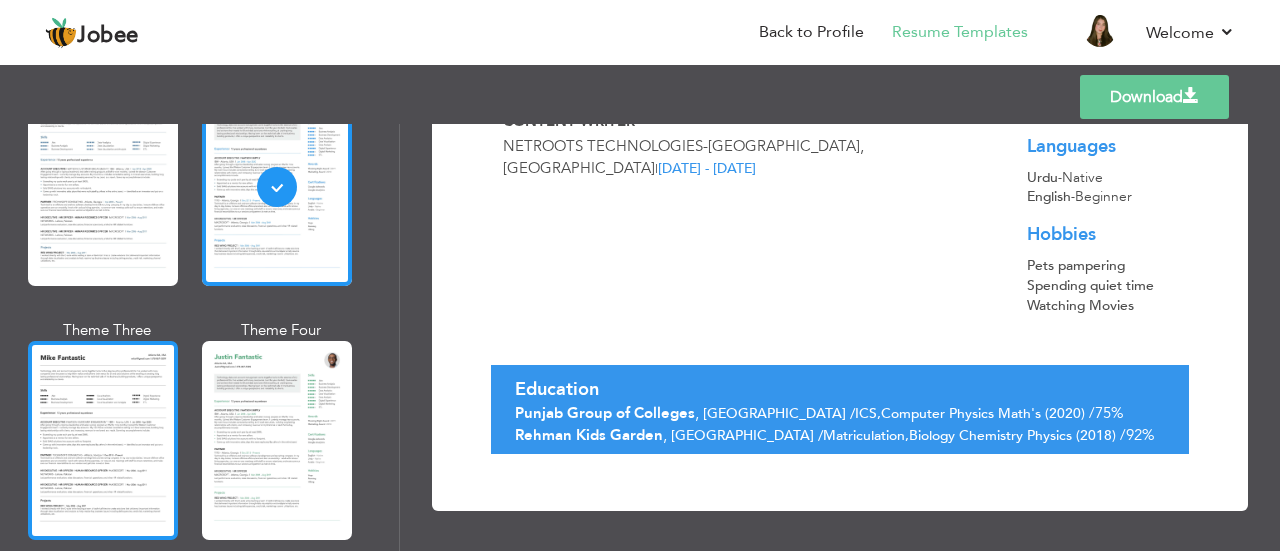 click at bounding box center [103, 440] 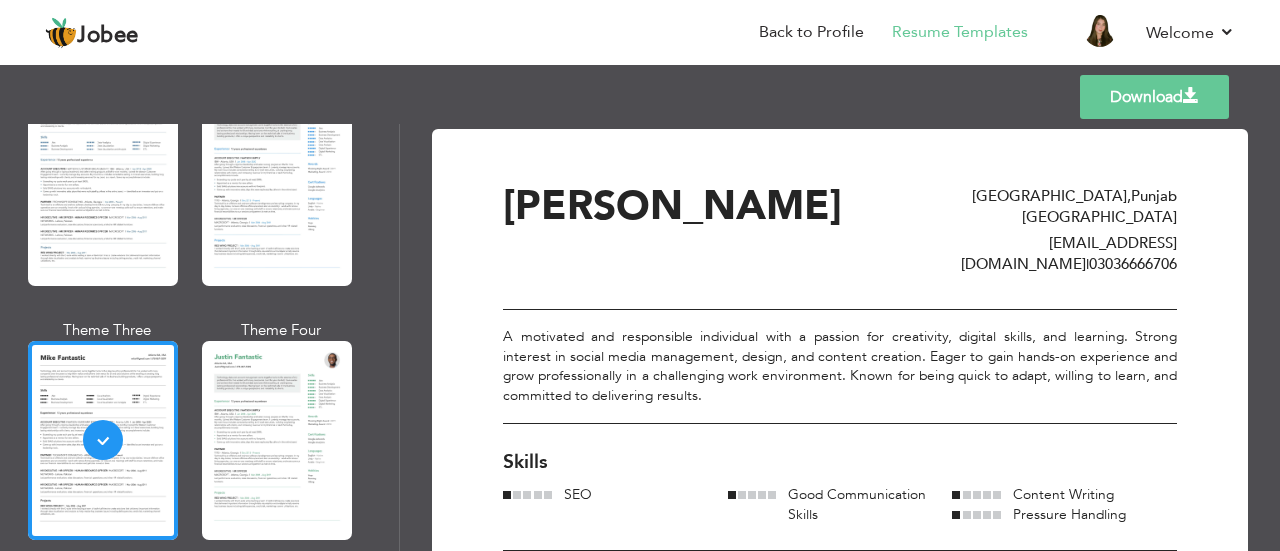 scroll, scrollTop: 498, scrollLeft: 0, axis: vertical 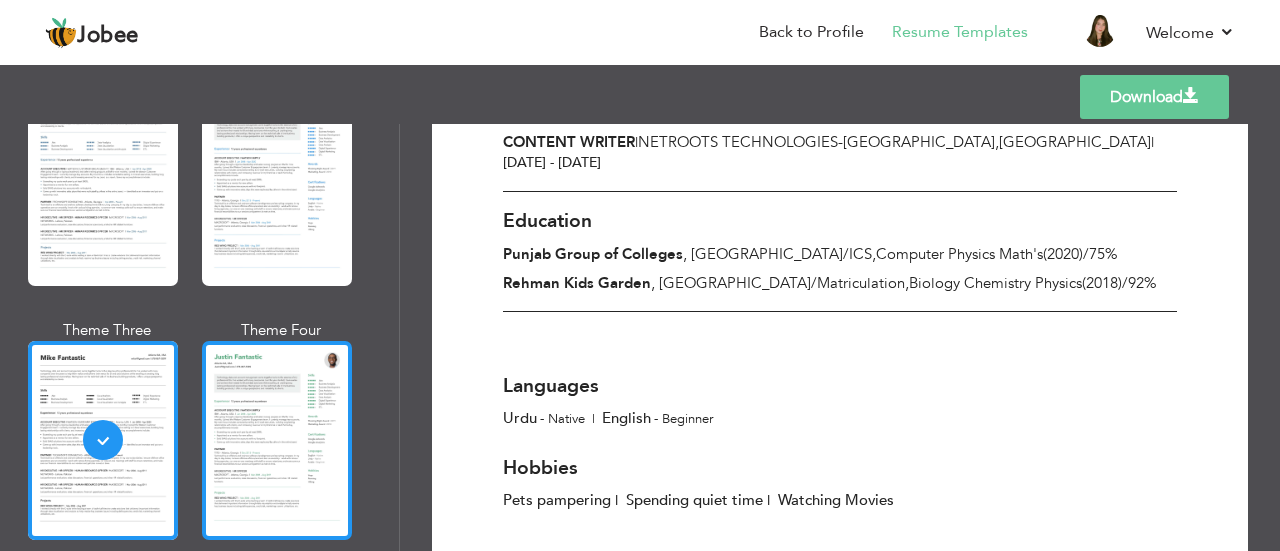 click at bounding box center (277, 440) 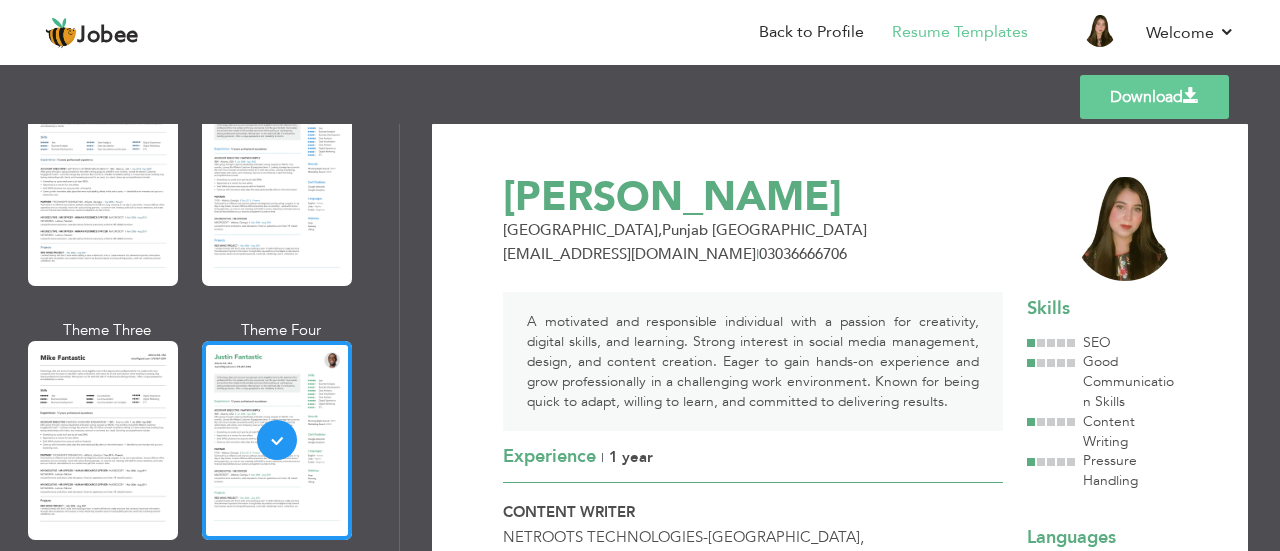 scroll, scrollTop: 0, scrollLeft: 0, axis: both 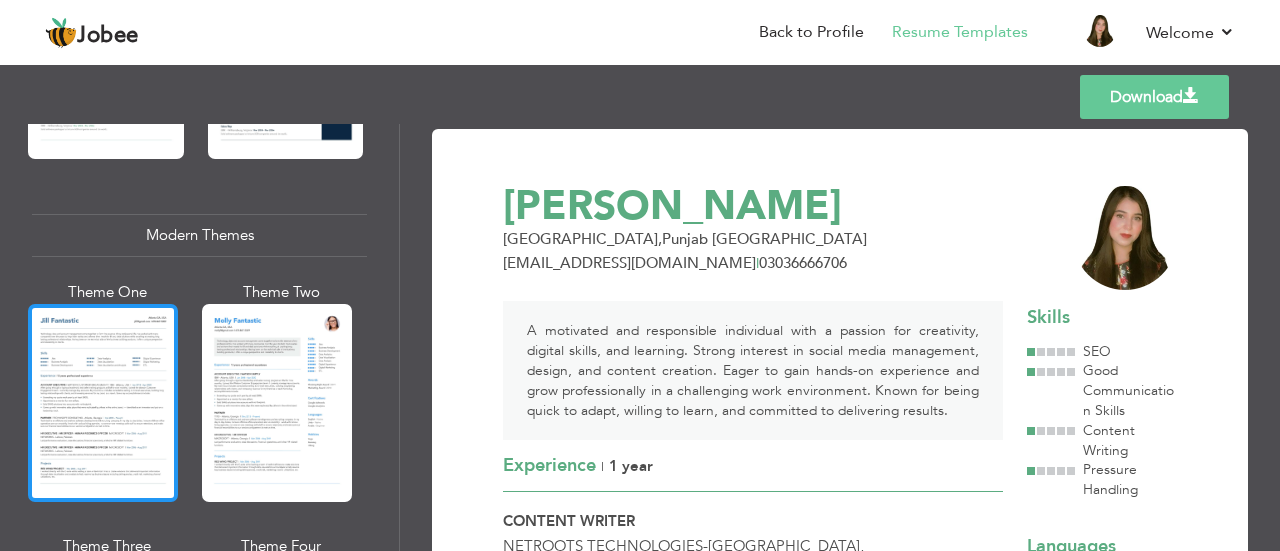 click at bounding box center (103, 403) 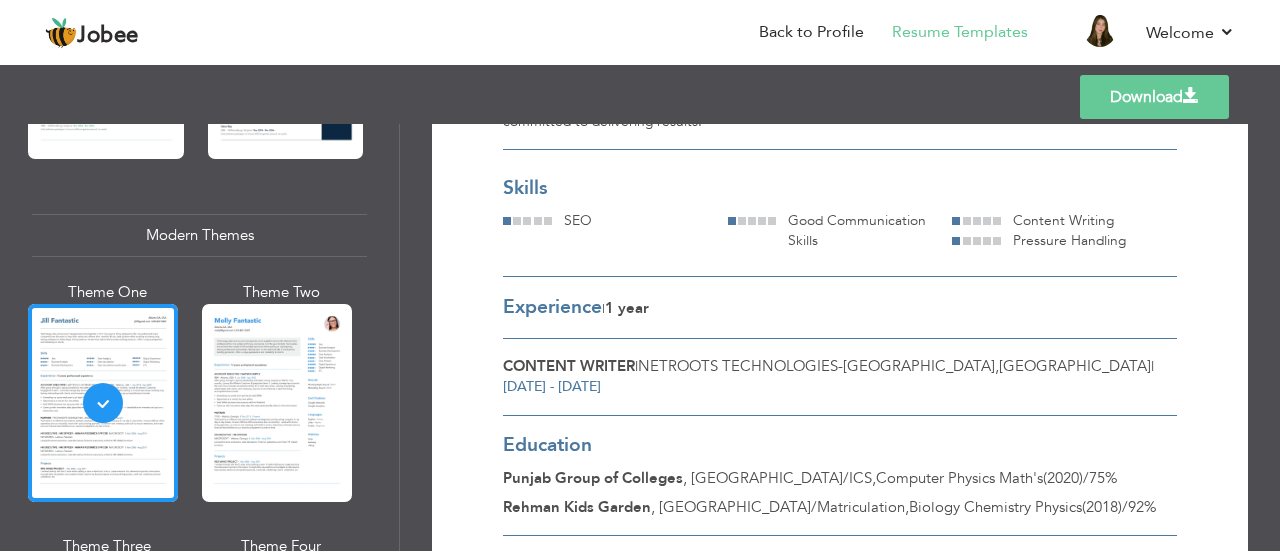 scroll, scrollTop: 272, scrollLeft: 0, axis: vertical 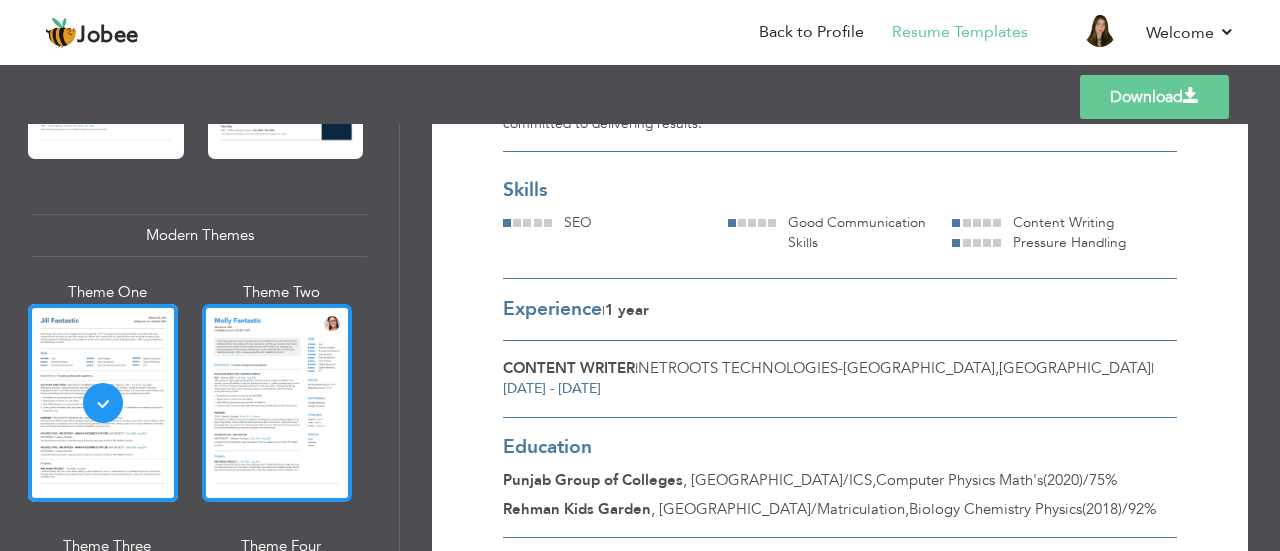 click at bounding box center (277, 403) 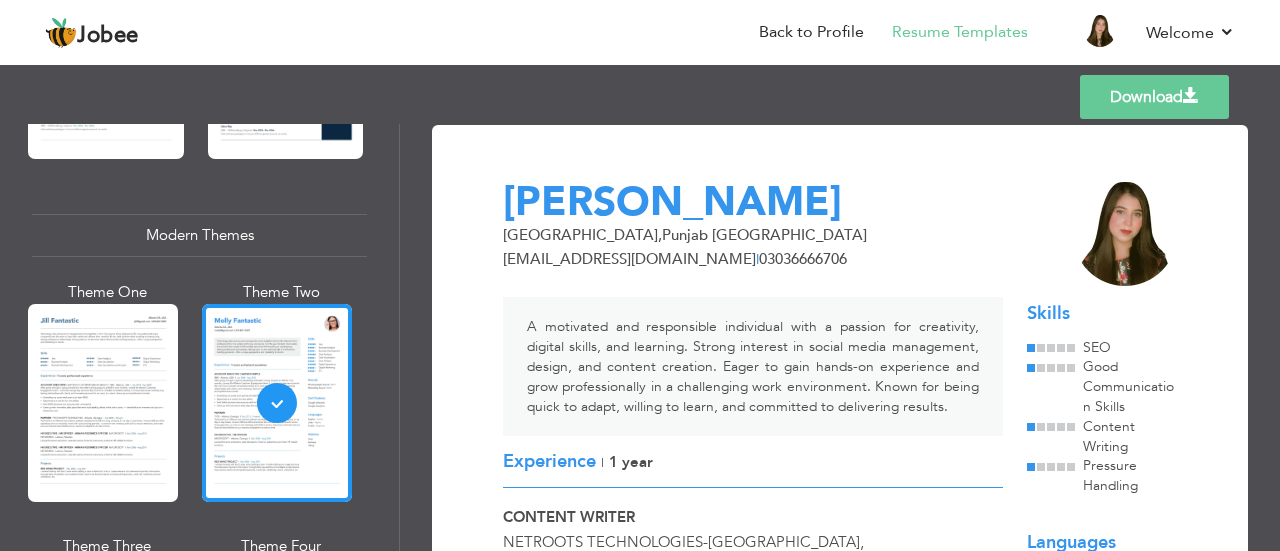 scroll, scrollTop: 0, scrollLeft: 0, axis: both 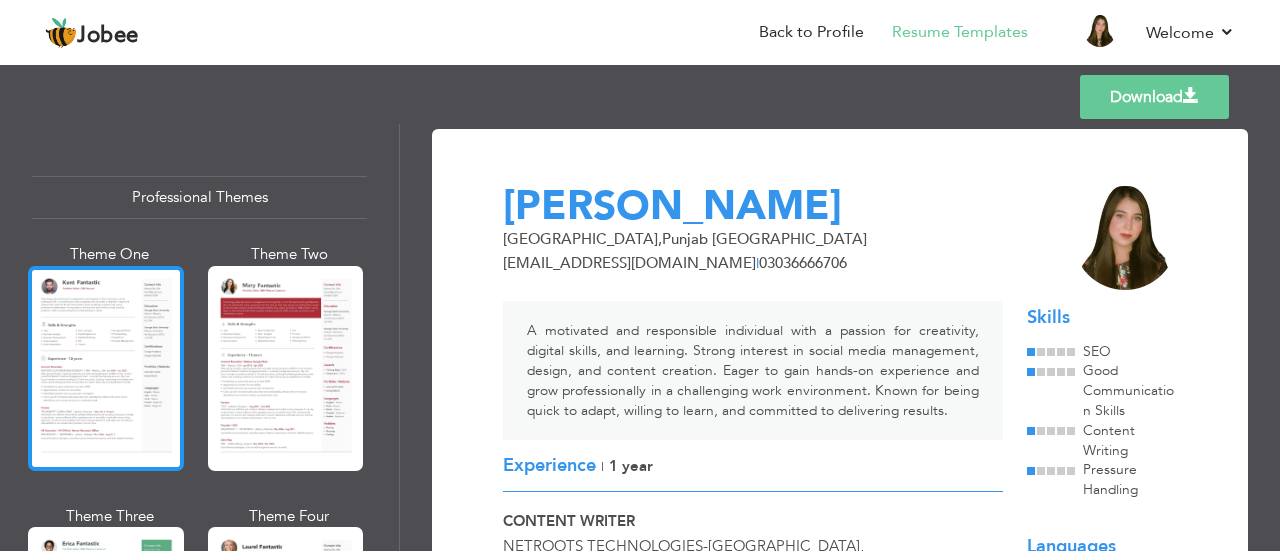 click at bounding box center [106, 368] 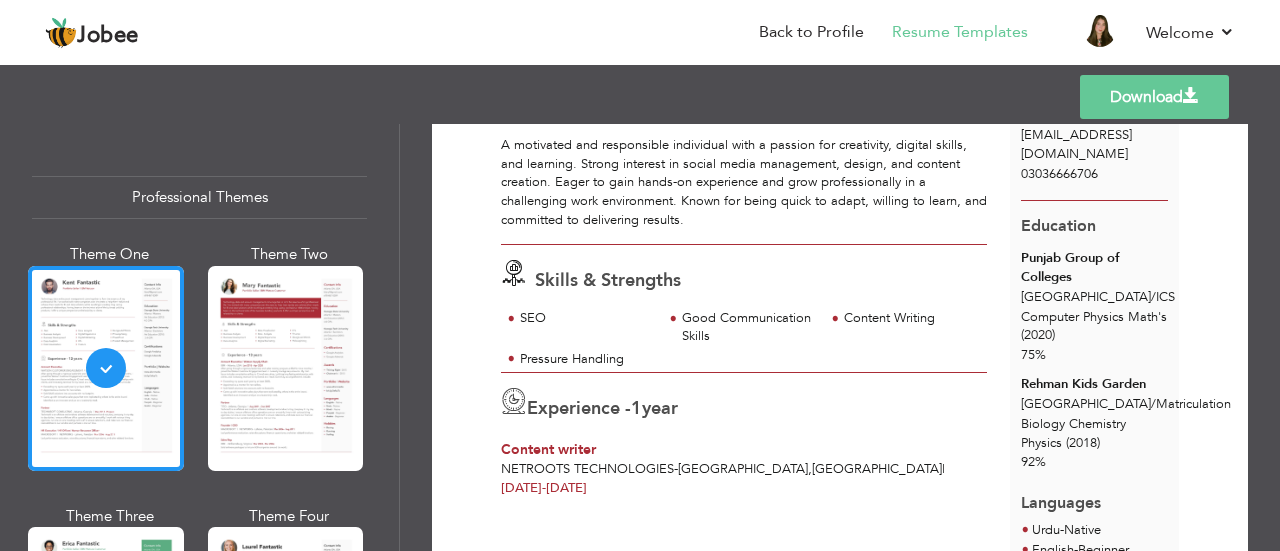 scroll, scrollTop: 162, scrollLeft: 0, axis: vertical 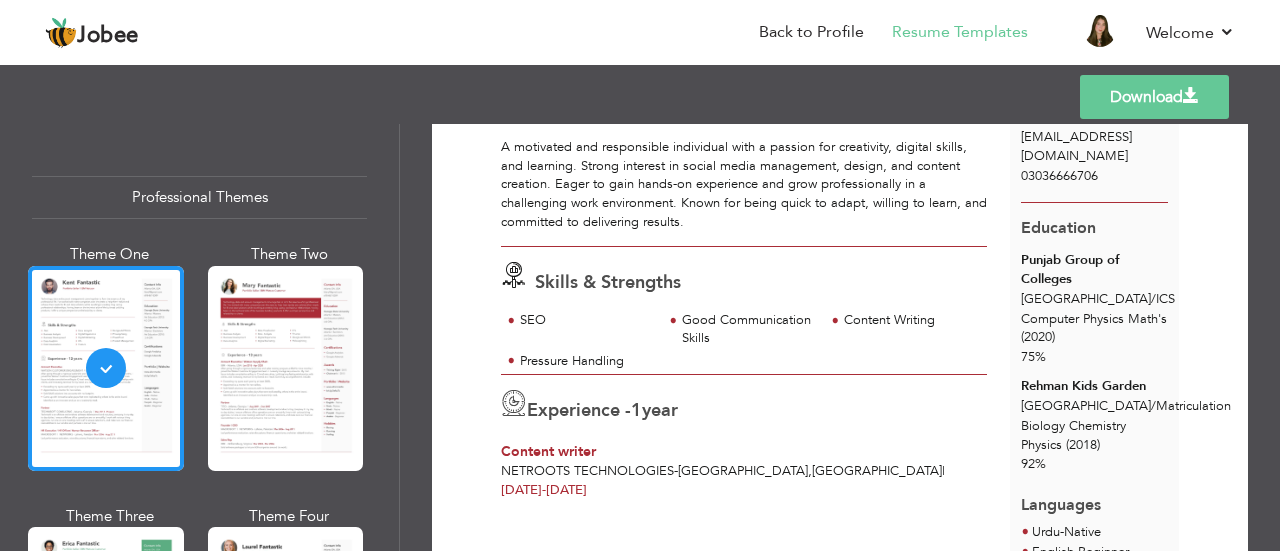 click on "Download" at bounding box center (1154, 97) 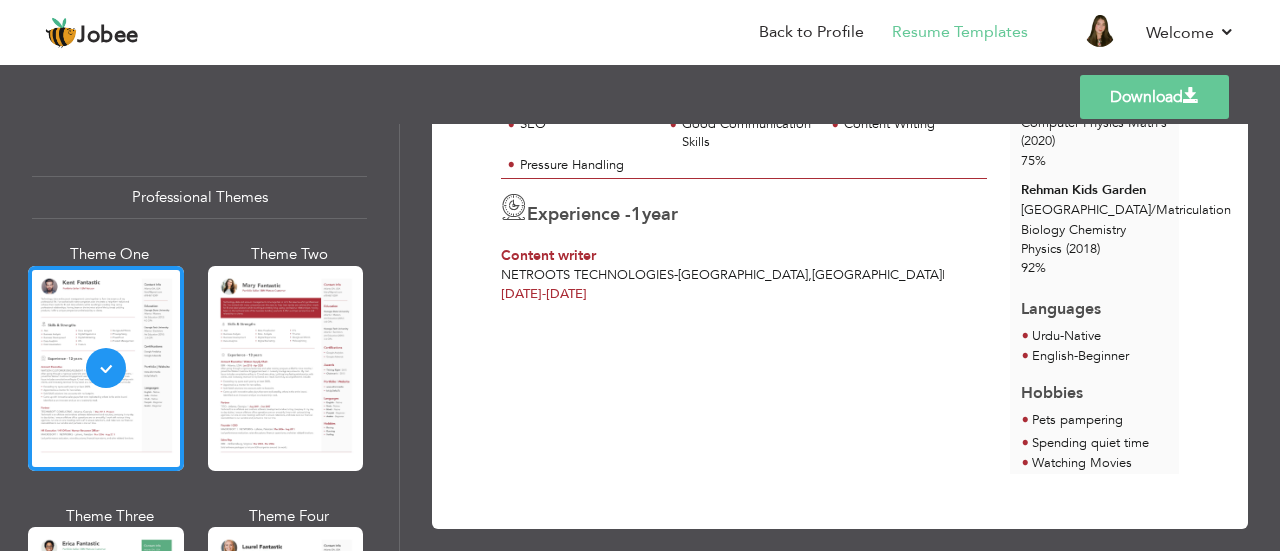 scroll, scrollTop: 0, scrollLeft: 0, axis: both 